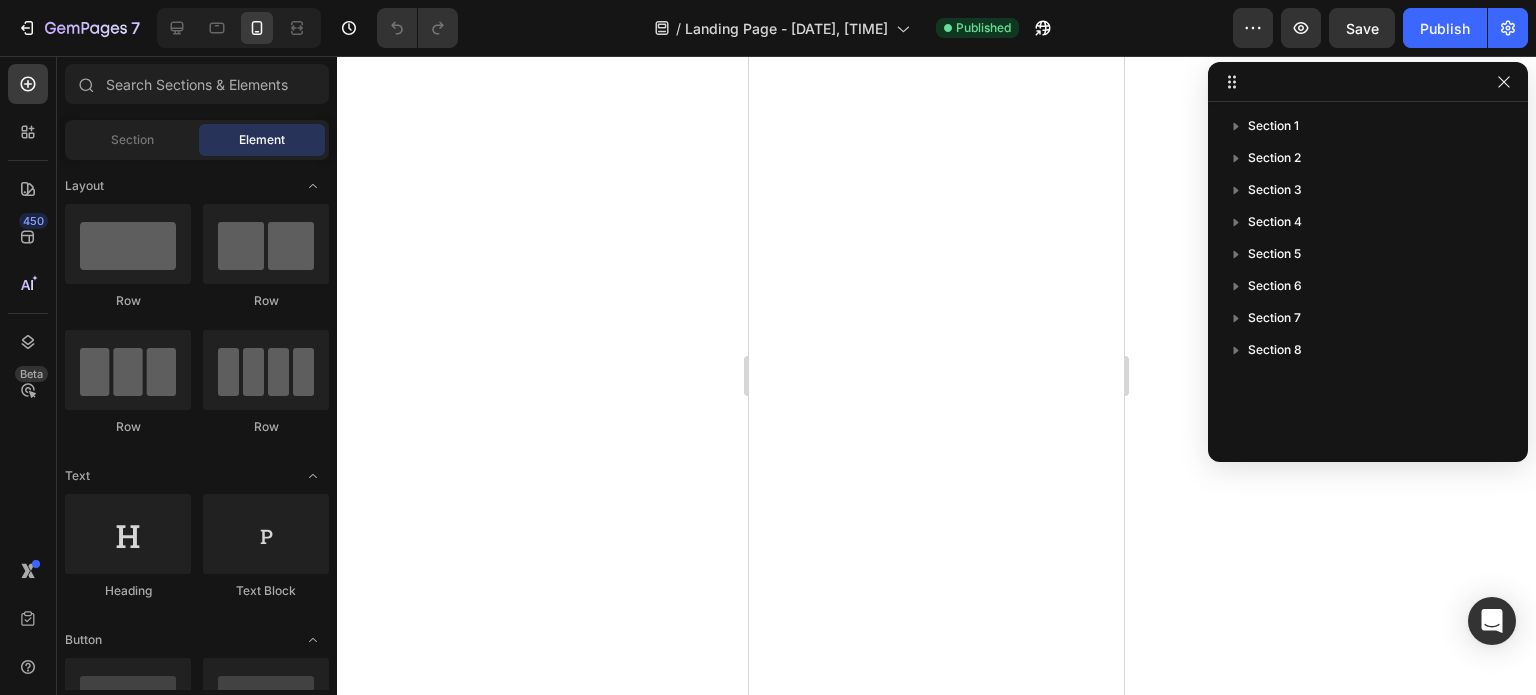 scroll, scrollTop: 0, scrollLeft: 0, axis: both 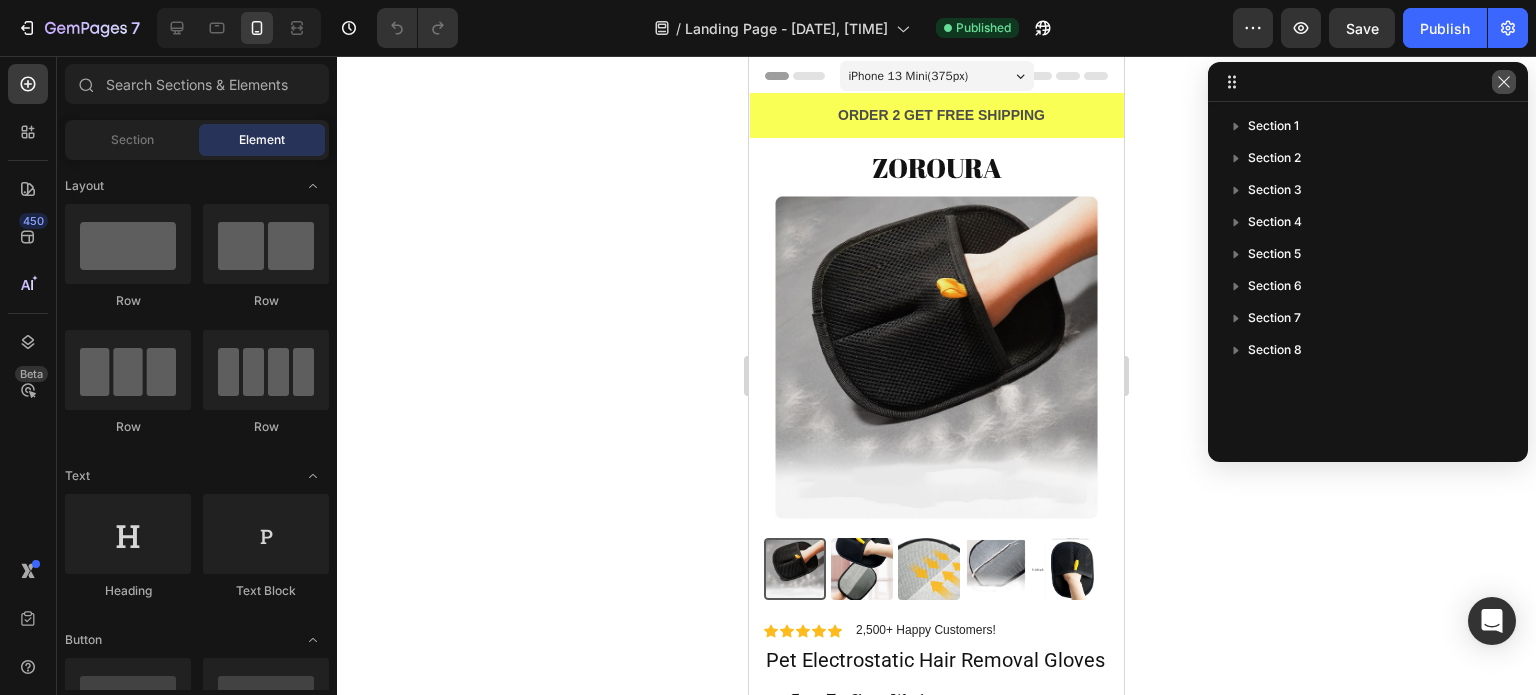 click 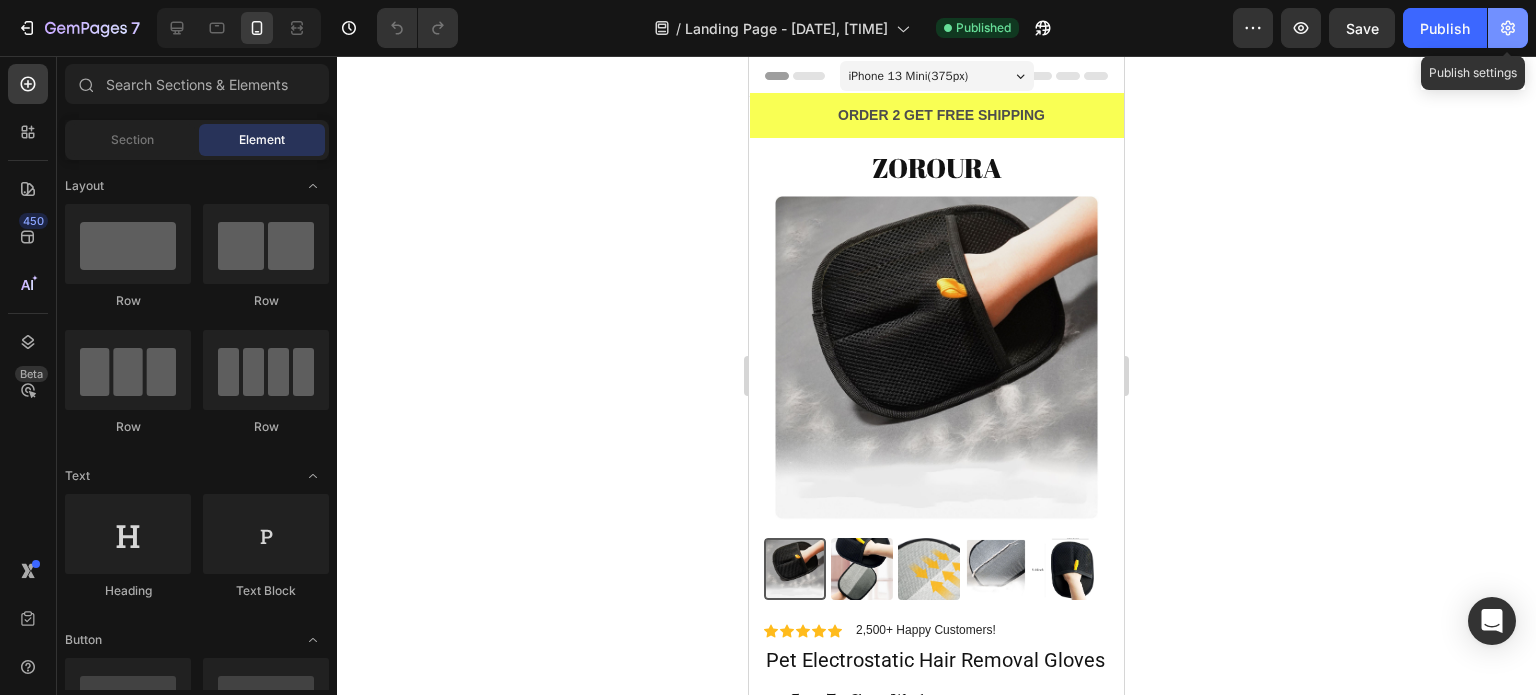 click 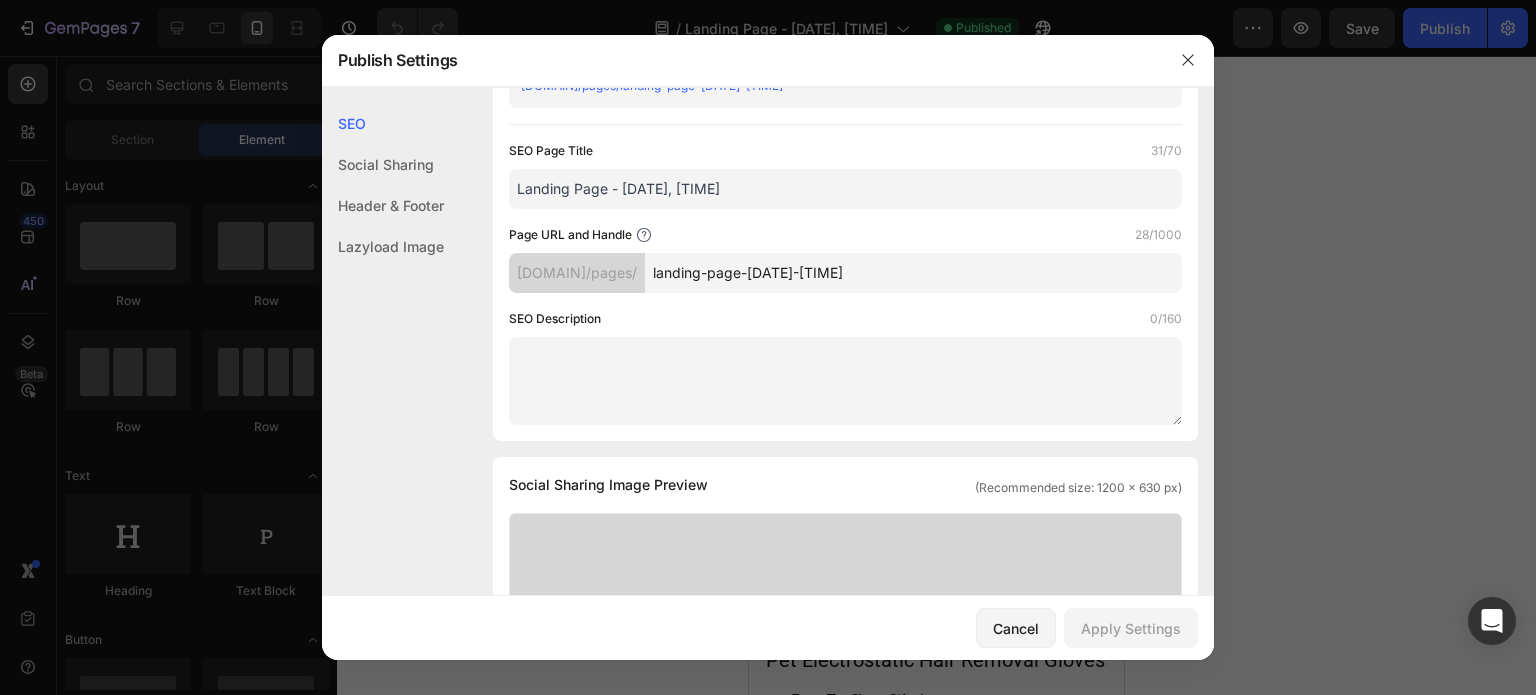 scroll, scrollTop: 100, scrollLeft: 0, axis: vertical 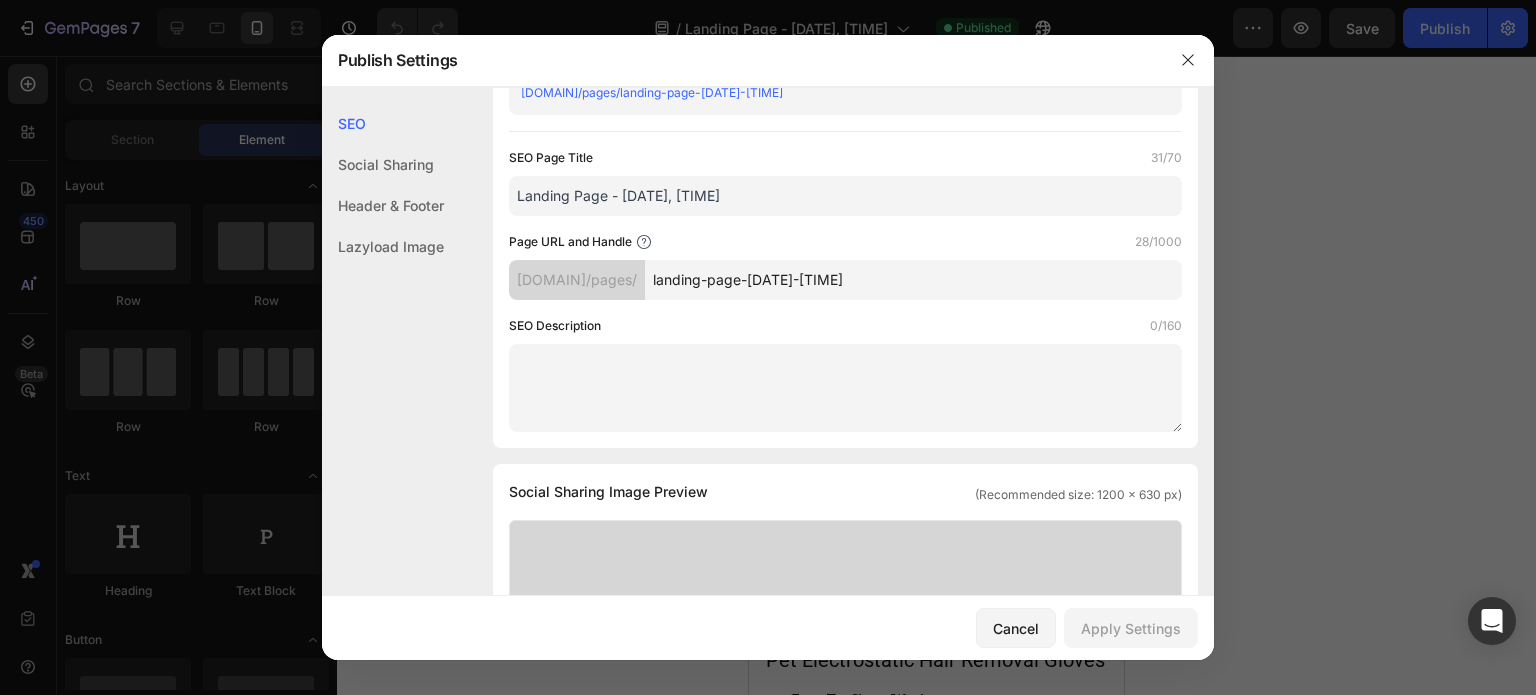 click on "[DOMAIN]/pages/" at bounding box center (577, 280) 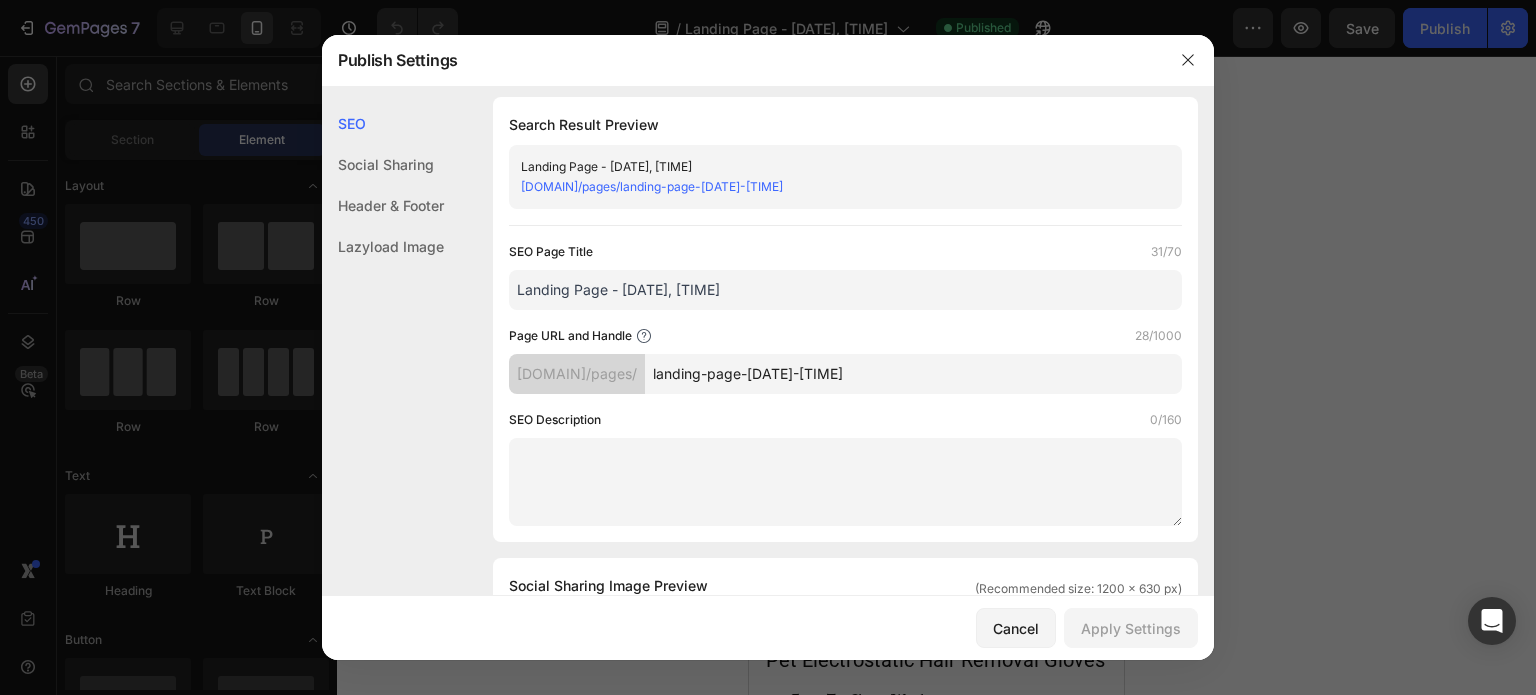 scroll, scrollTop: 0, scrollLeft: 0, axis: both 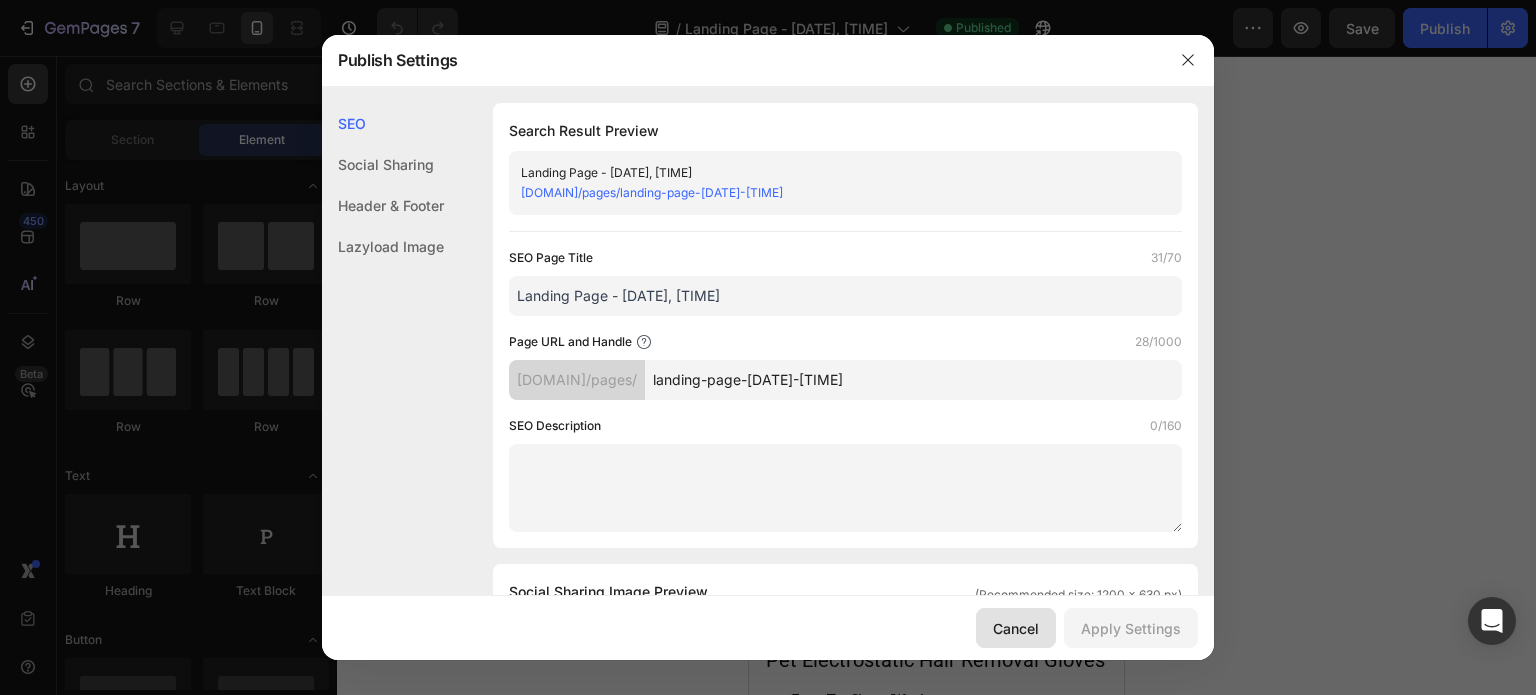 click on "Cancel" at bounding box center (1016, 628) 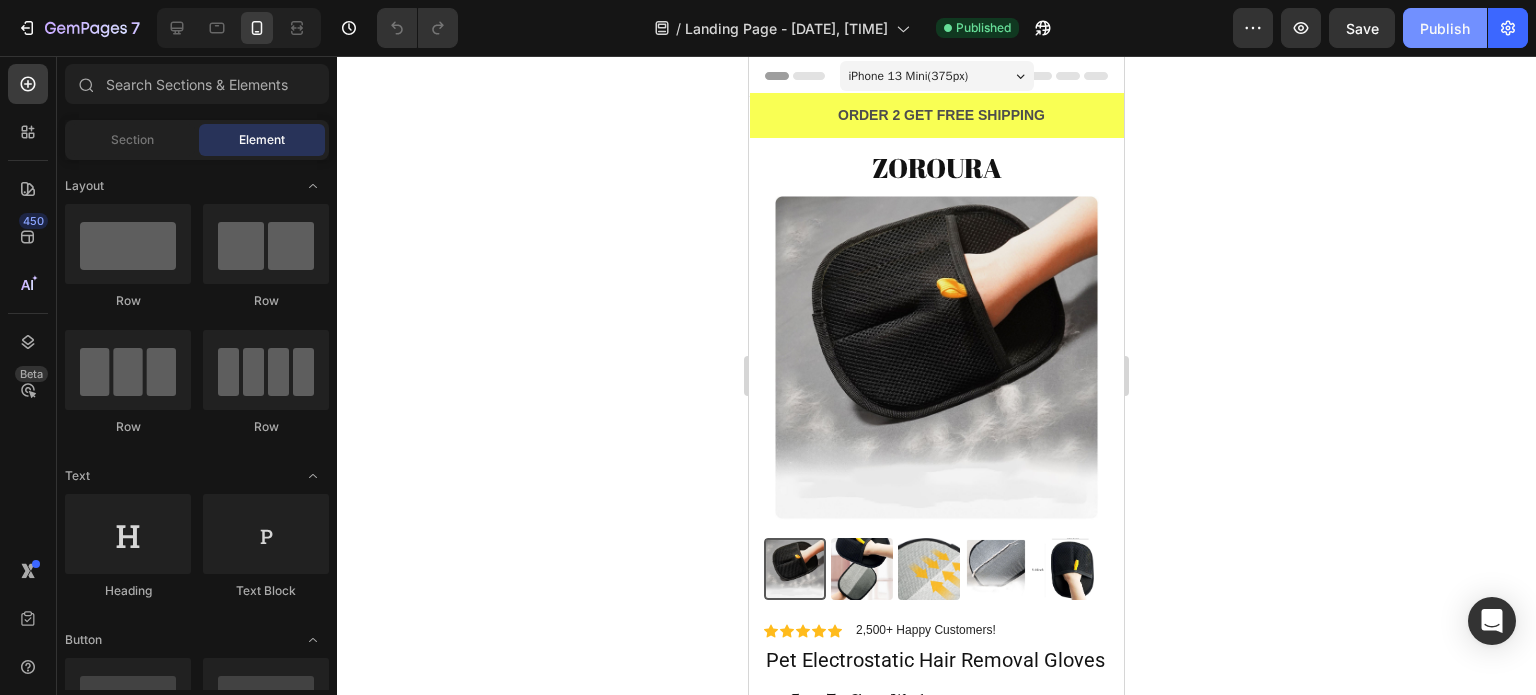 click on "Publish" at bounding box center (1445, 28) 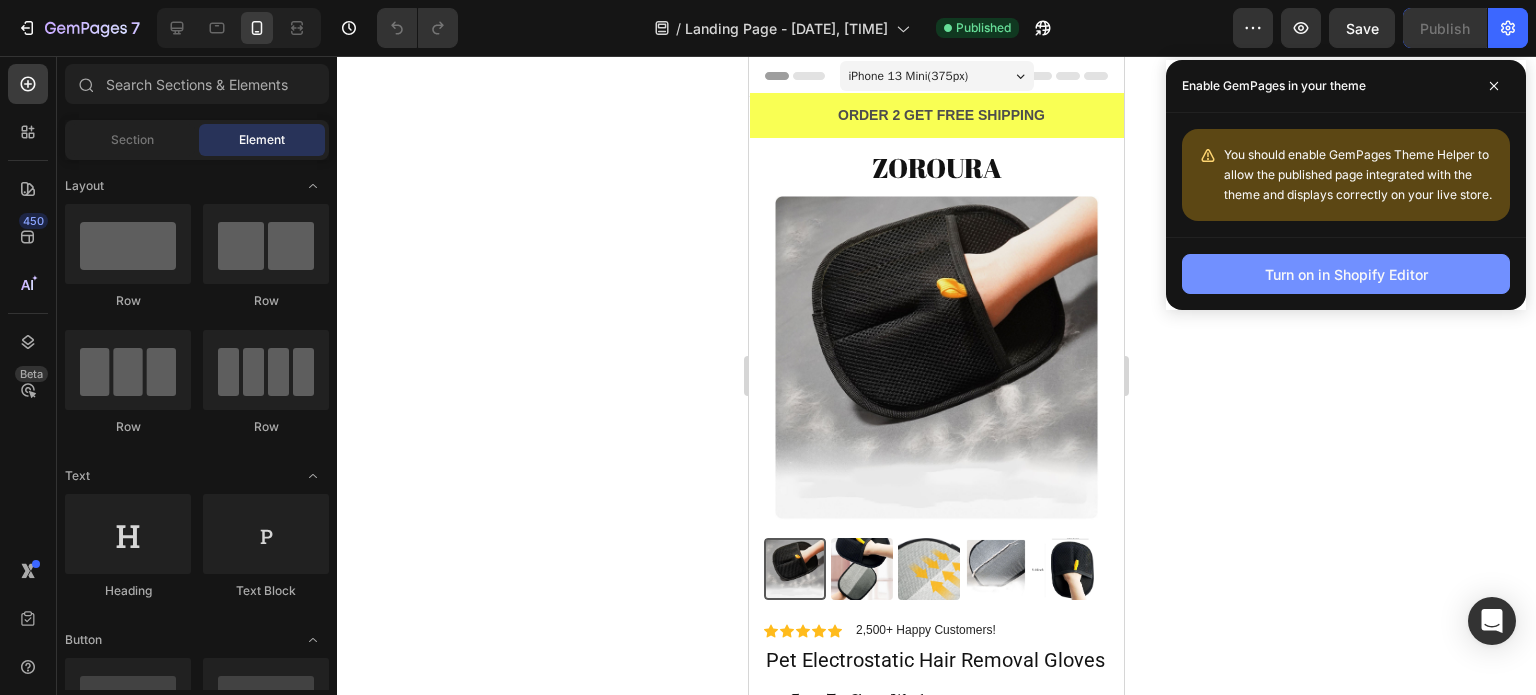click on "Turn on in Shopify Editor" at bounding box center [1346, 274] 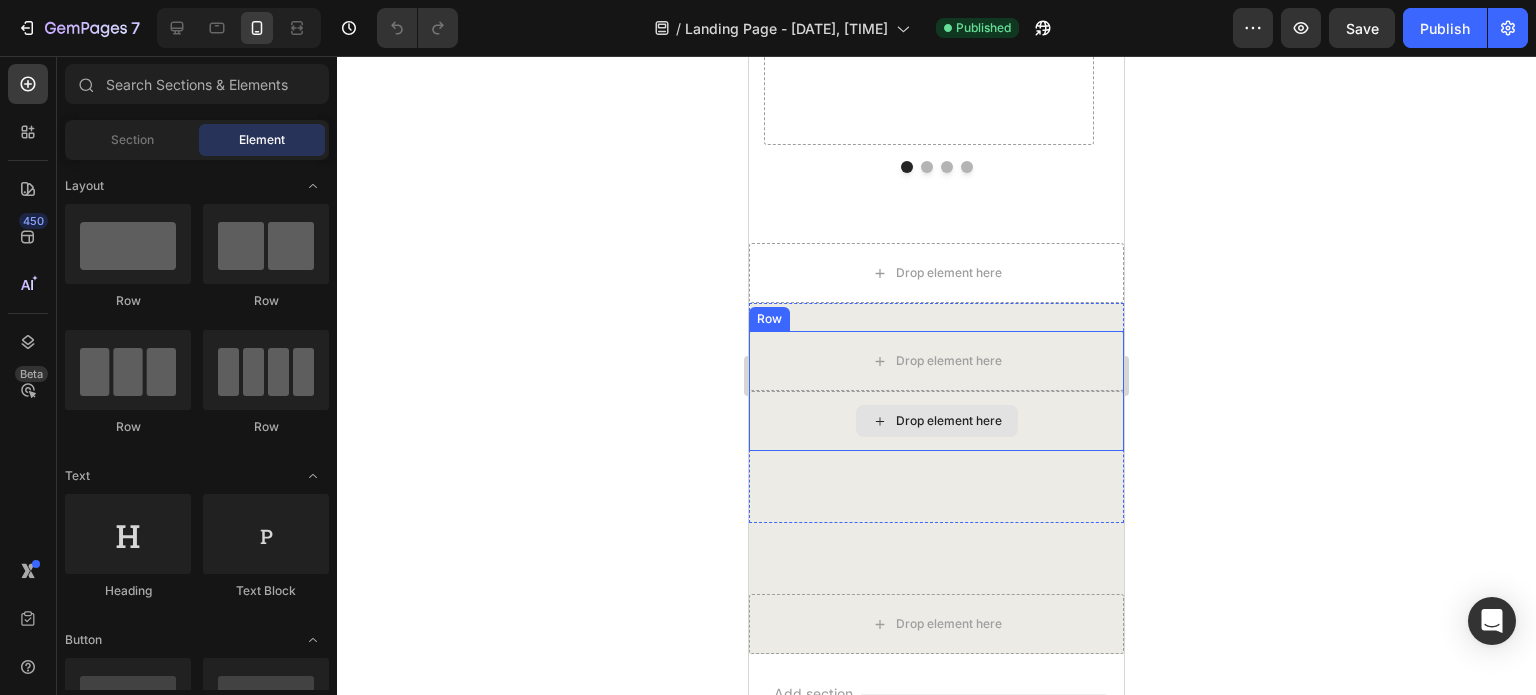 scroll, scrollTop: 2648, scrollLeft: 0, axis: vertical 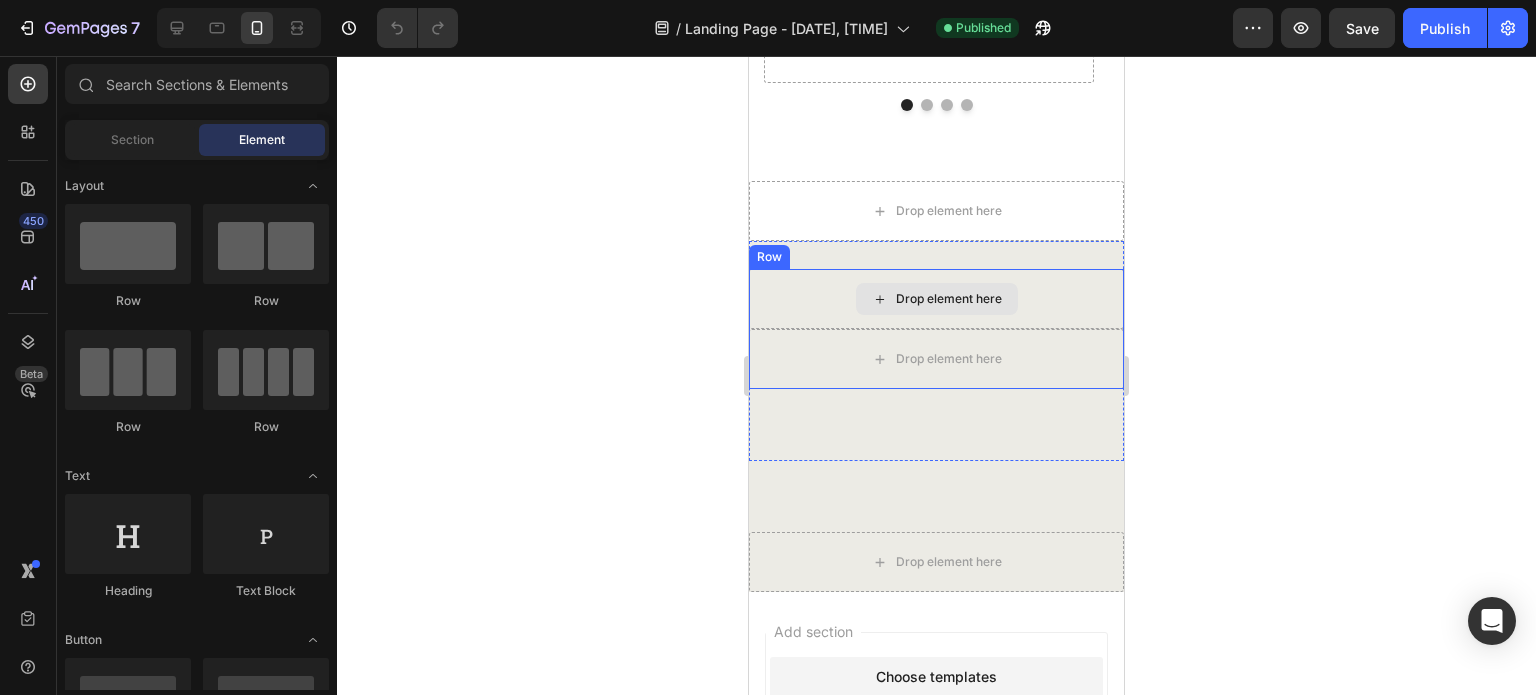 click on "Drop element here" at bounding box center [936, 299] 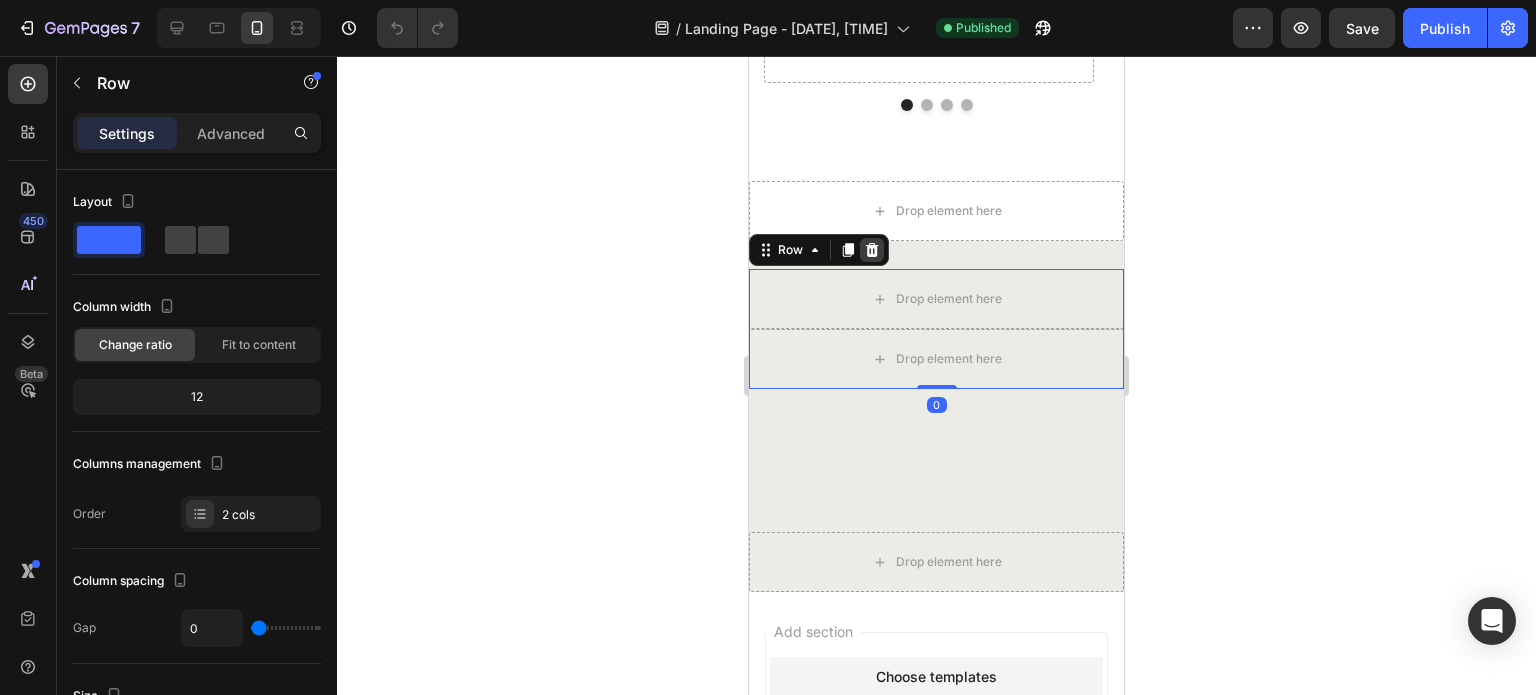 click 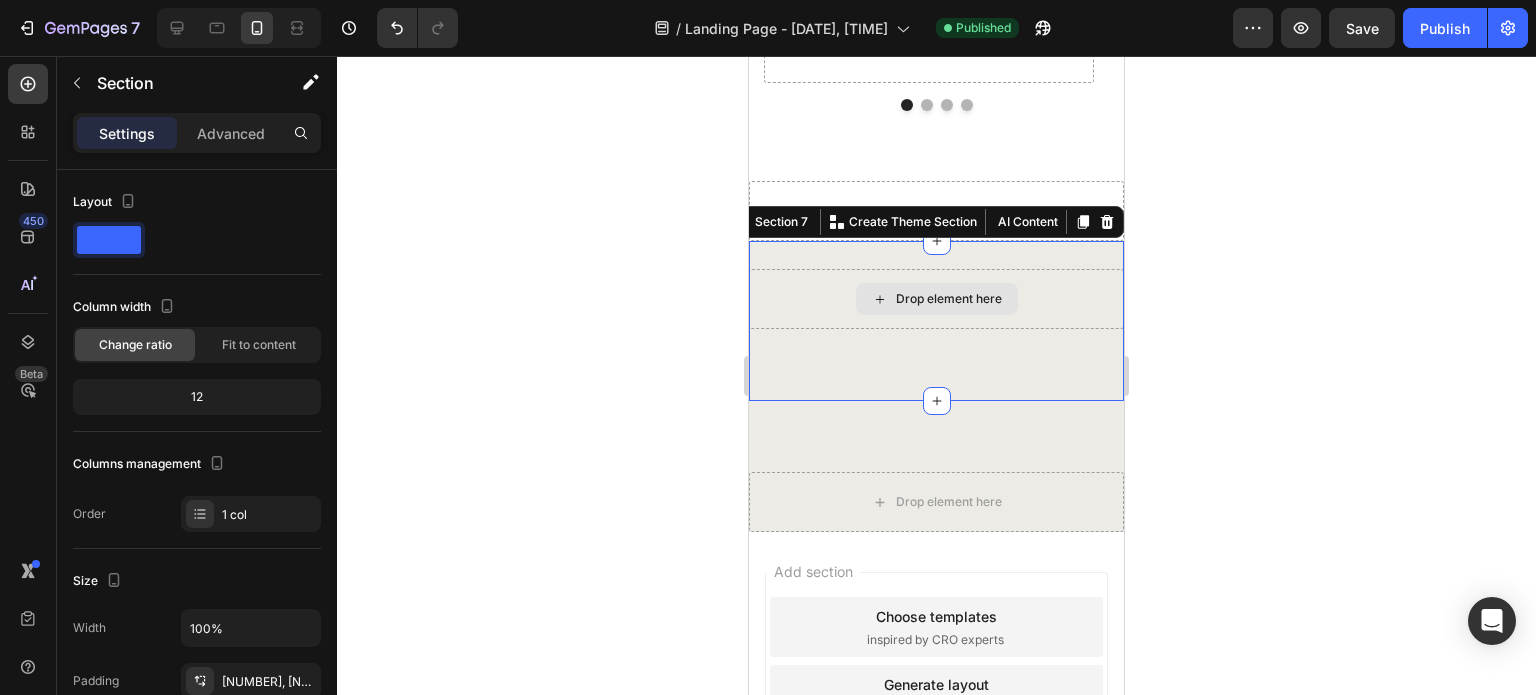 click on "Drop element here" at bounding box center (936, 299) 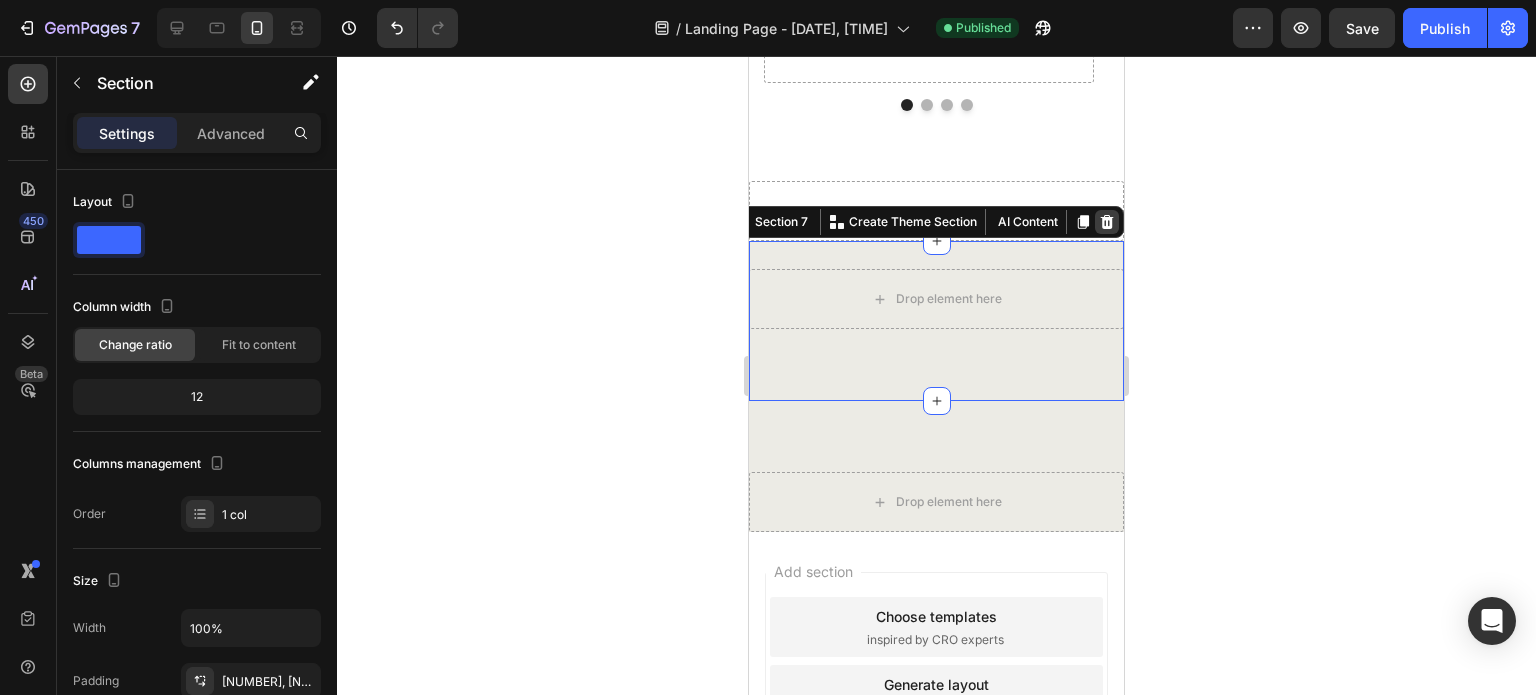 click 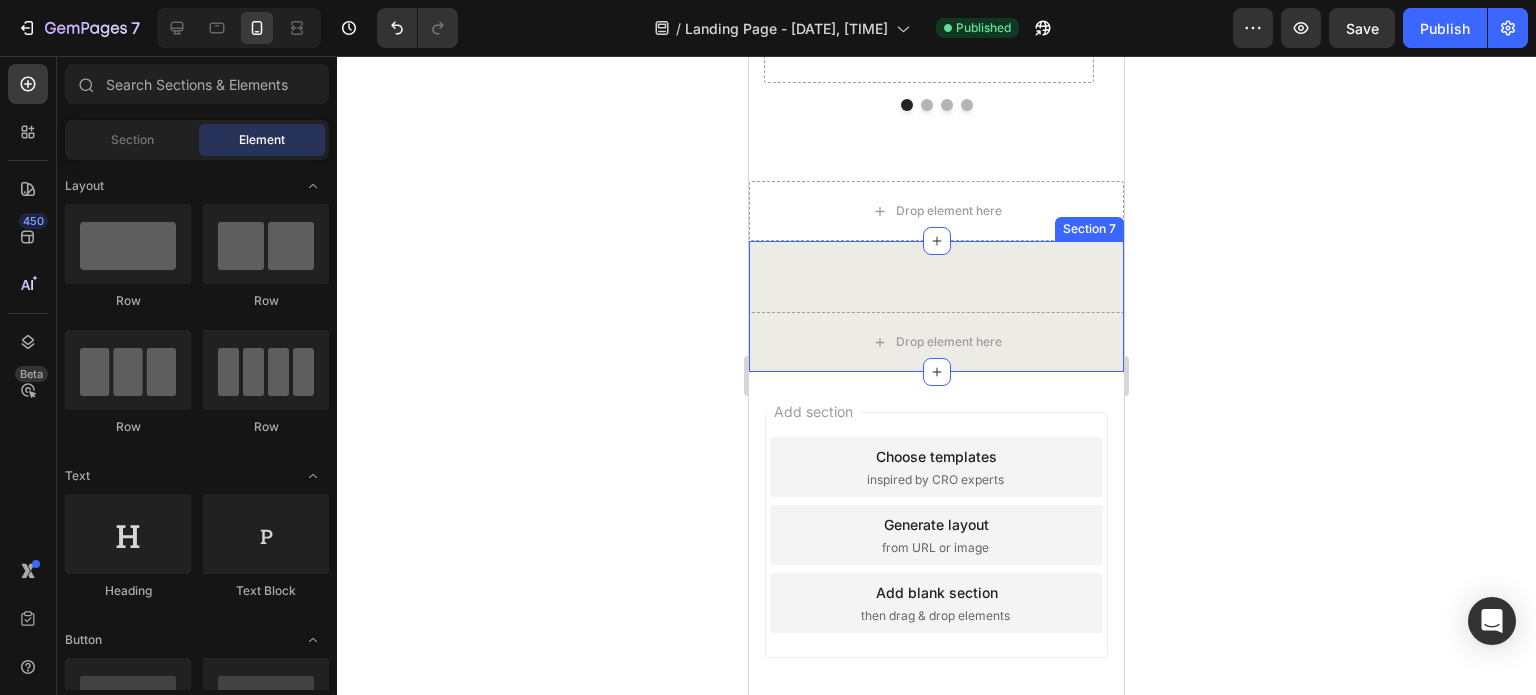 click on "Drop element here Row Section 7" at bounding box center [936, 306] 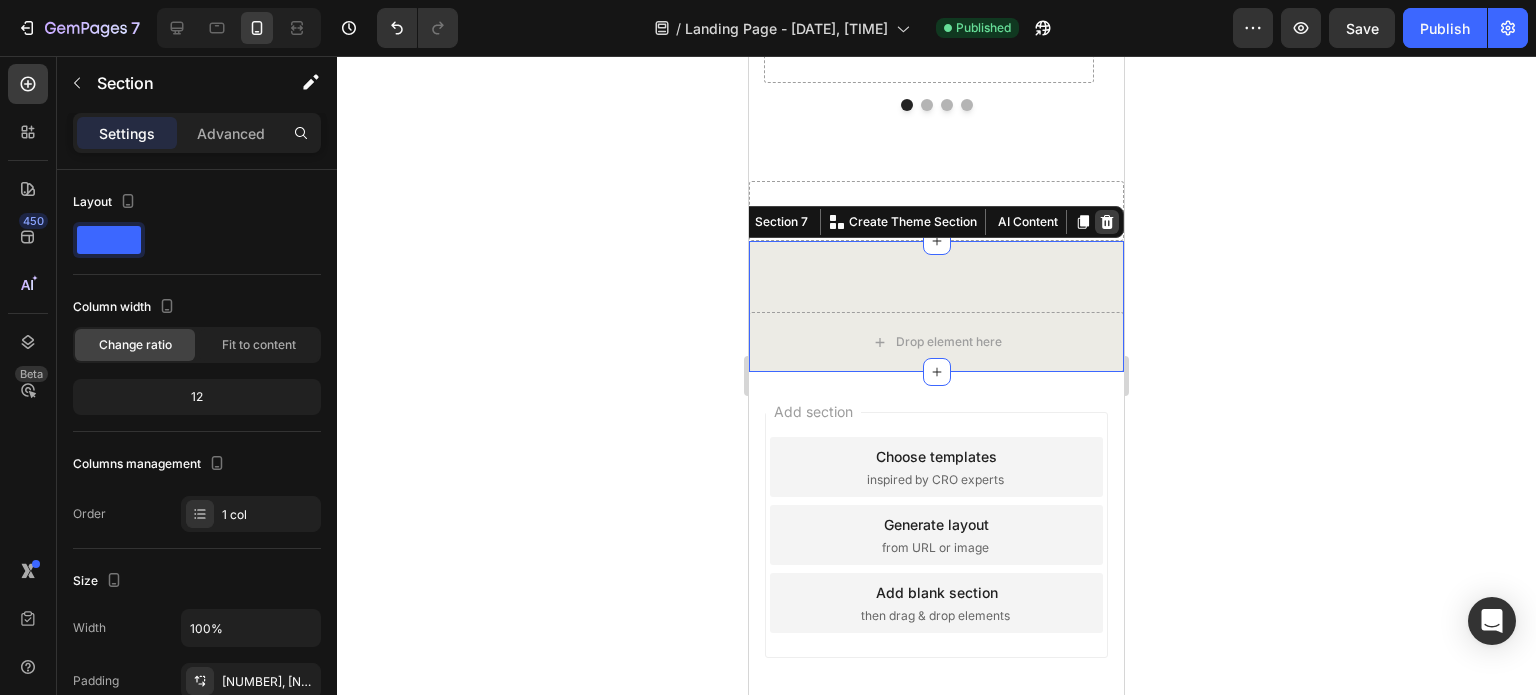 click 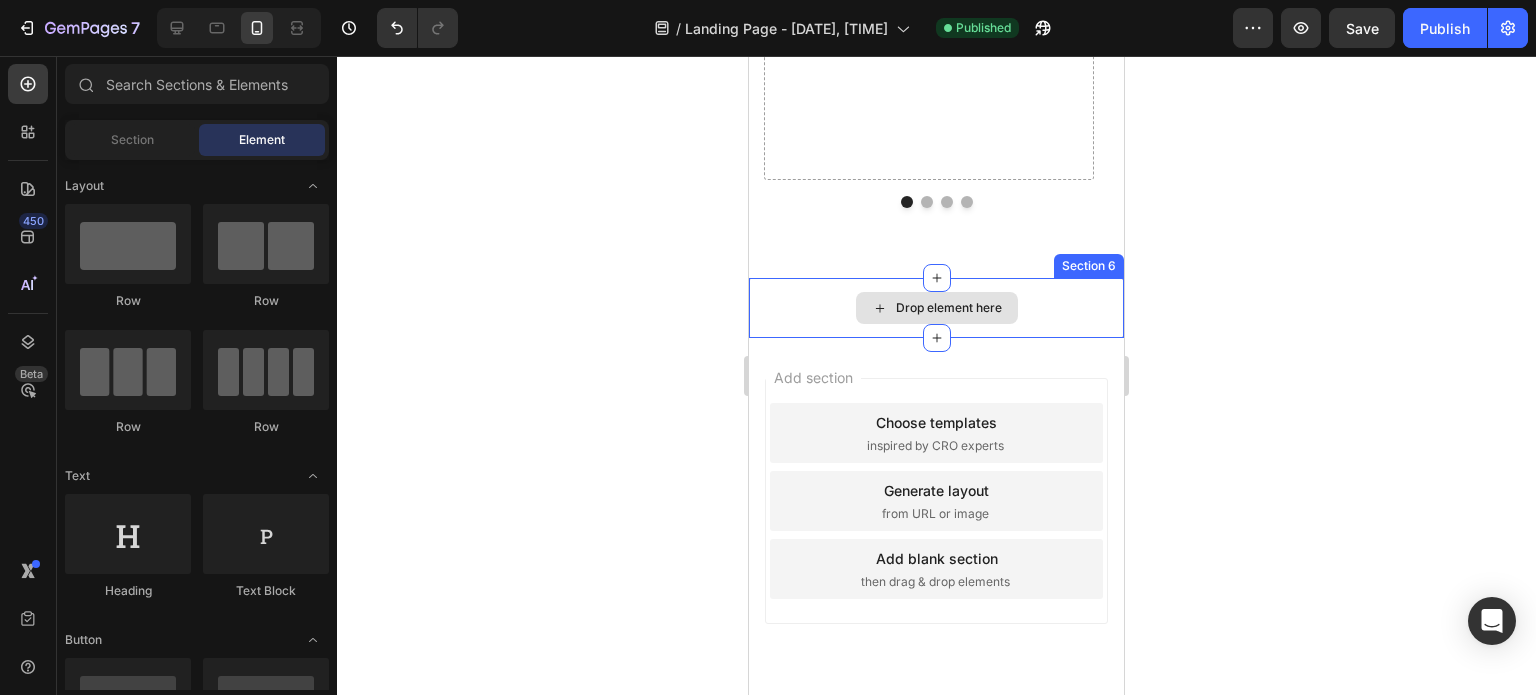 click on "Drop element here" at bounding box center (936, 308) 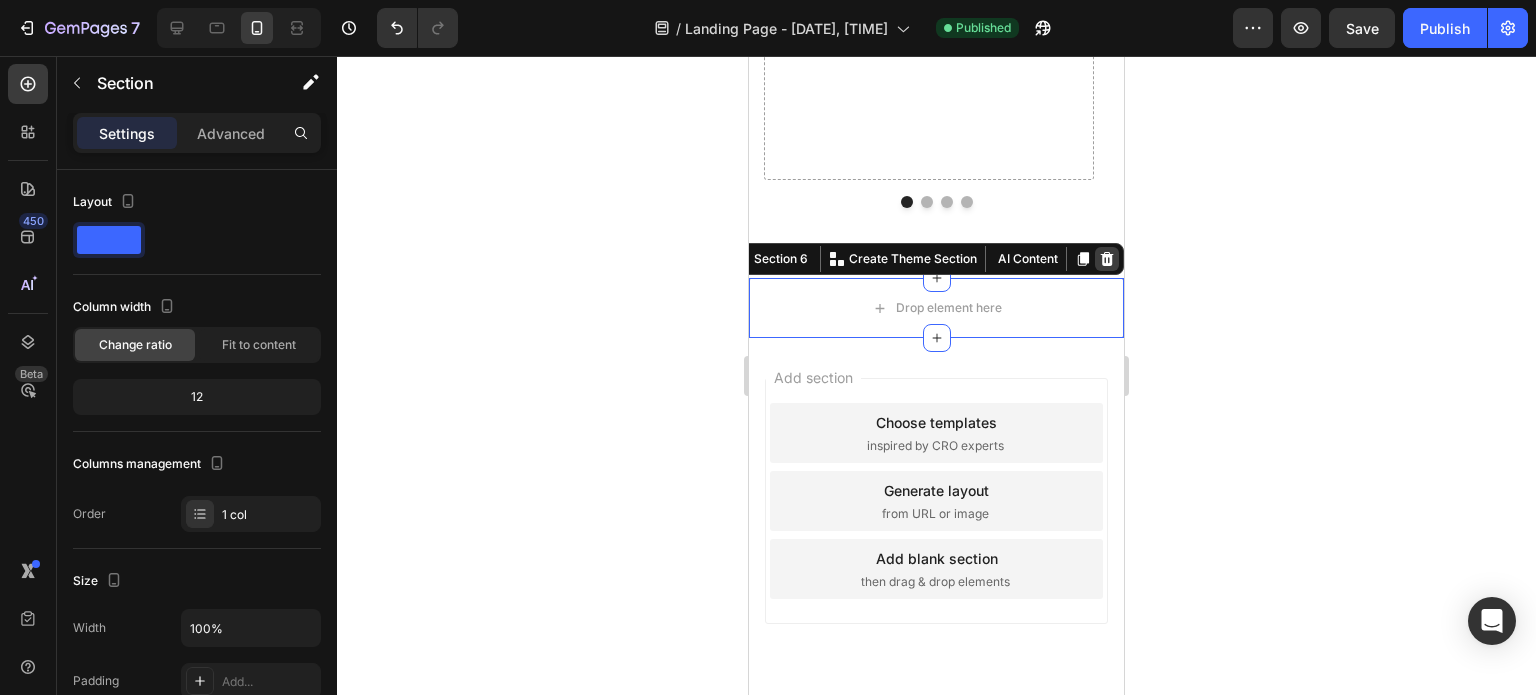 click at bounding box center (1107, 259) 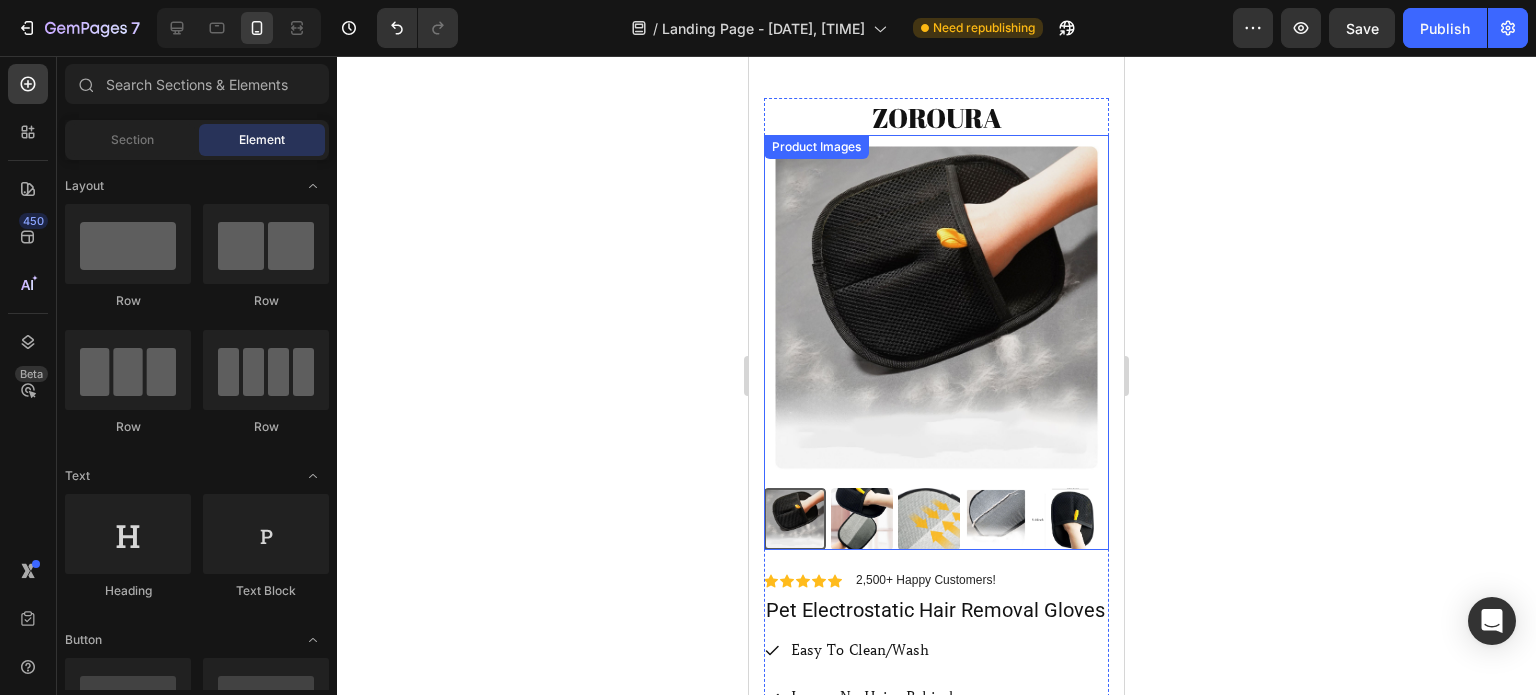 scroll, scrollTop: 0, scrollLeft: 0, axis: both 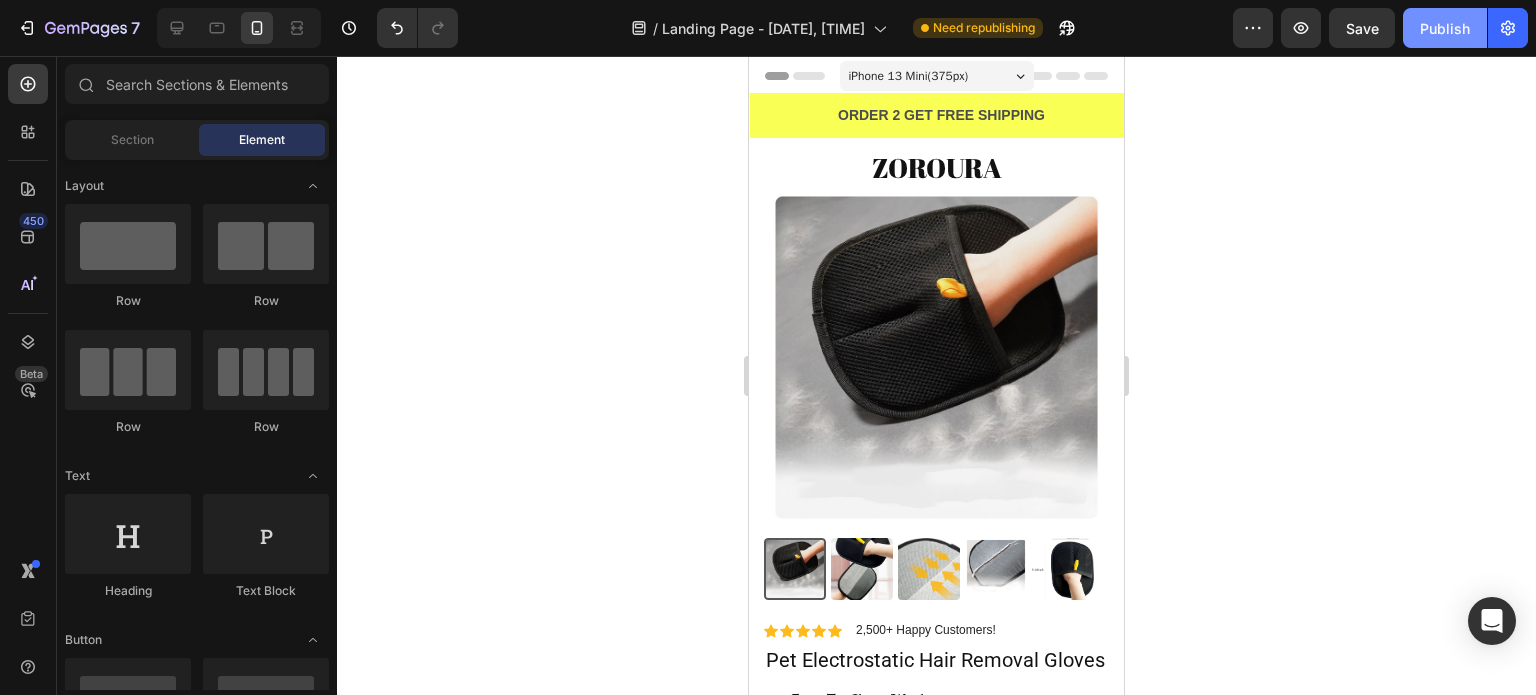 click on "Publish" at bounding box center [1445, 28] 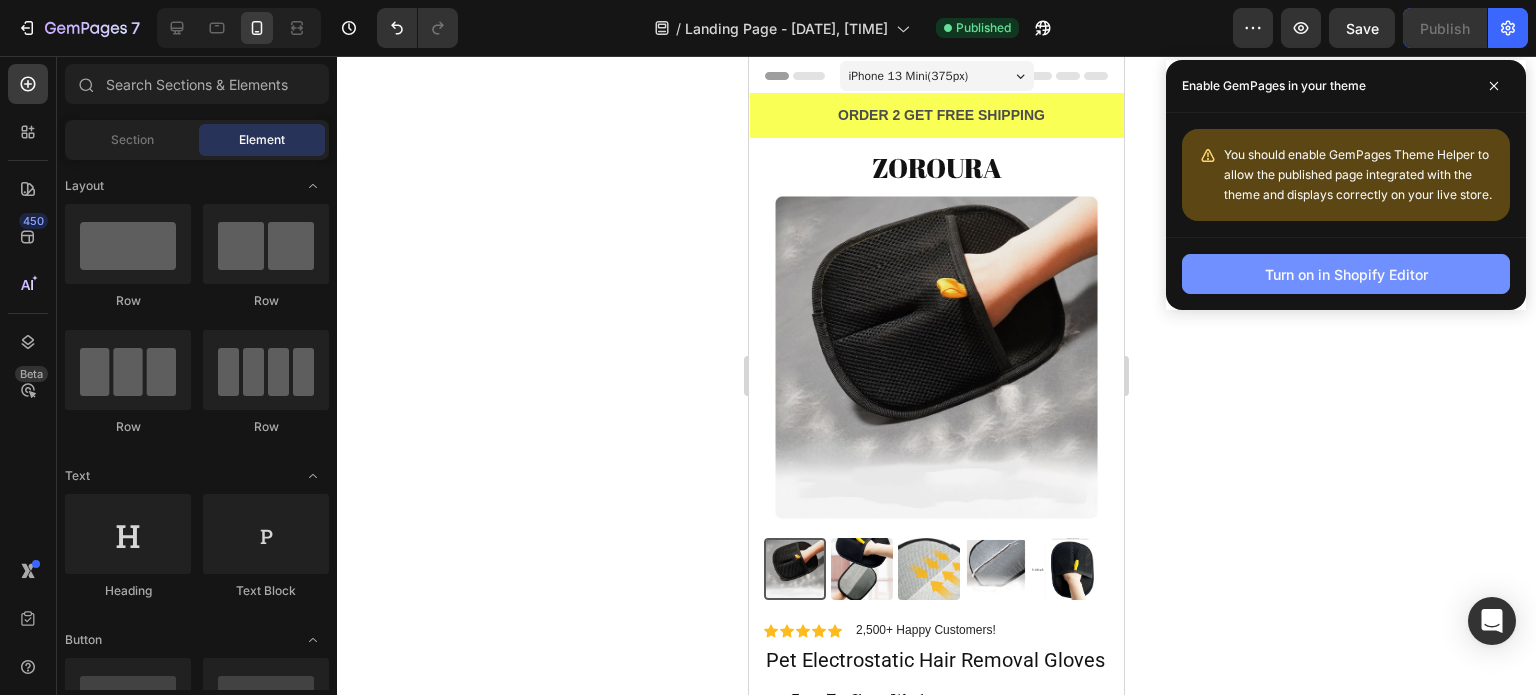 click on "Turn on in Shopify Editor" at bounding box center (1346, 274) 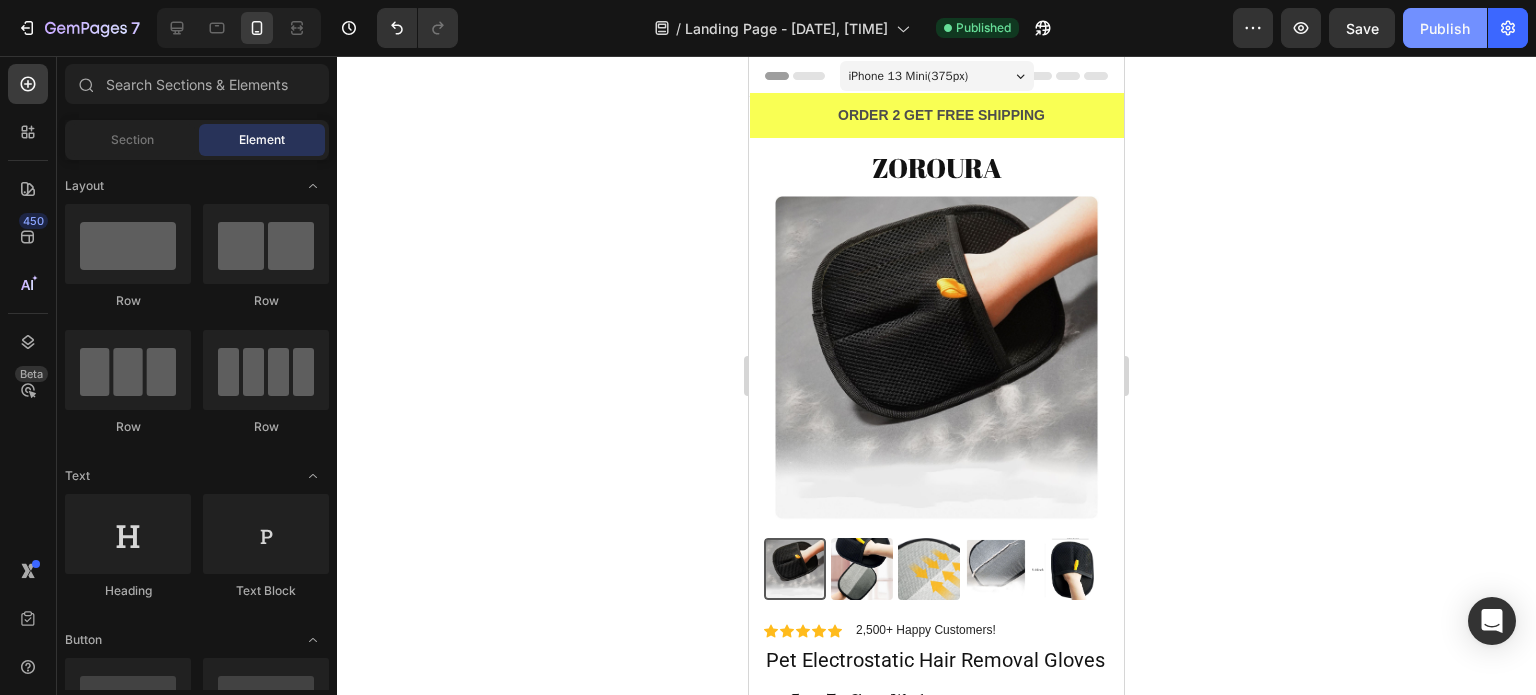 click on "Publish" at bounding box center [1445, 28] 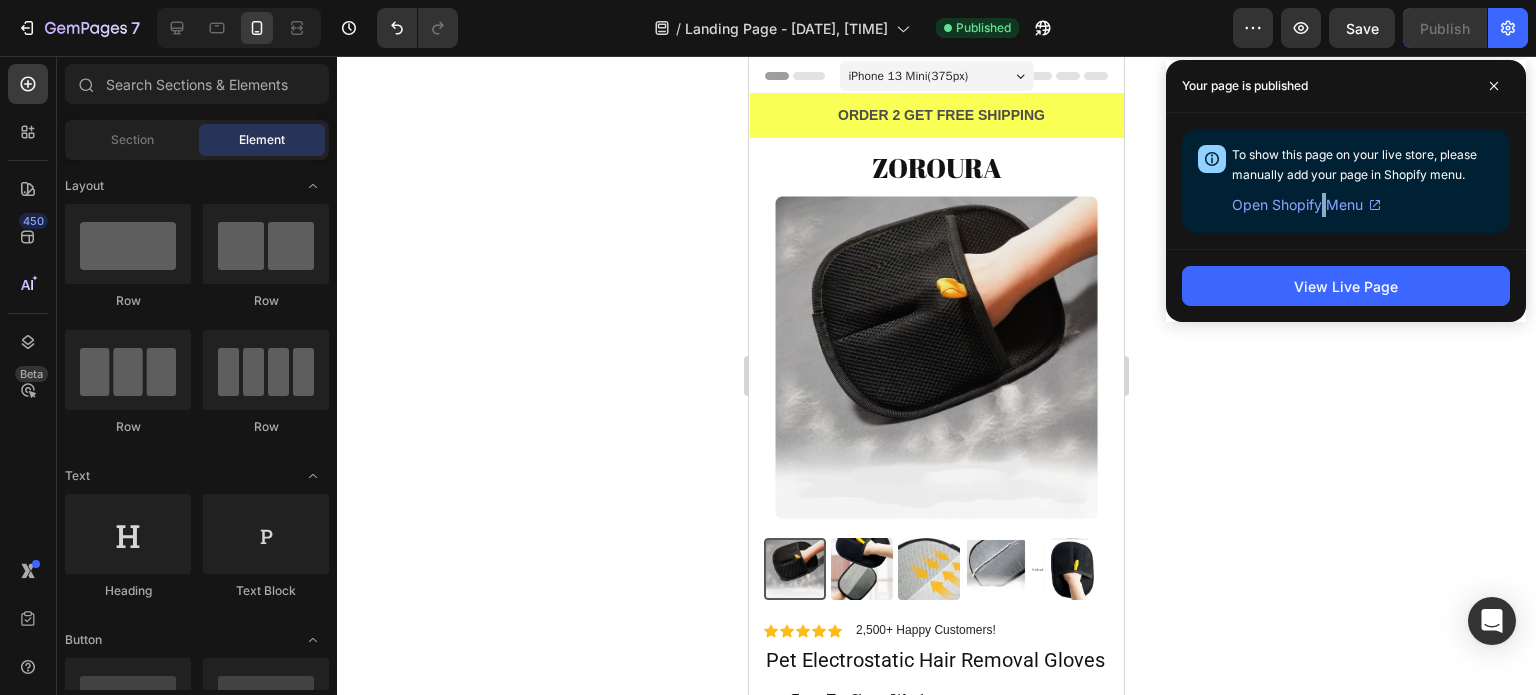 click on "Open Shopify Menu" at bounding box center (1297, 205) 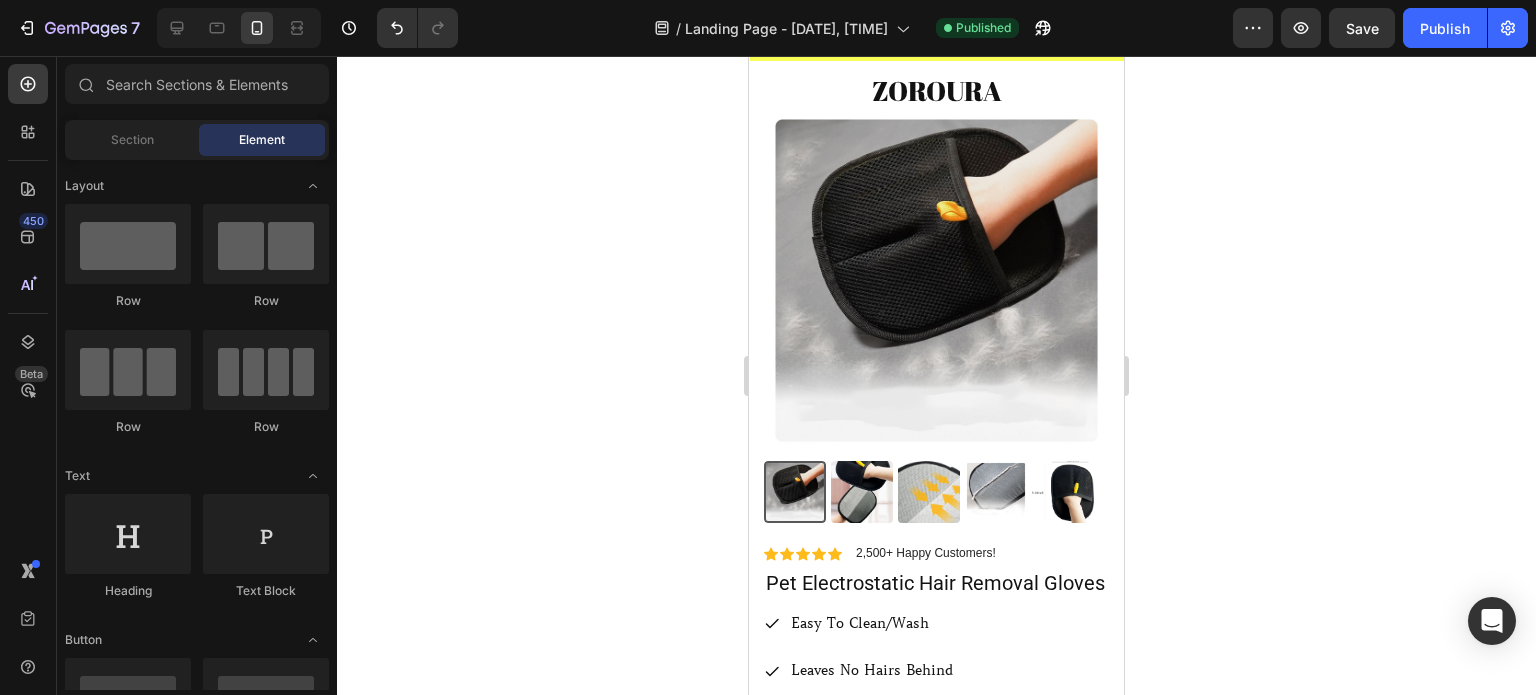 scroll, scrollTop: 0, scrollLeft: 0, axis: both 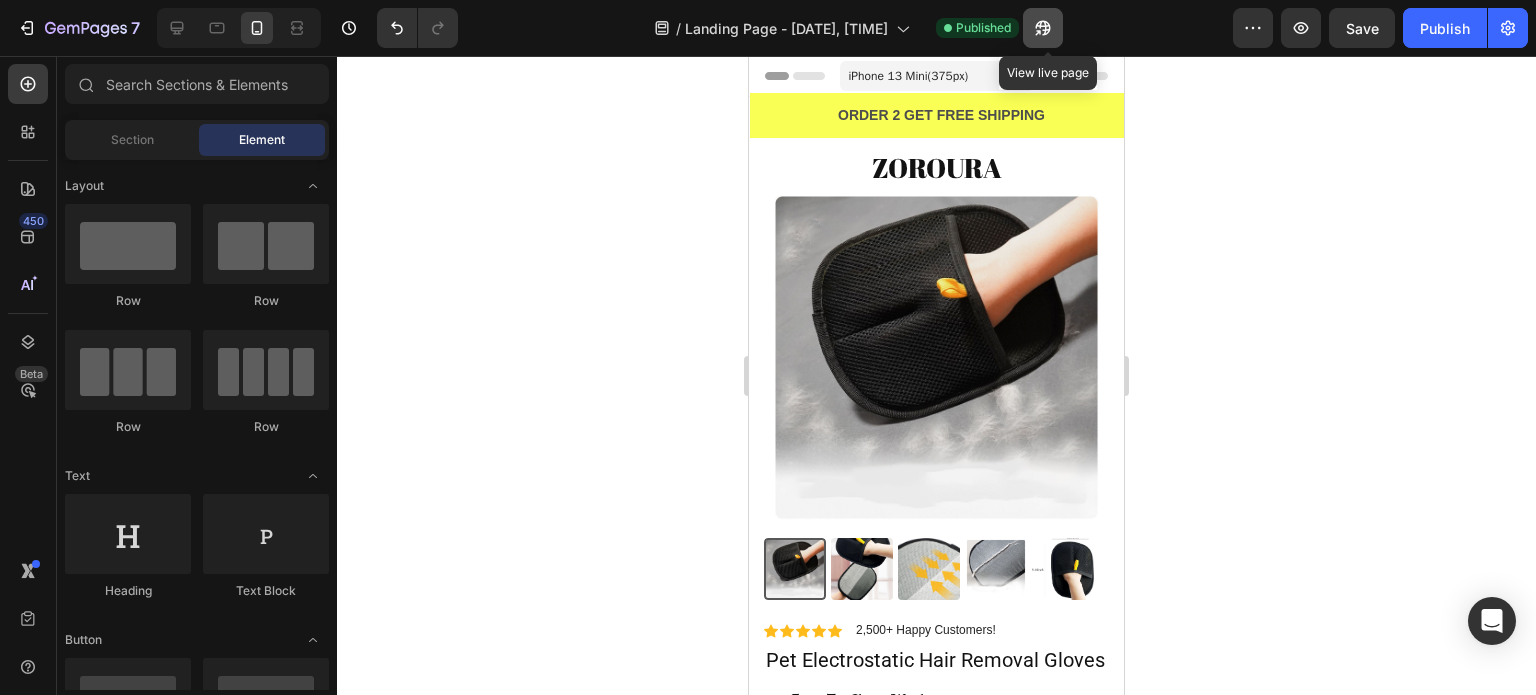 click 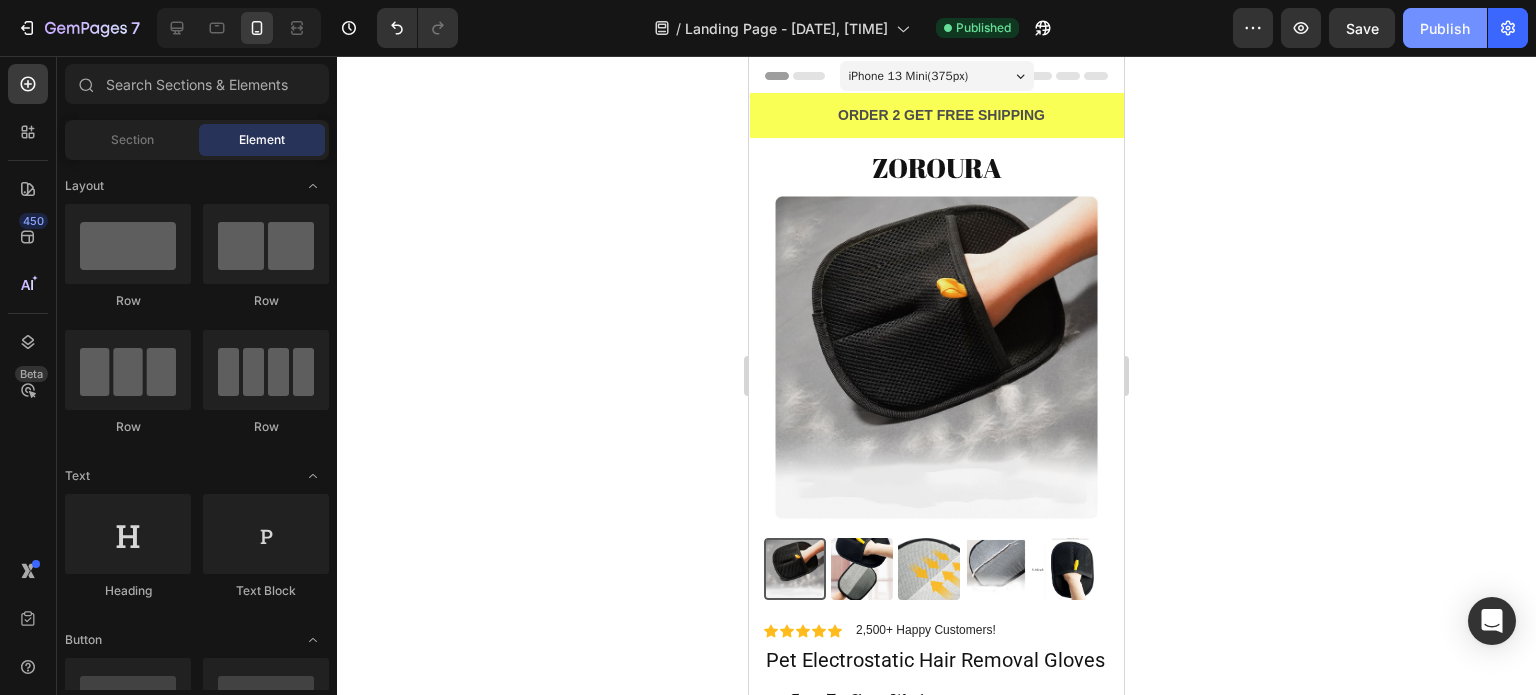 click on "Publish" at bounding box center (1445, 28) 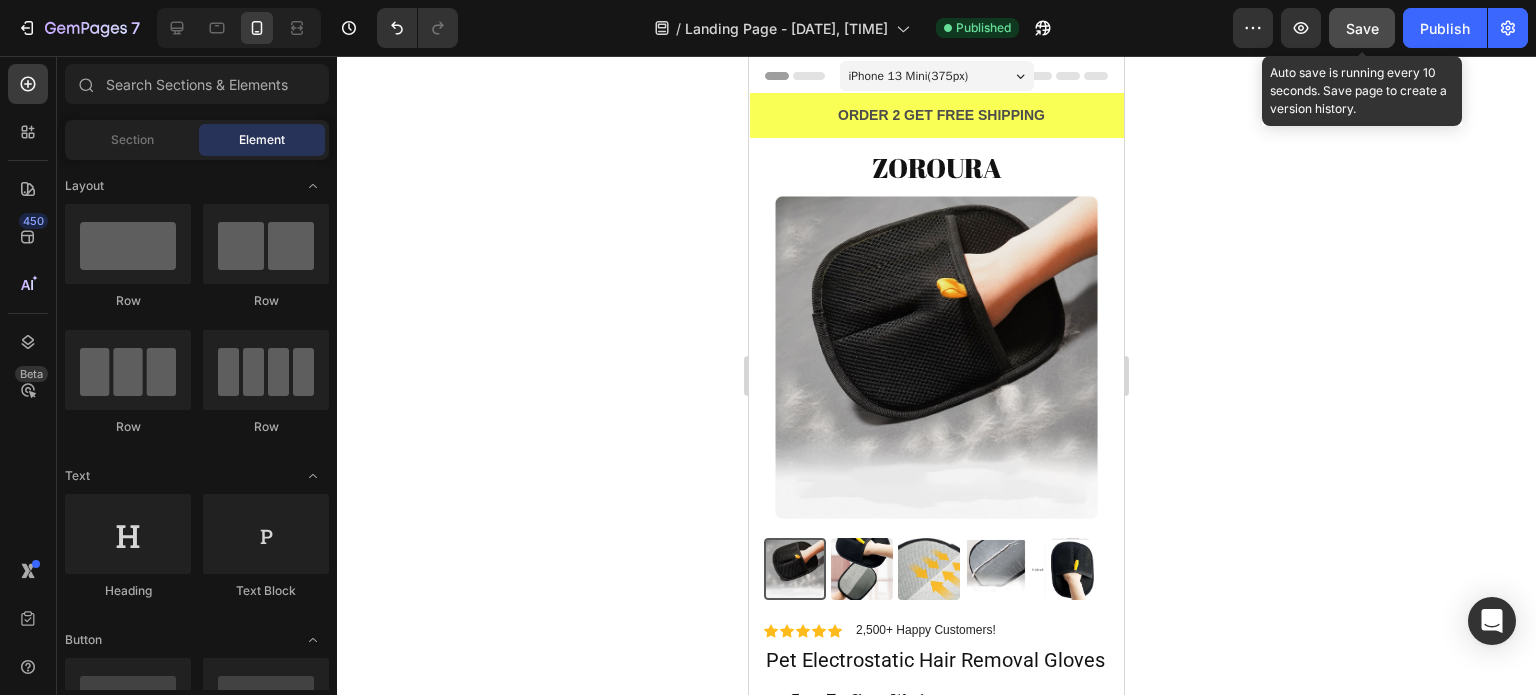 click on "Save" at bounding box center [1362, 28] 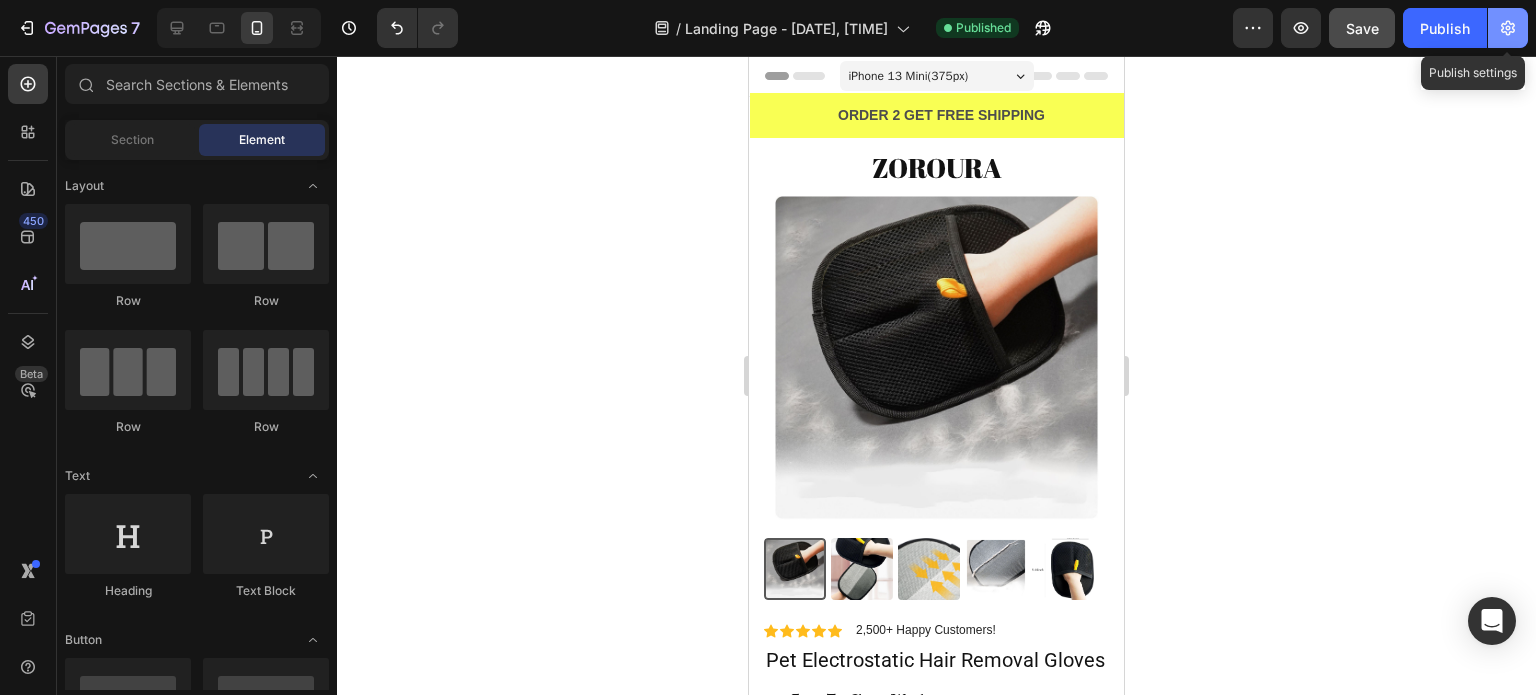 click 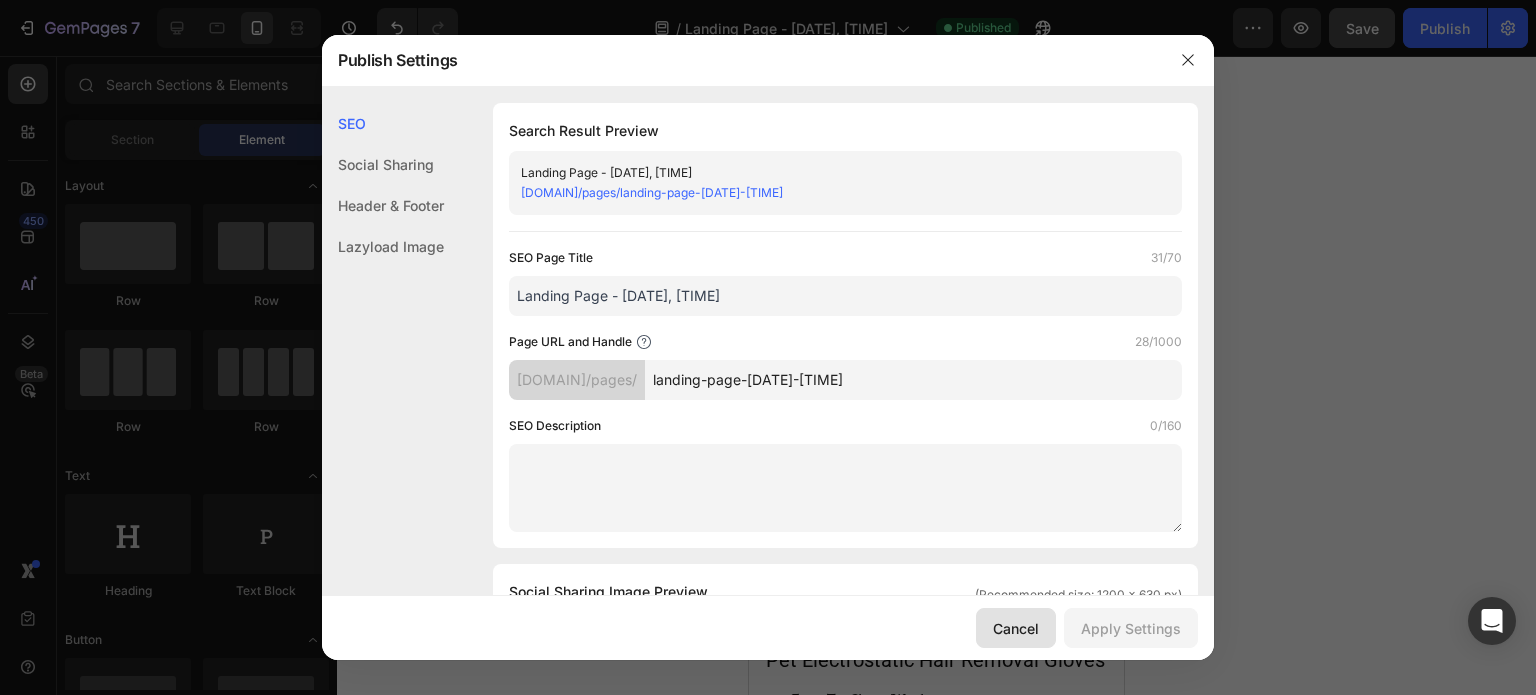 click on "Cancel" at bounding box center [1016, 628] 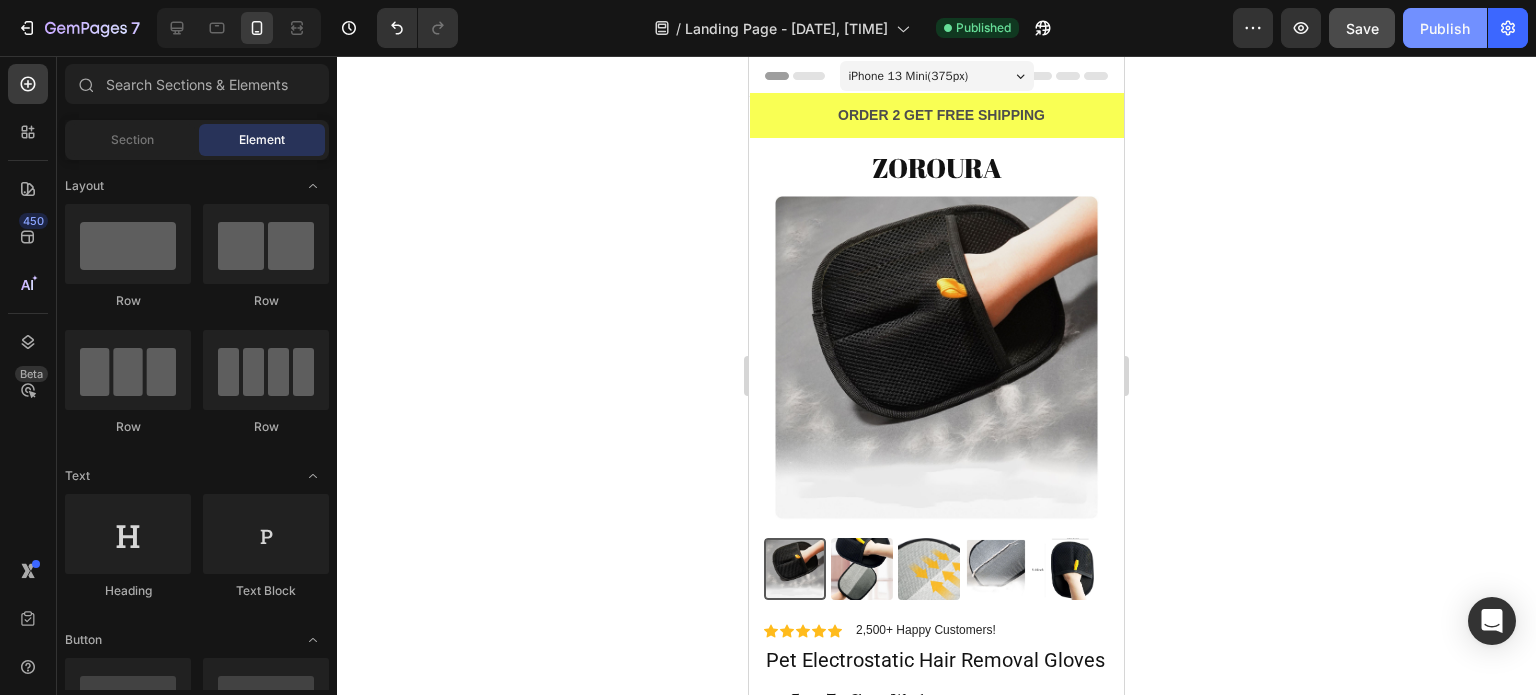 click on "Publish" at bounding box center (1445, 28) 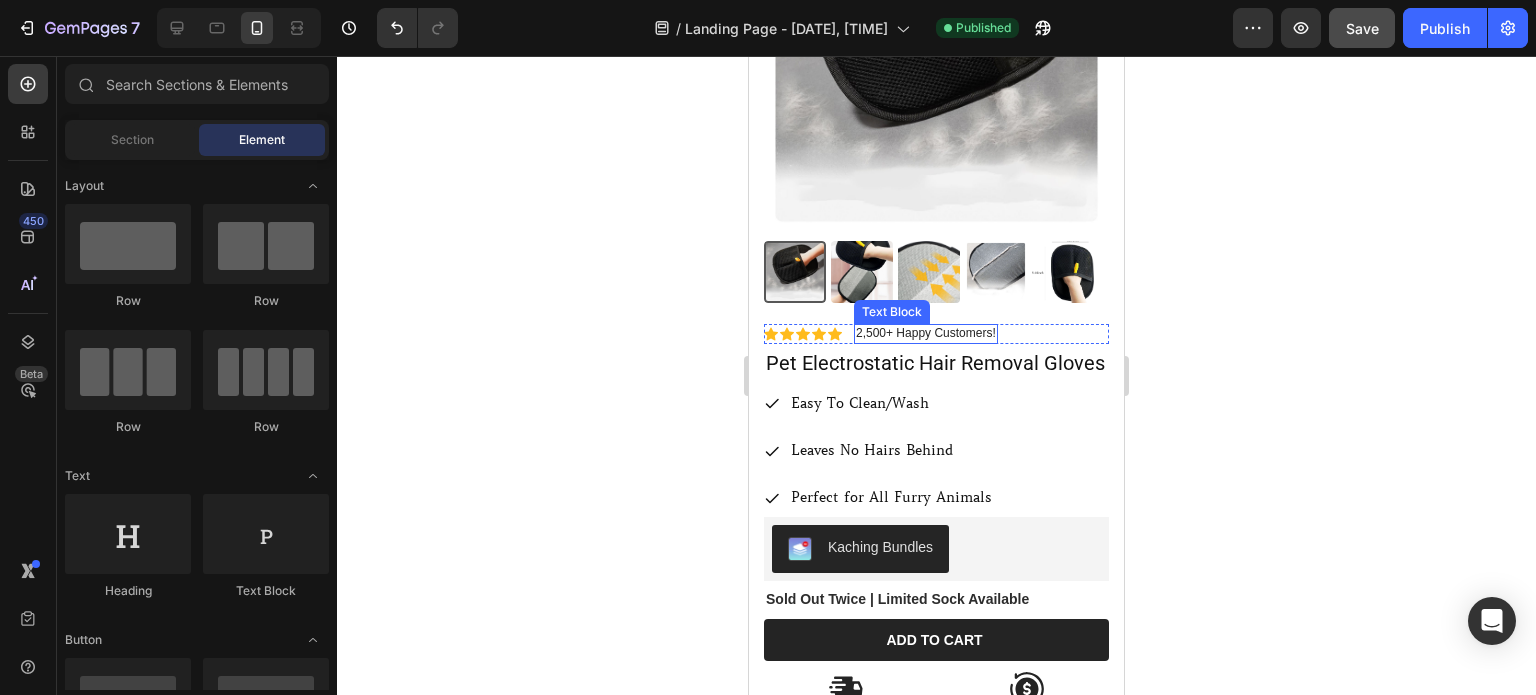 scroll, scrollTop: 300, scrollLeft: 0, axis: vertical 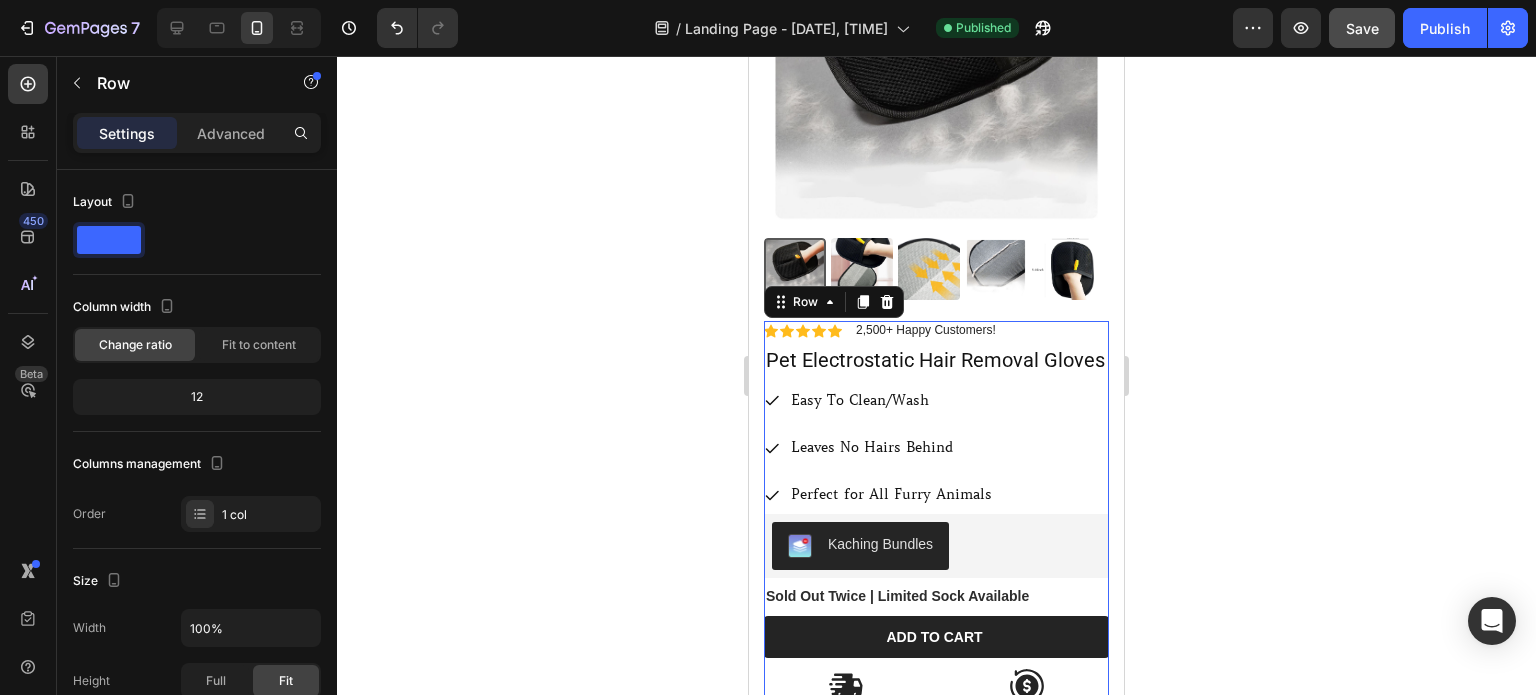 click on "Icon Icon Icon Icon Icon Icon List 2,500+ Happy Customers! Text Block Row No discount   Not be displayed when published Product Badge Pet Electrostatic Hair Removal Gloves Product Title
Easy To Clean/Wash
Leaves No Hairs Behind
Perfect for All Furry Animals Item List Kaching Bundles Kaching Bundles Sold Out Twice | Limited Sock Available Text Block Icon Icon Icon Icon Icon Icon List 2,500+ Verified Reviews! Text Block Row Type: 1pcs 1pcs 1pcs     1pcs Product Variants & Swatches Add to cart Add to Cart Image Free Shipping Text Block When You Spend +$70 Text Block Image 100% Money-Back Text Block 14 Day Return Policy Text Block Row                Title Line Image
Icon
Icon
Icon
Icon
Icon Row Rita Carroll Text block Row These mitts work a treat. Pick up dog hair and fluff off clothes and furnishings. Even used them on hard to reach corners on carpet. A must have.  Text block Row" at bounding box center (936, 690) 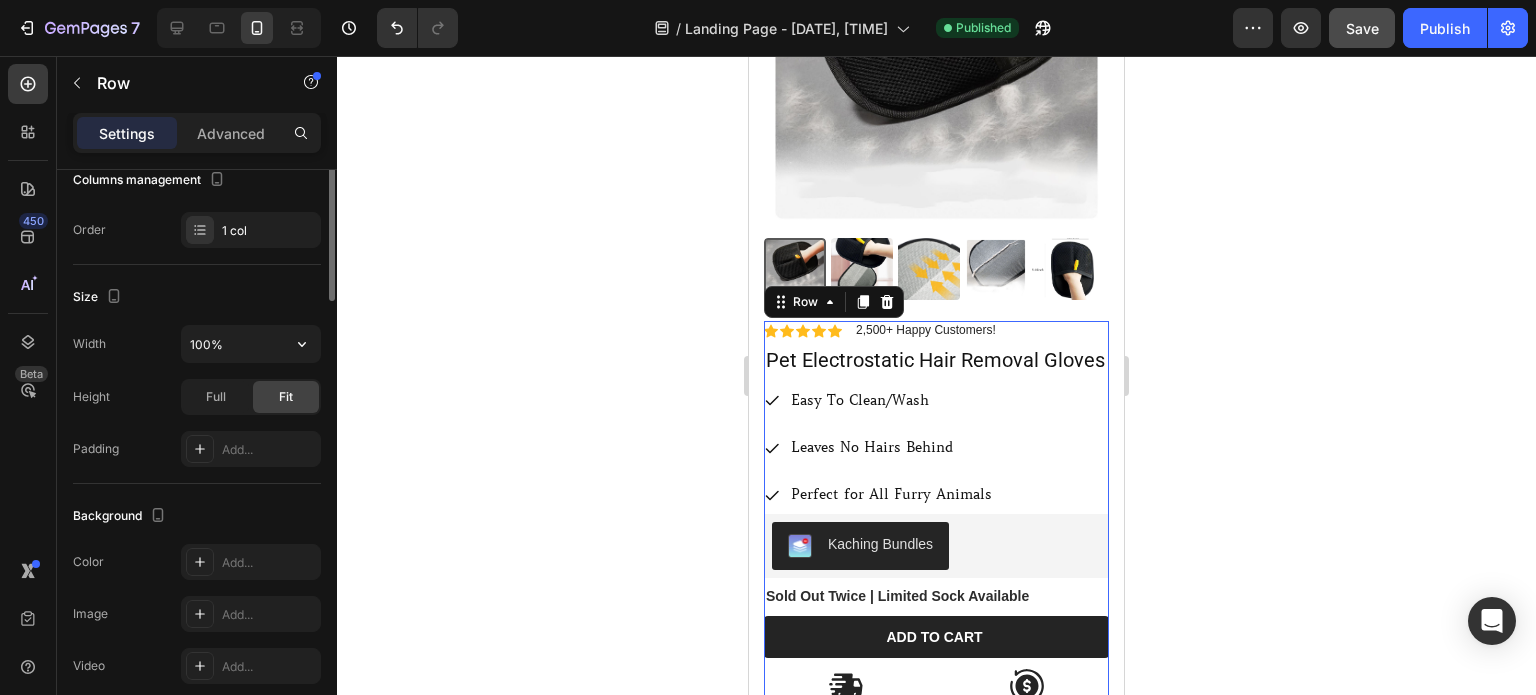 scroll, scrollTop: 0, scrollLeft: 0, axis: both 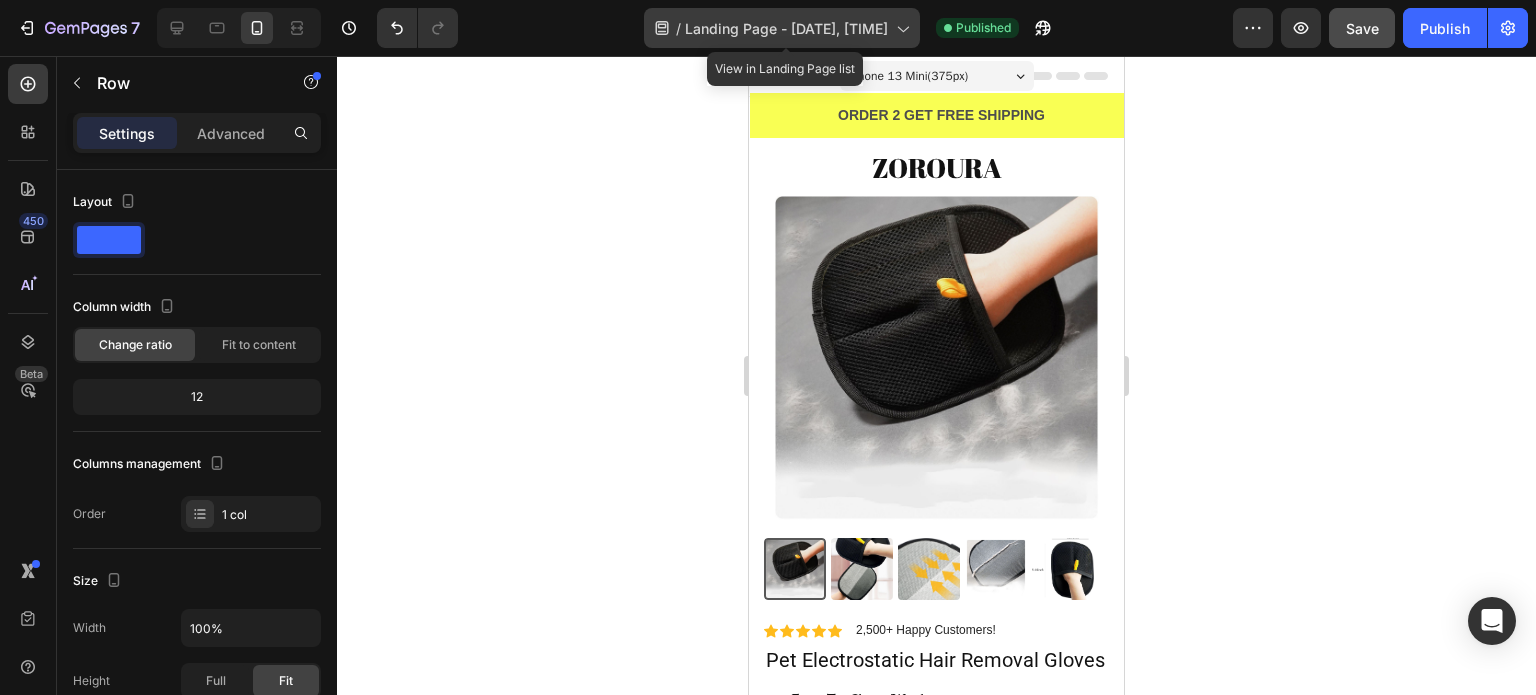 click on "Landing Page - Jul 27, 00:41:04" at bounding box center [786, 28] 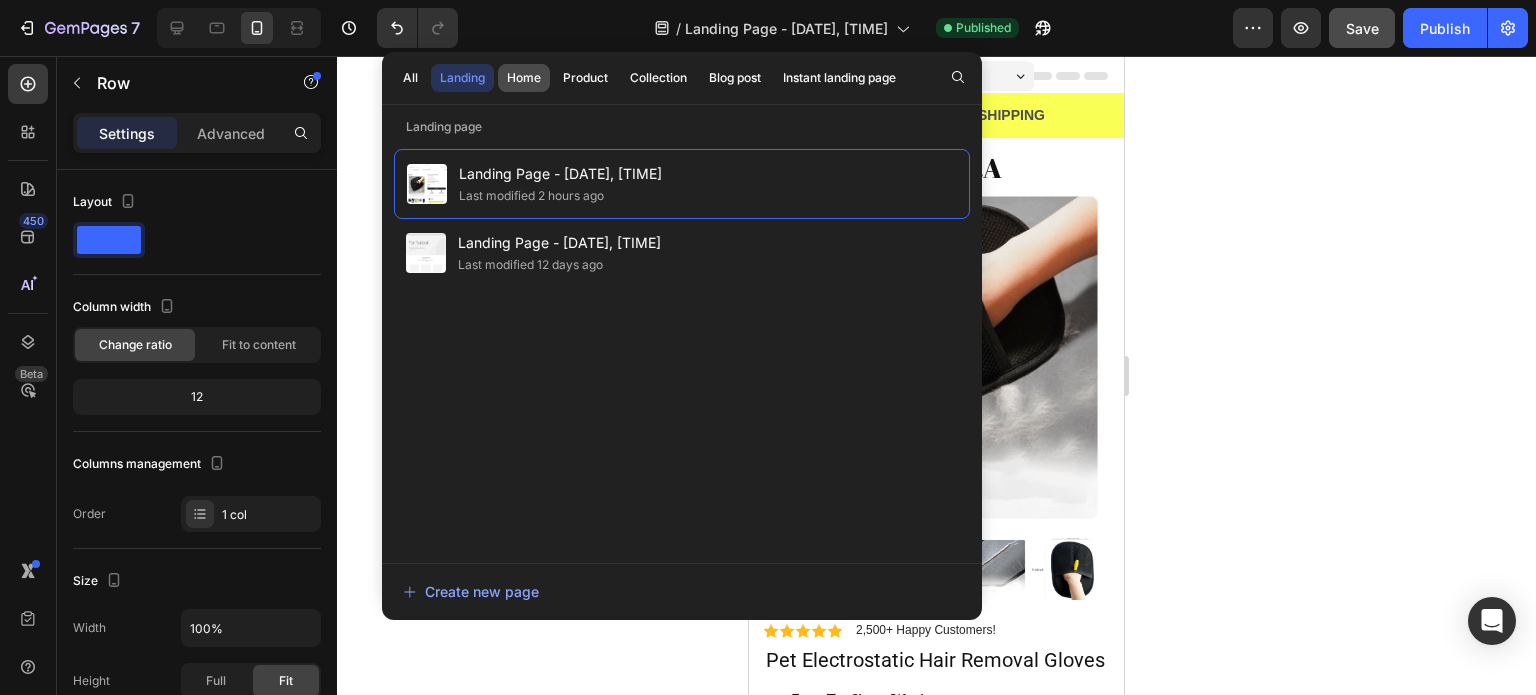 click on "Home" at bounding box center (524, 78) 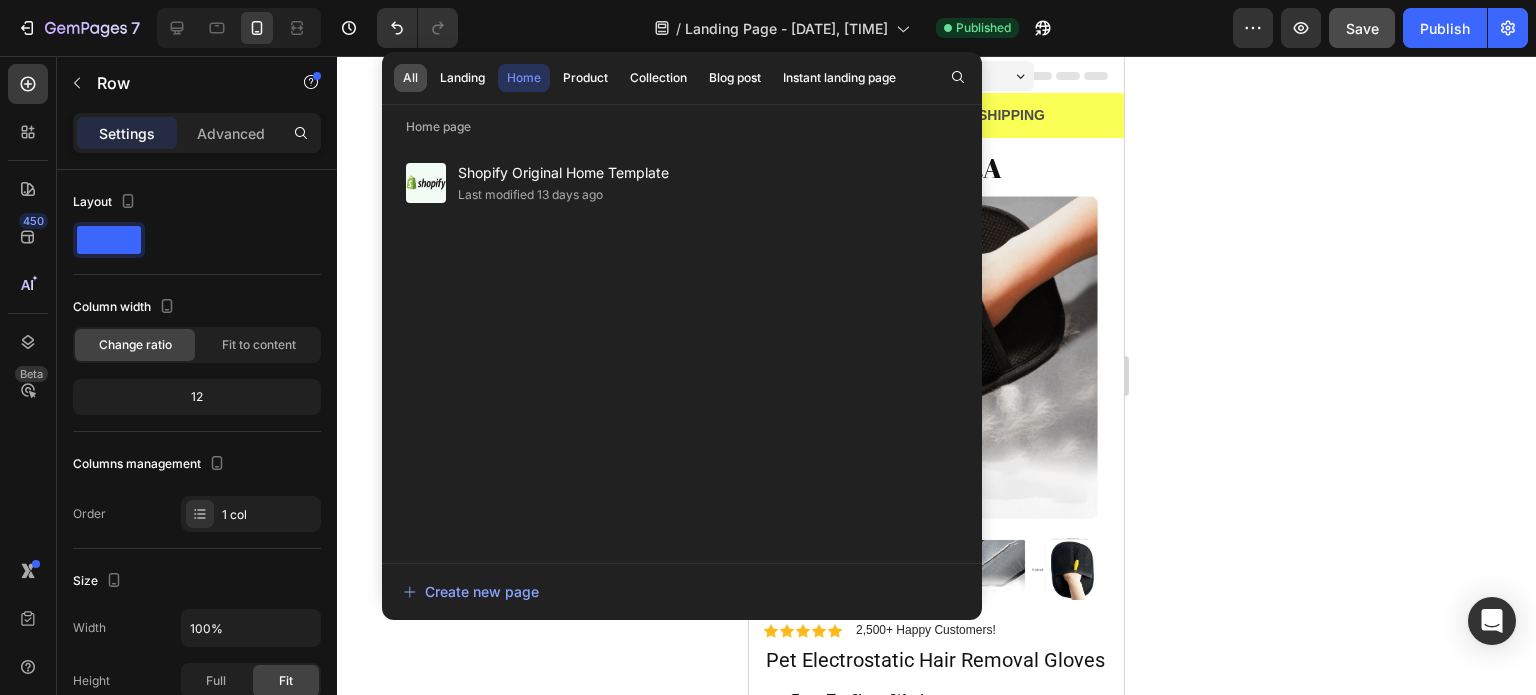 click on "All" at bounding box center [410, 78] 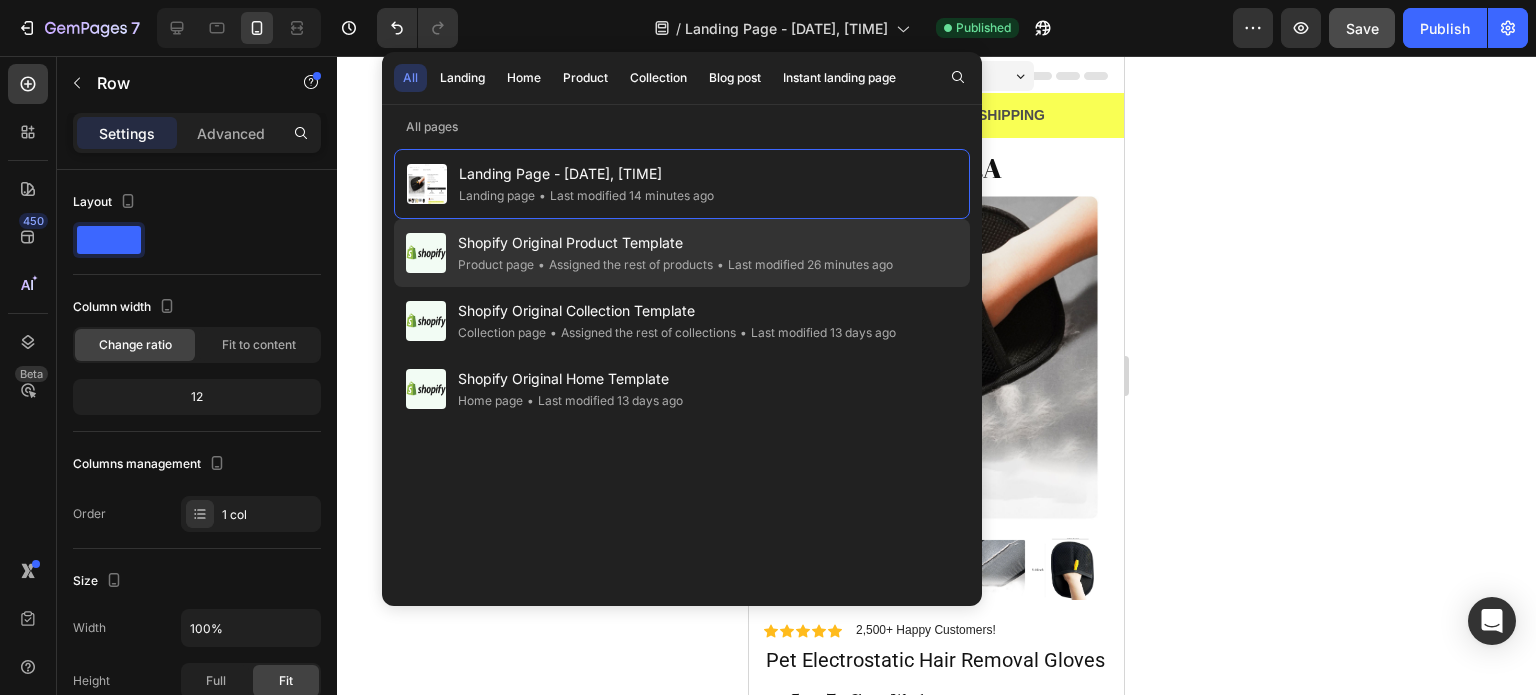 click on "• Last modified 26 minutes ago" 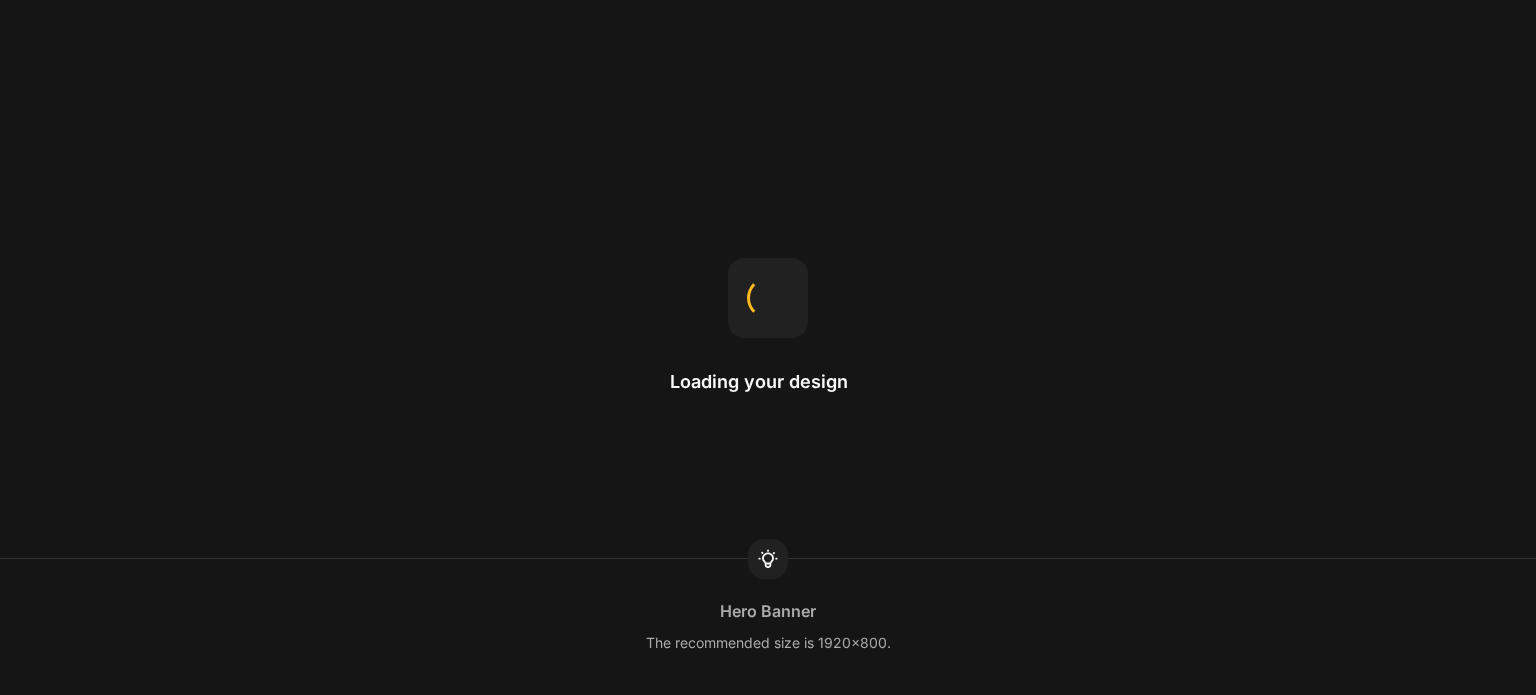 scroll, scrollTop: 0, scrollLeft: 0, axis: both 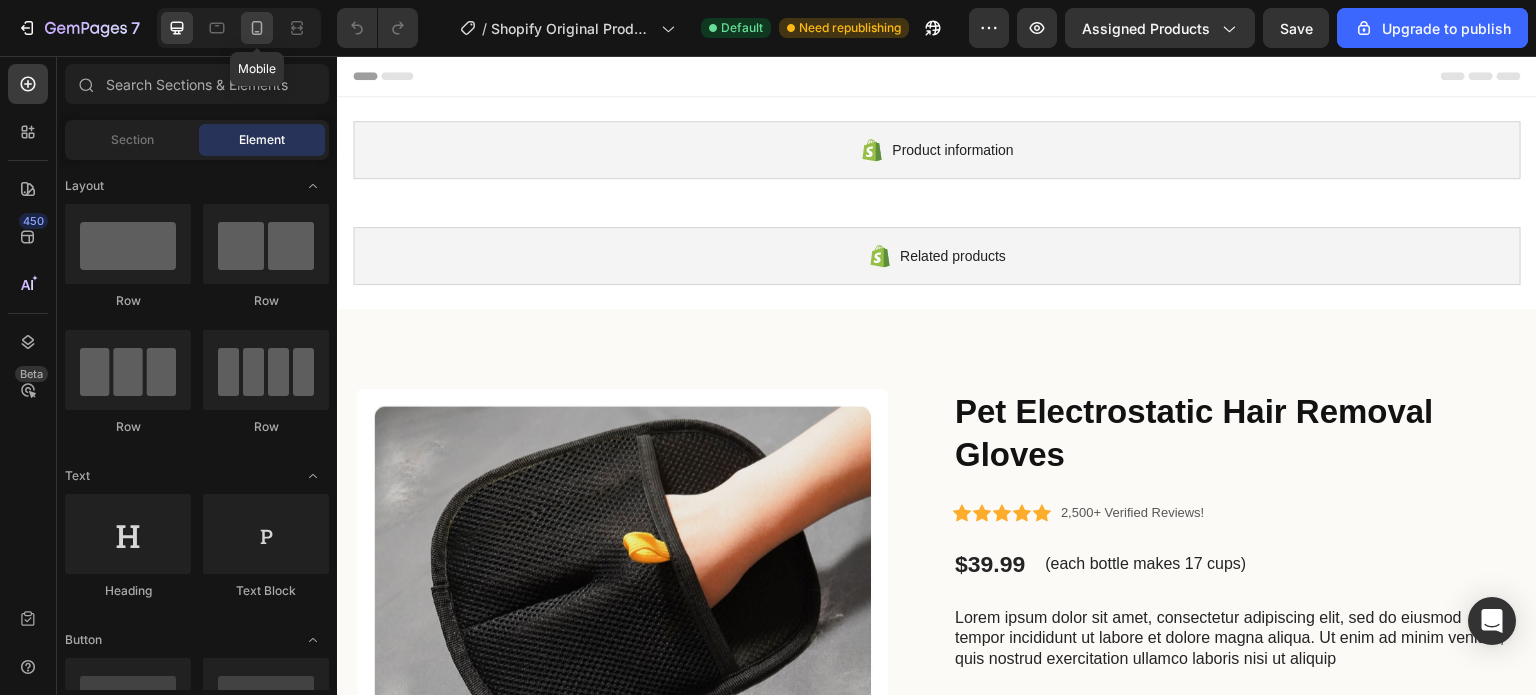 click 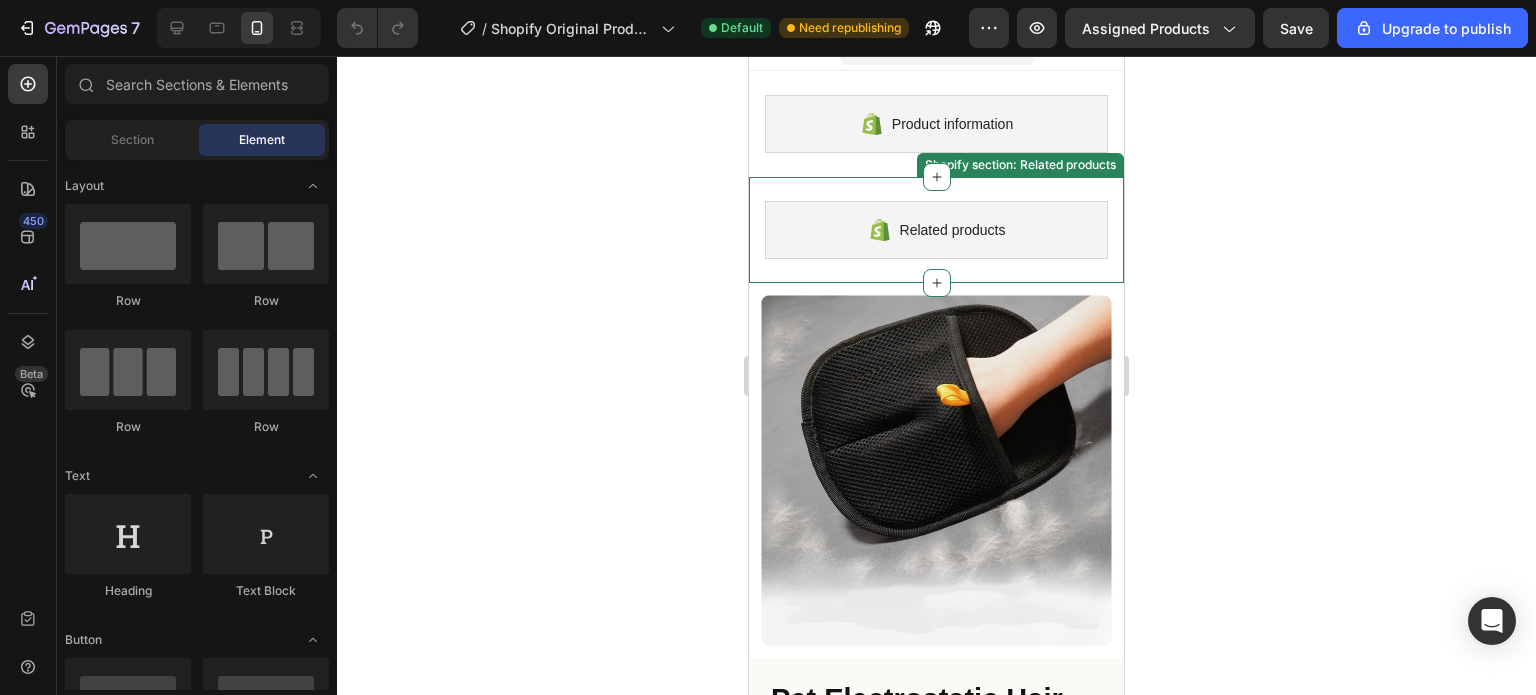 scroll, scrollTop: 0, scrollLeft: 0, axis: both 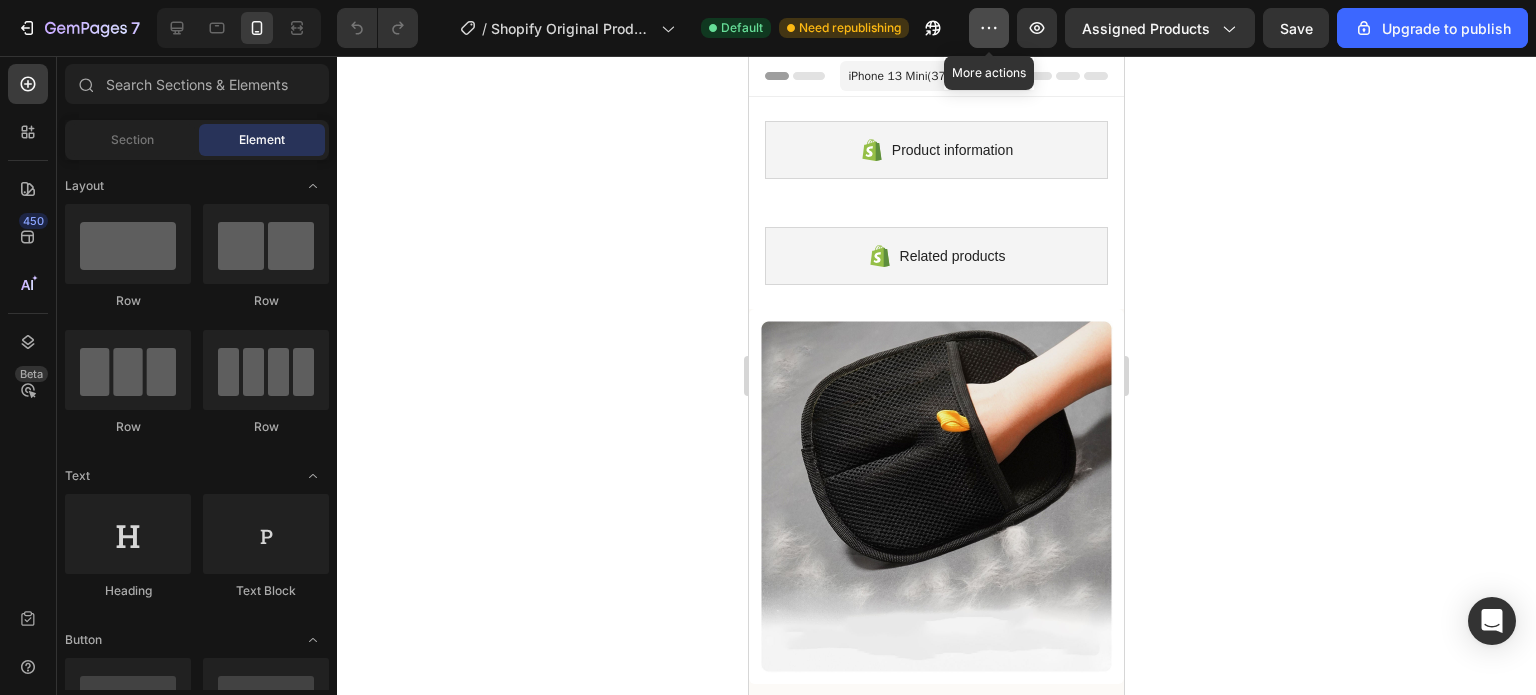 click 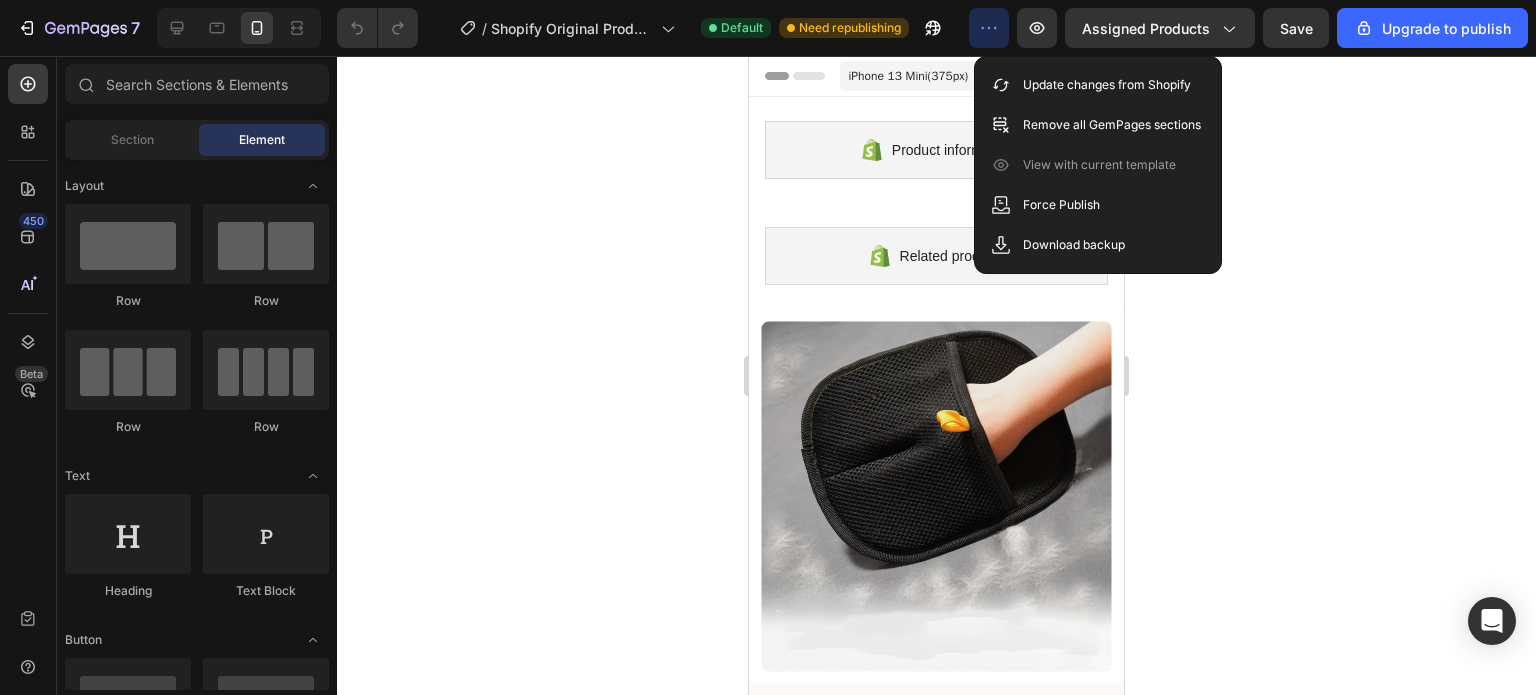 click 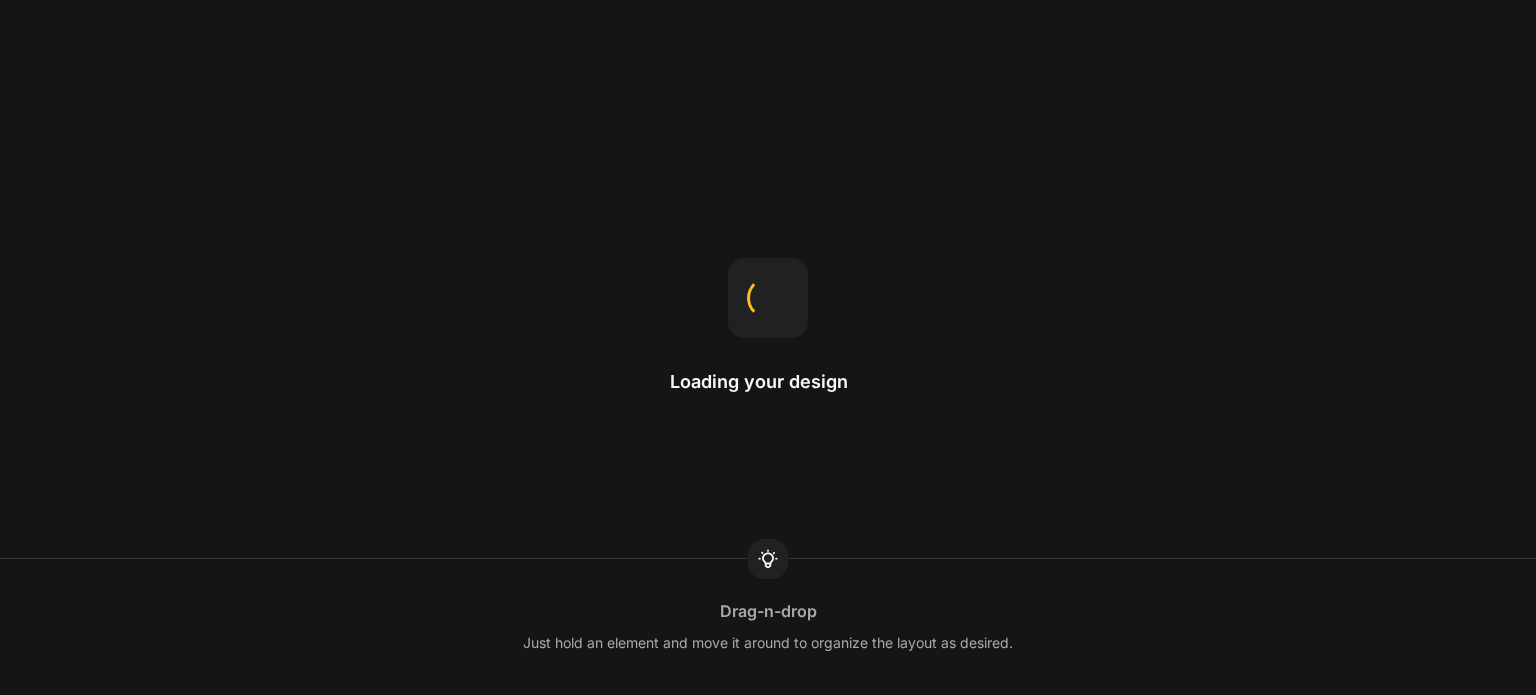 scroll, scrollTop: 0, scrollLeft: 0, axis: both 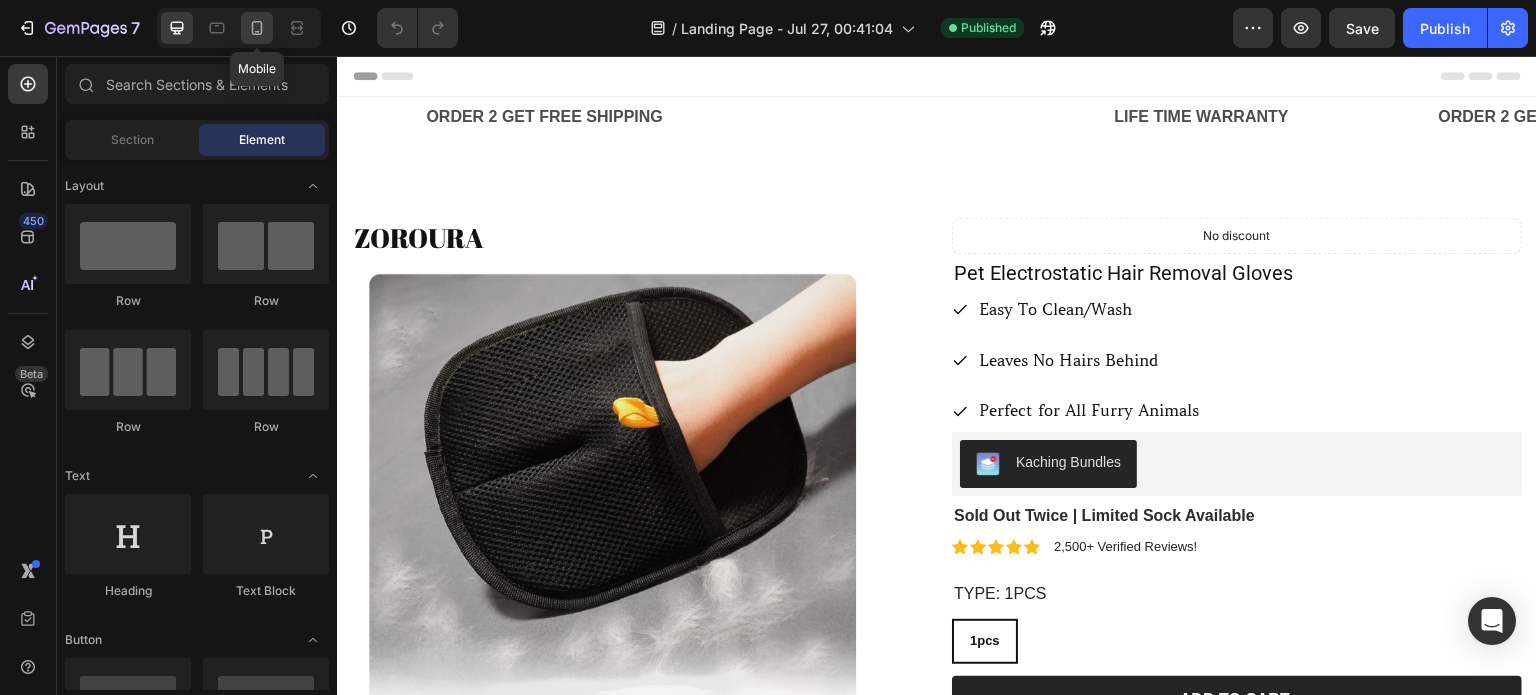 click 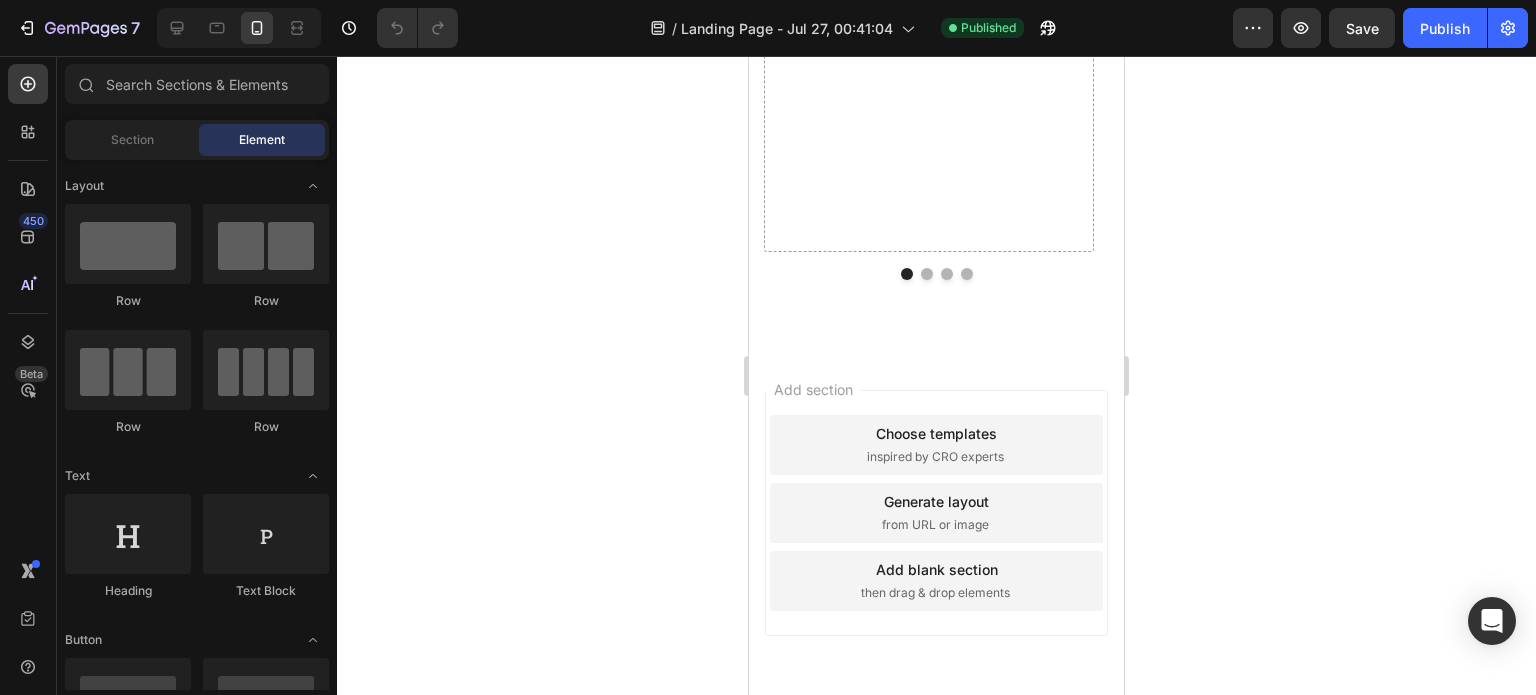 scroll, scrollTop: 2536, scrollLeft: 0, axis: vertical 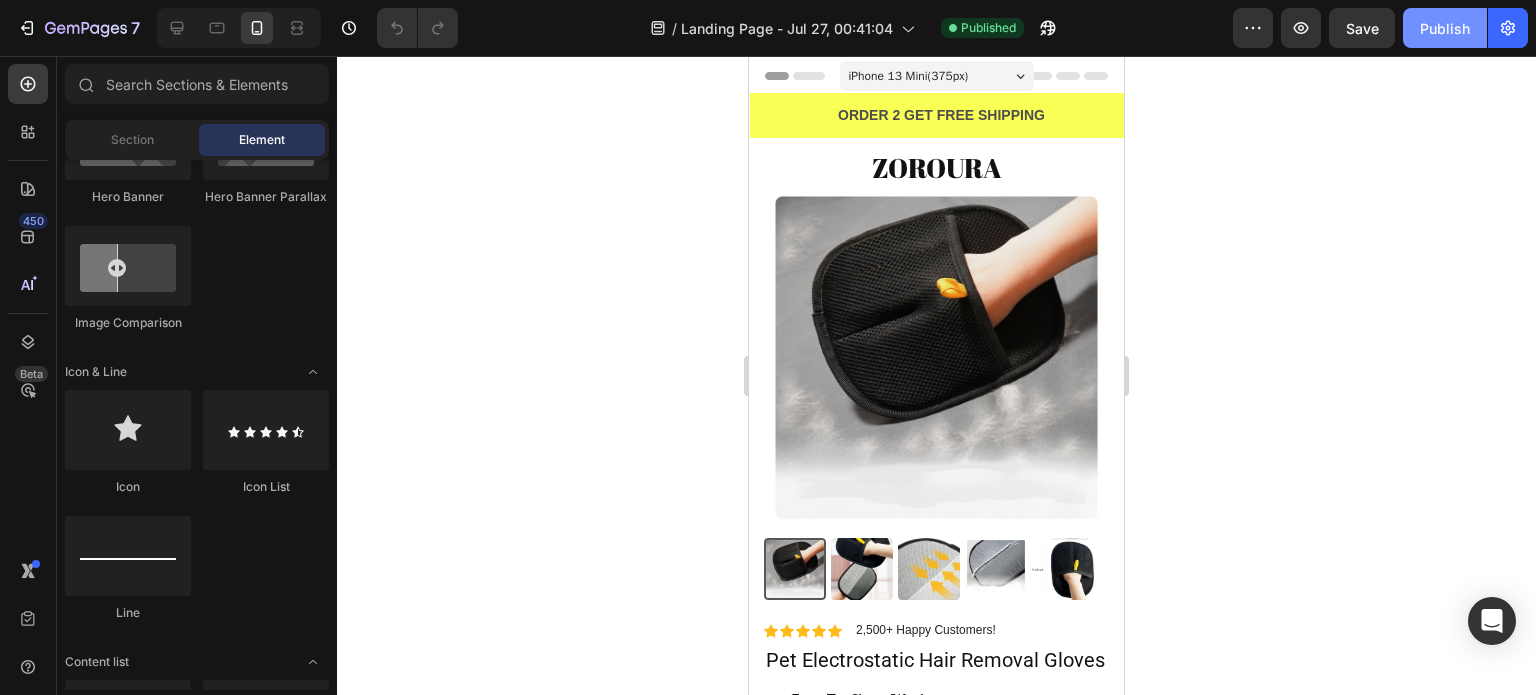 click on "Publish" at bounding box center (1445, 28) 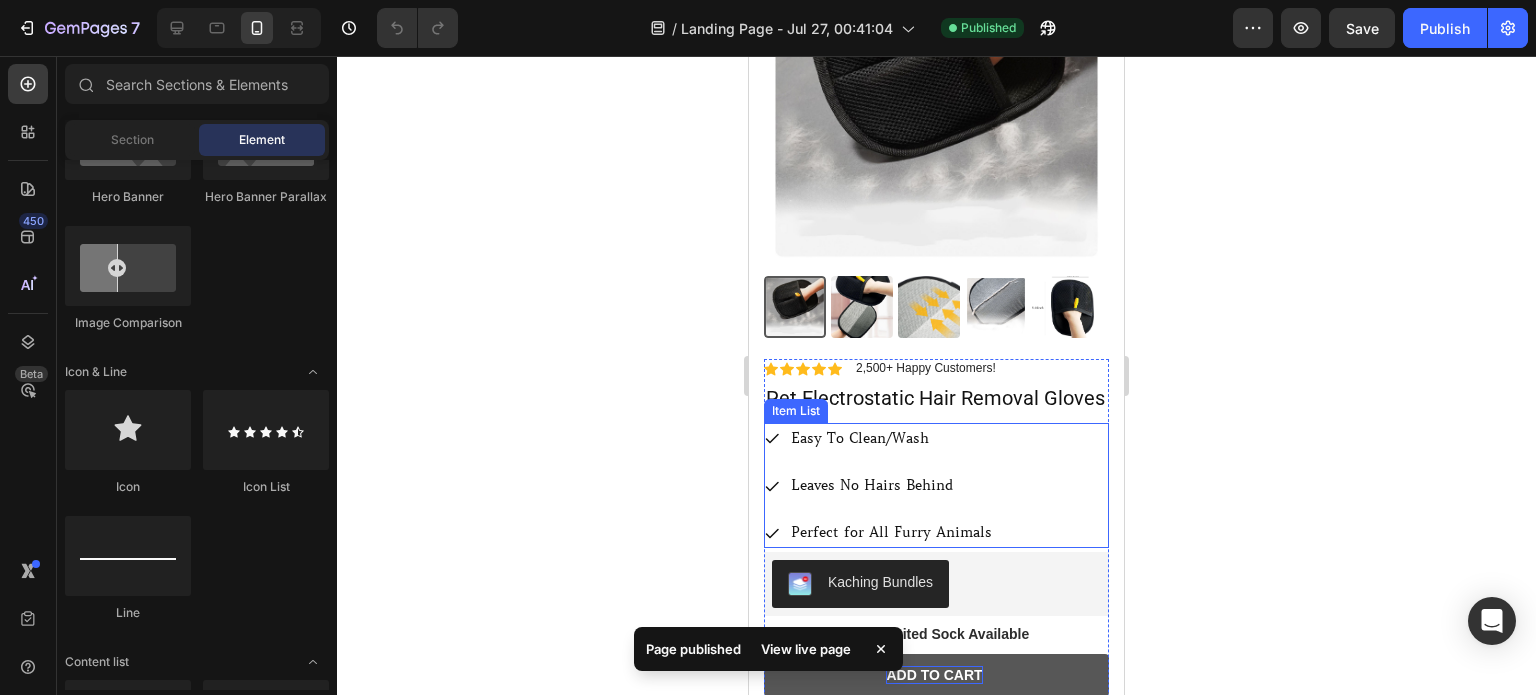 scroll, scrollTop: 400, scrollLeft: 0, axis: vertical 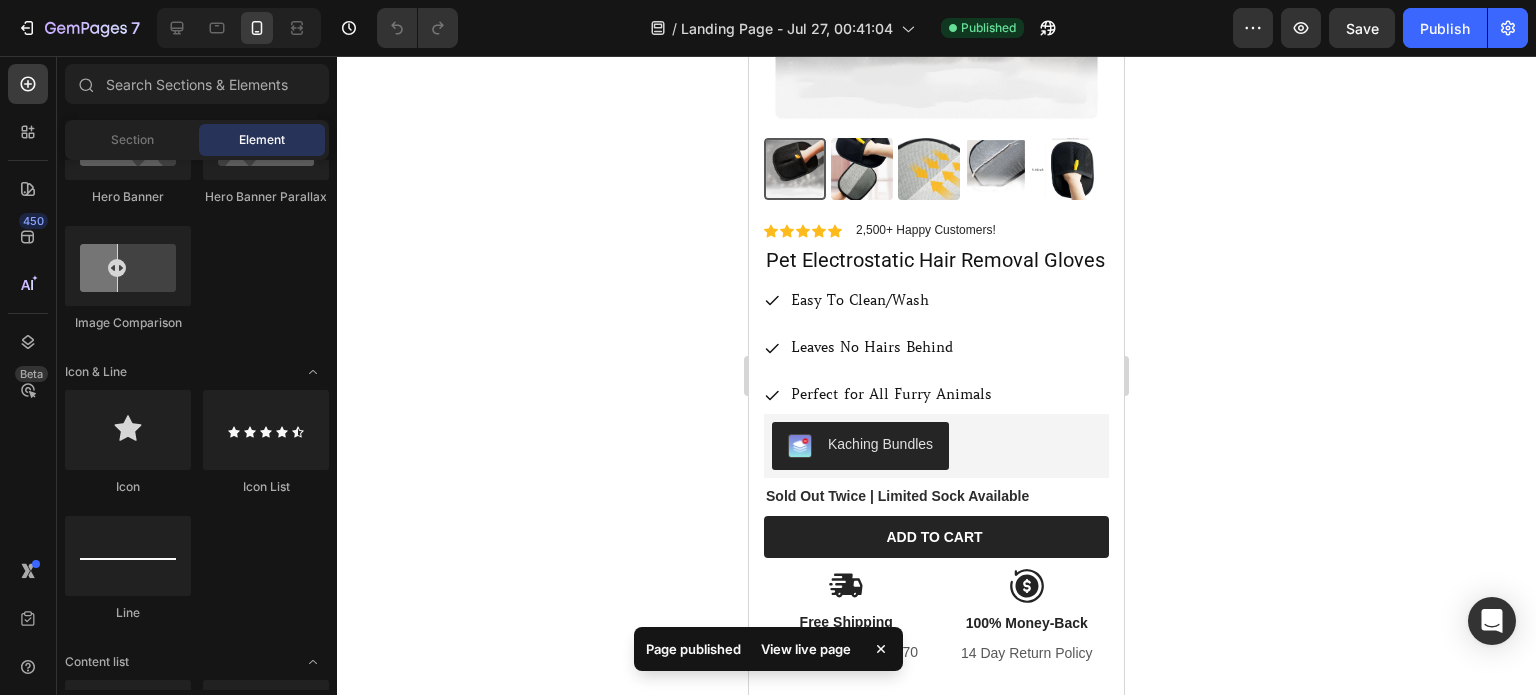 click on "View live page" at bounding box center (806, 649) 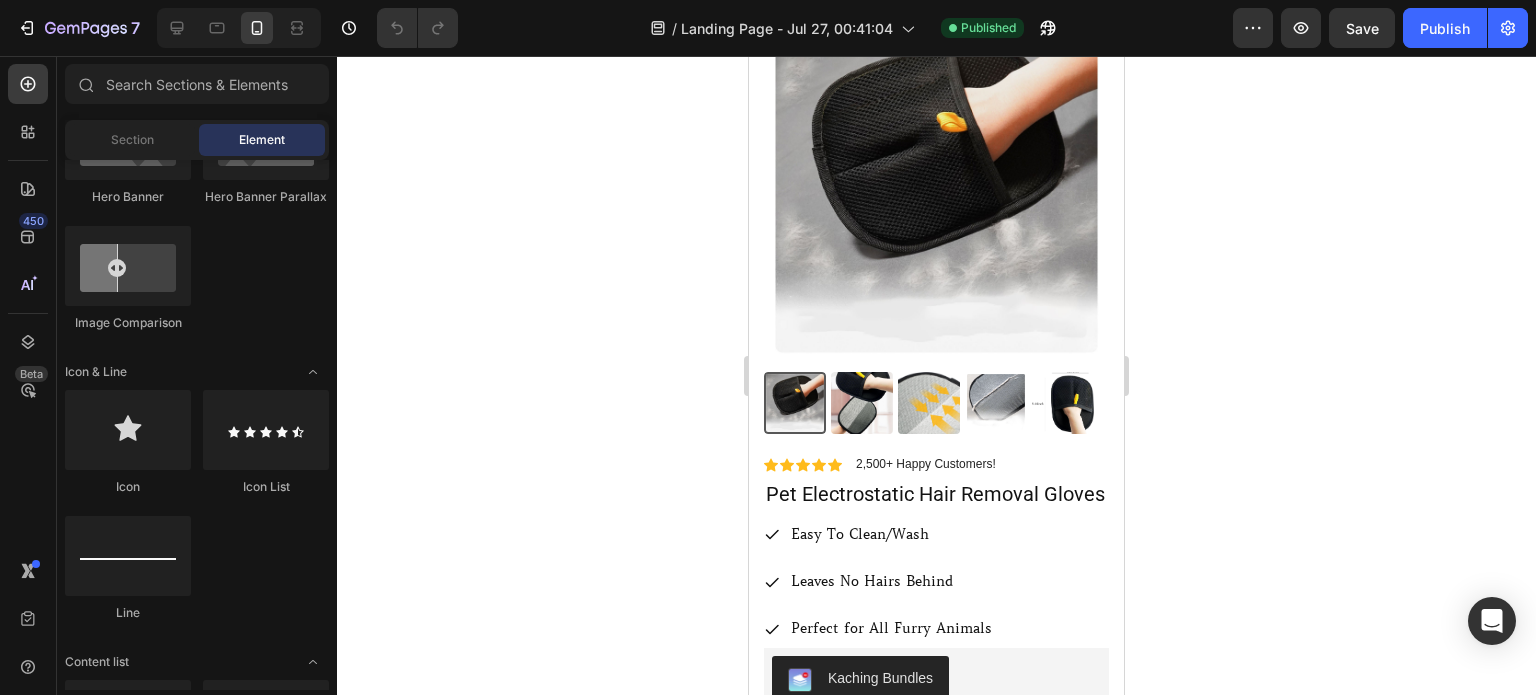 scroll, scrollTop: 0, scrollLeft: 0, axis: both 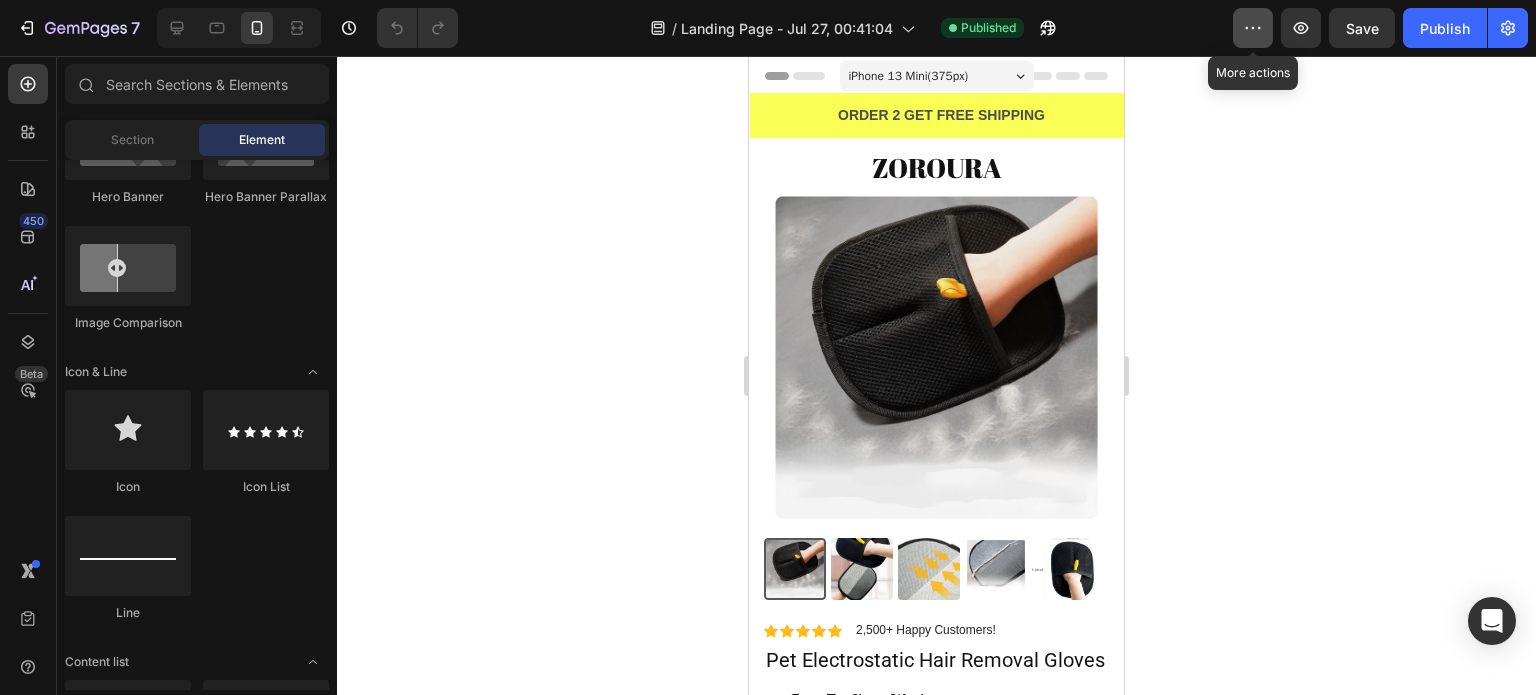 click 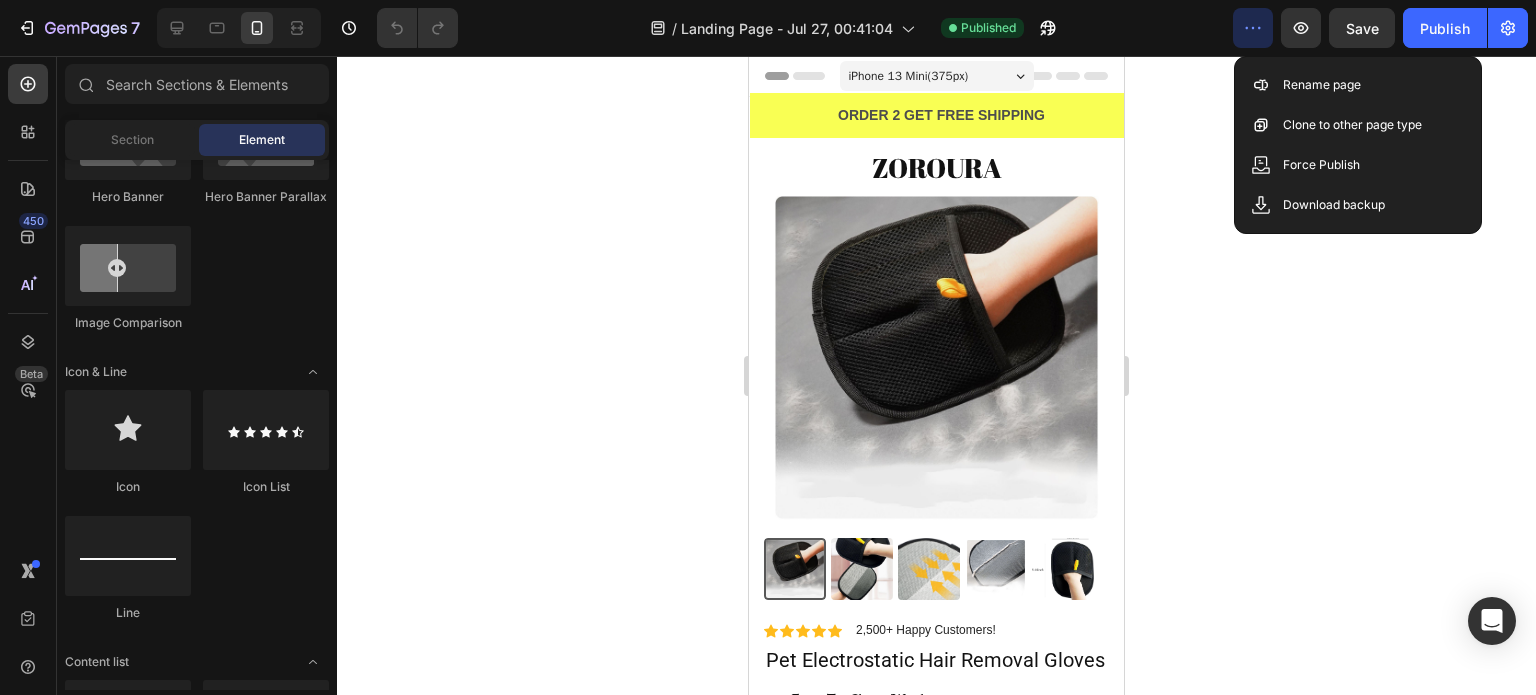 click 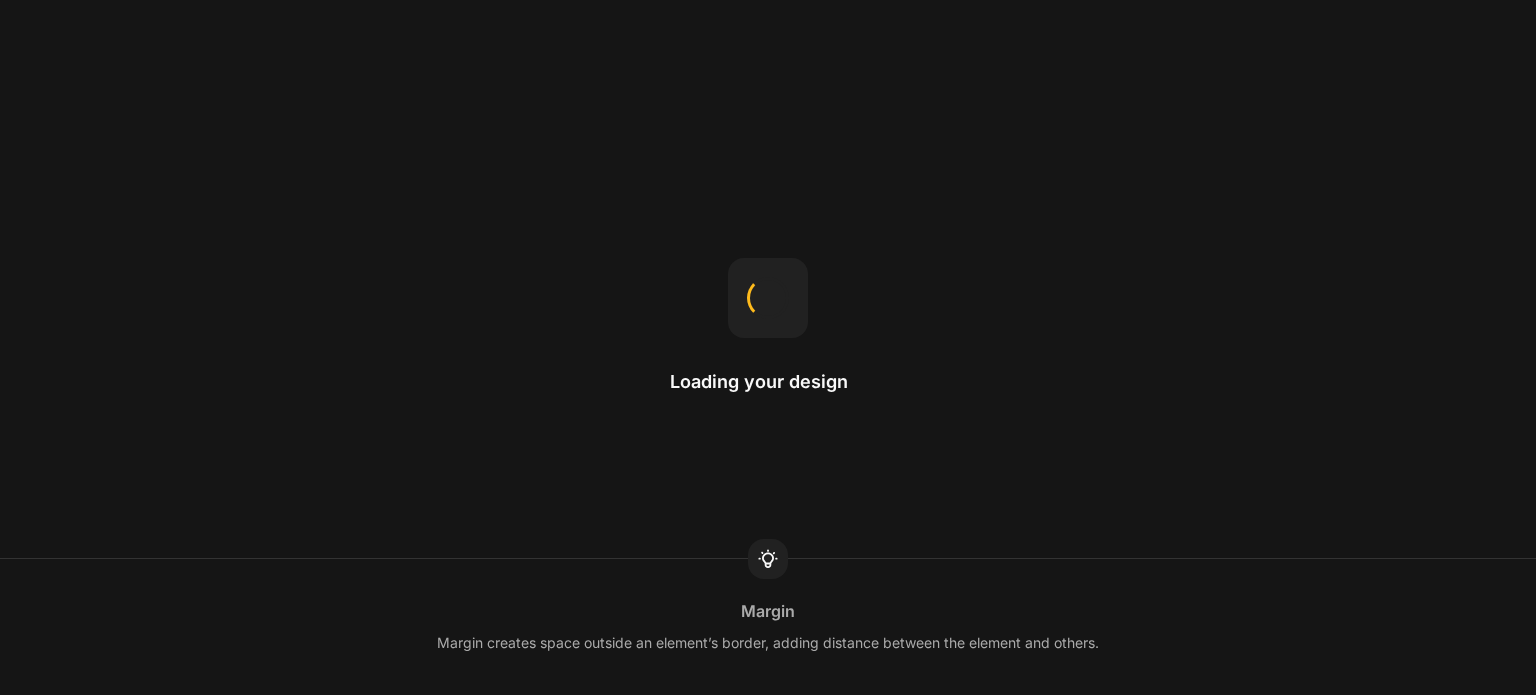 scroll, scrollTop: 0, scrollLeft: 0, axis: both 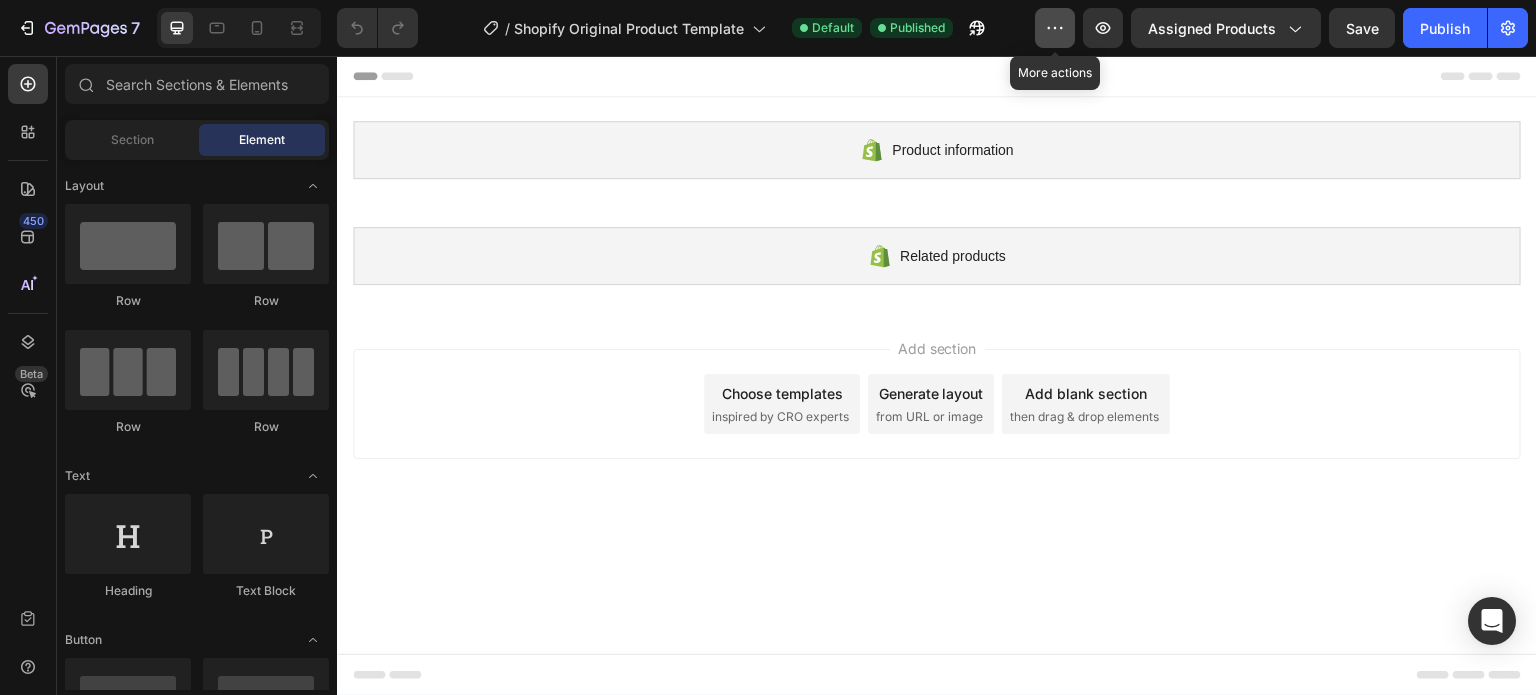 click 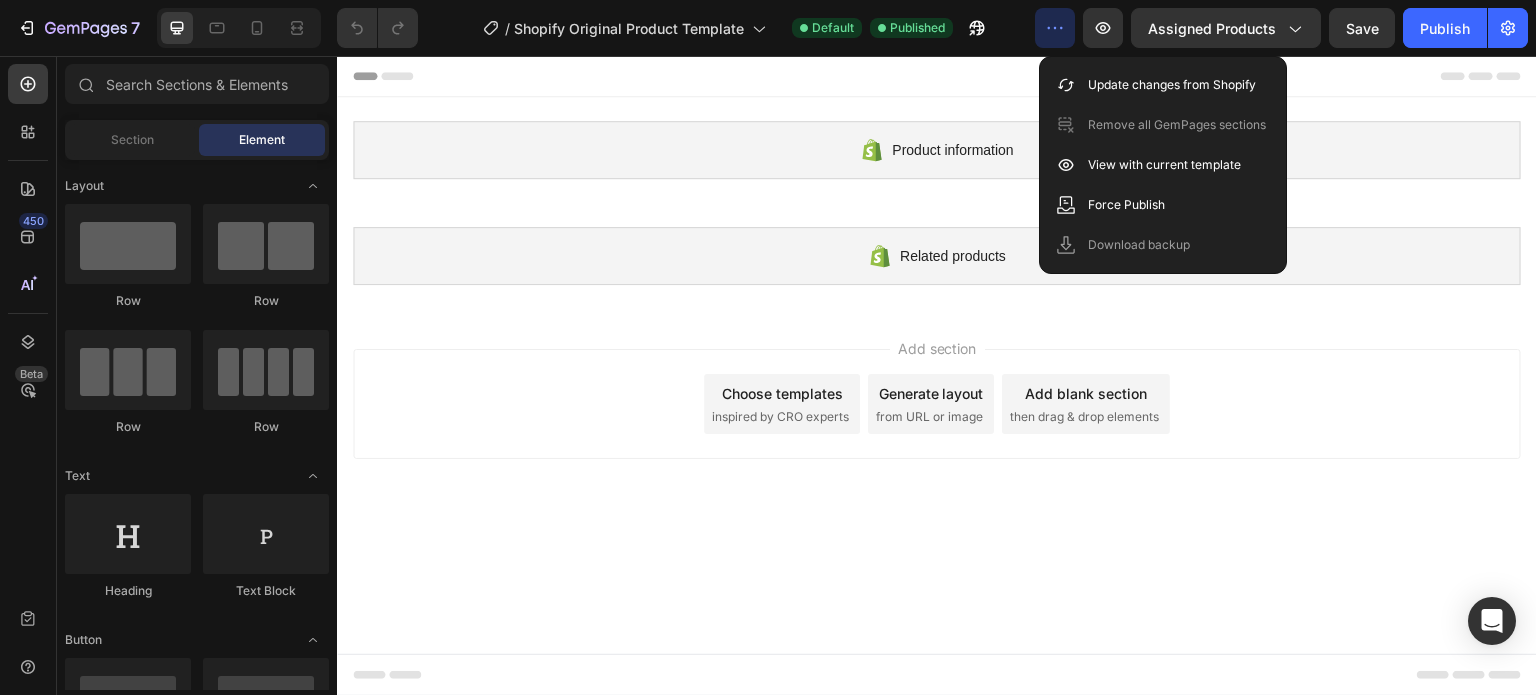 click 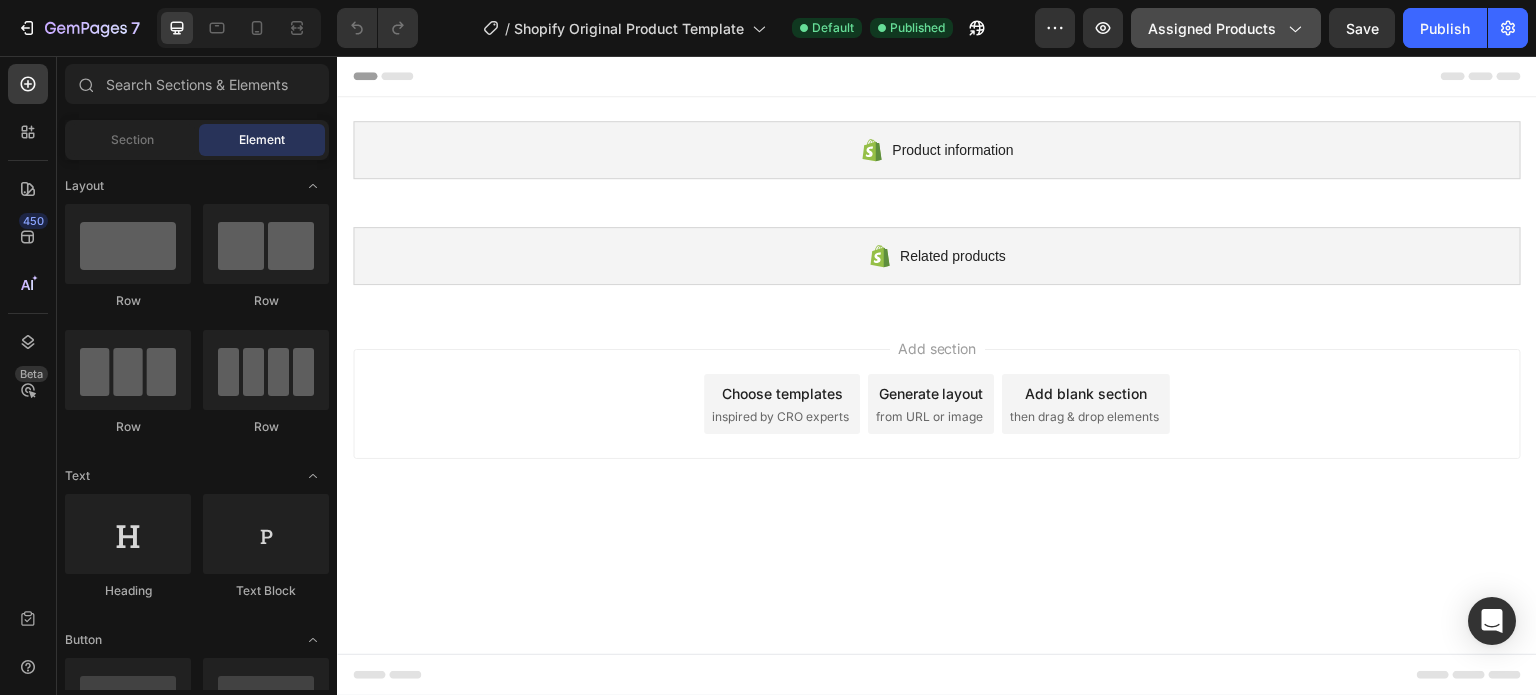 click 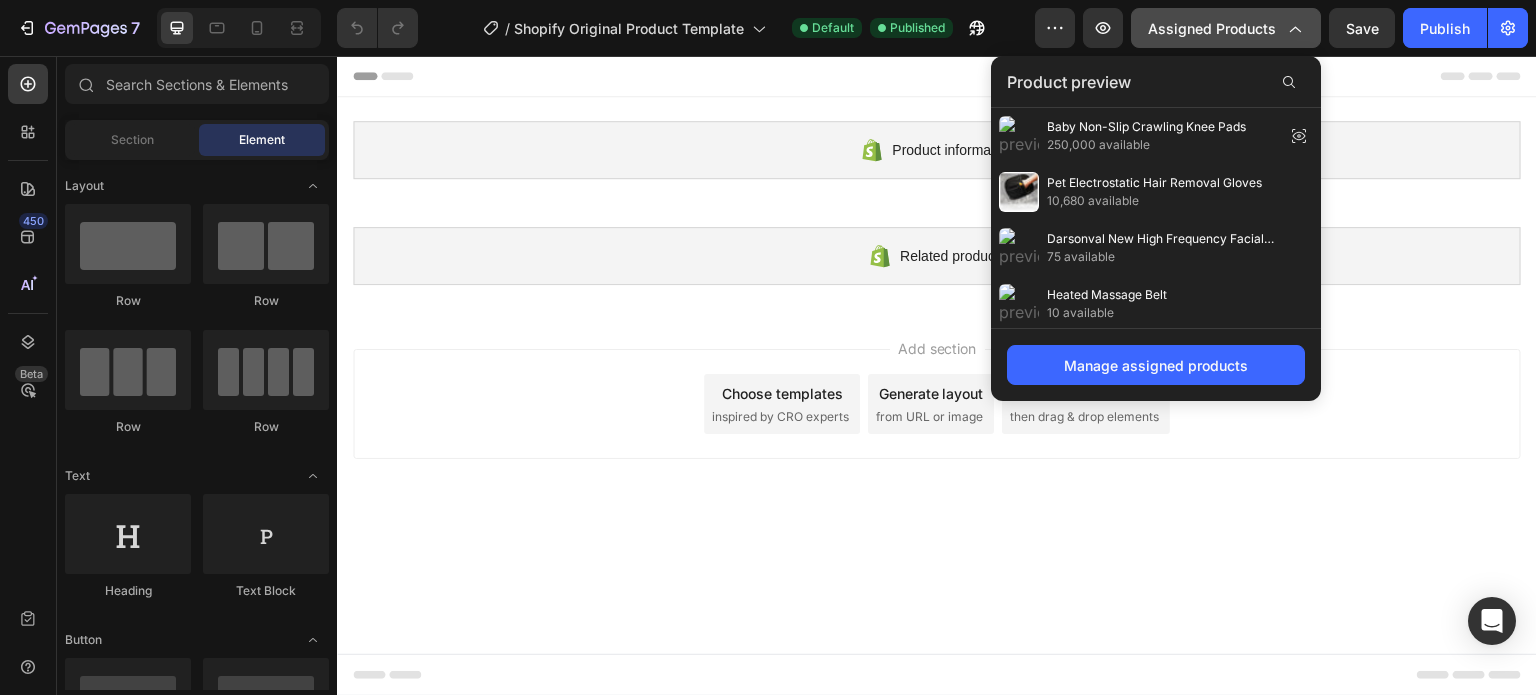 click on "Assigned Products" 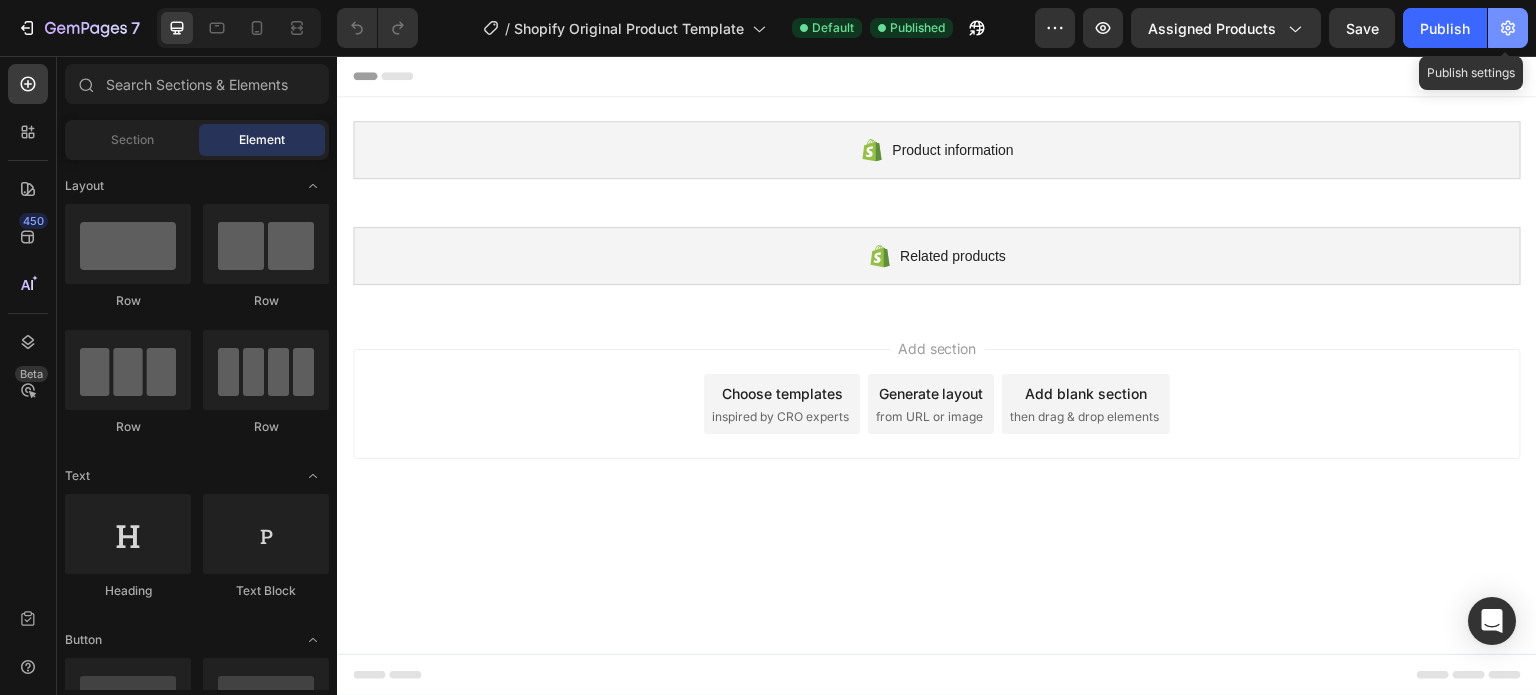 click 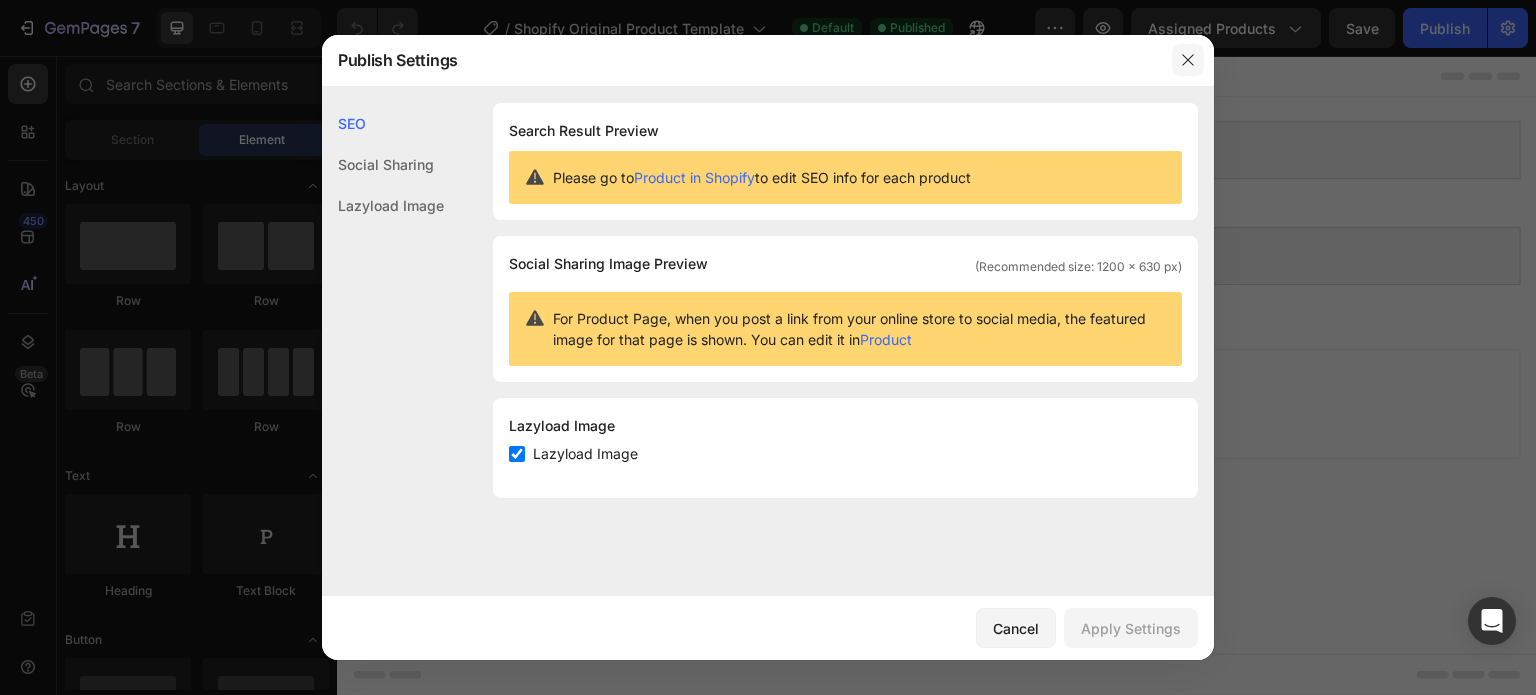 click 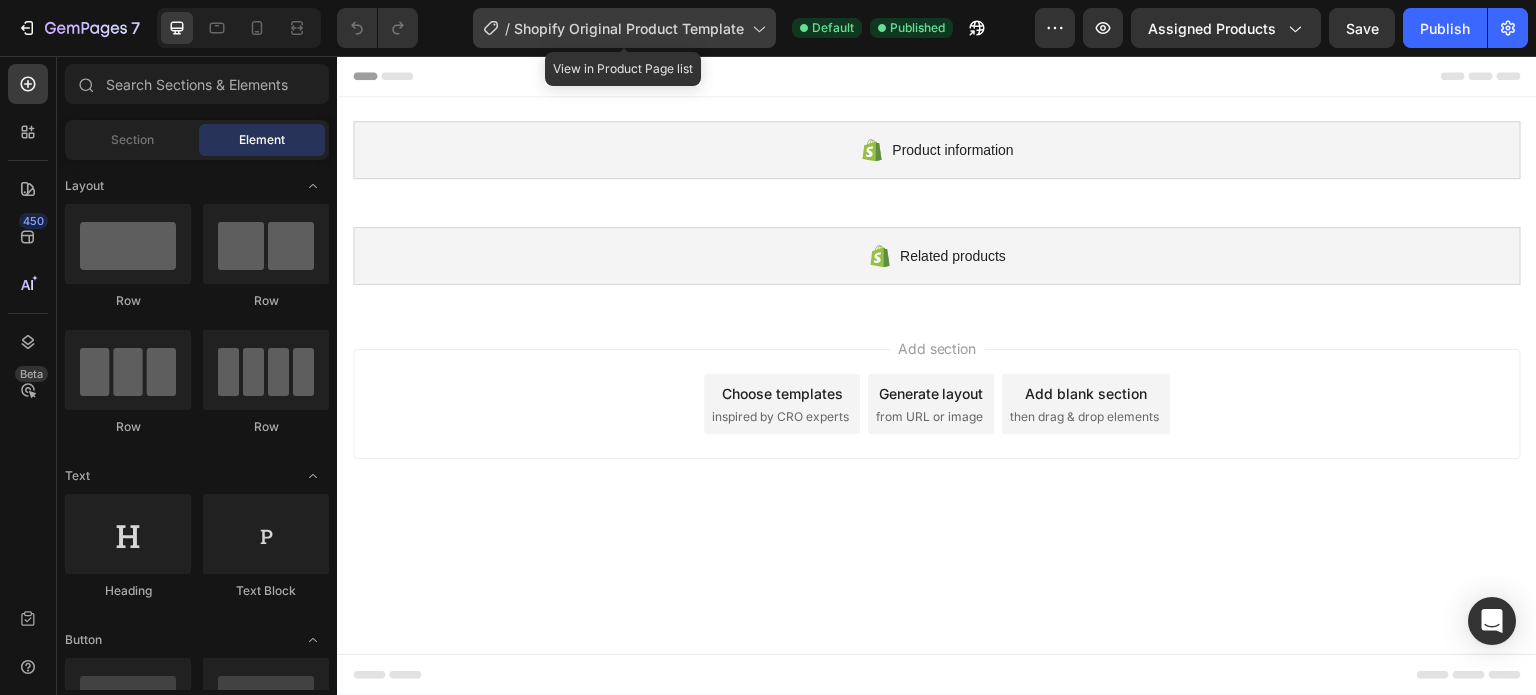 click 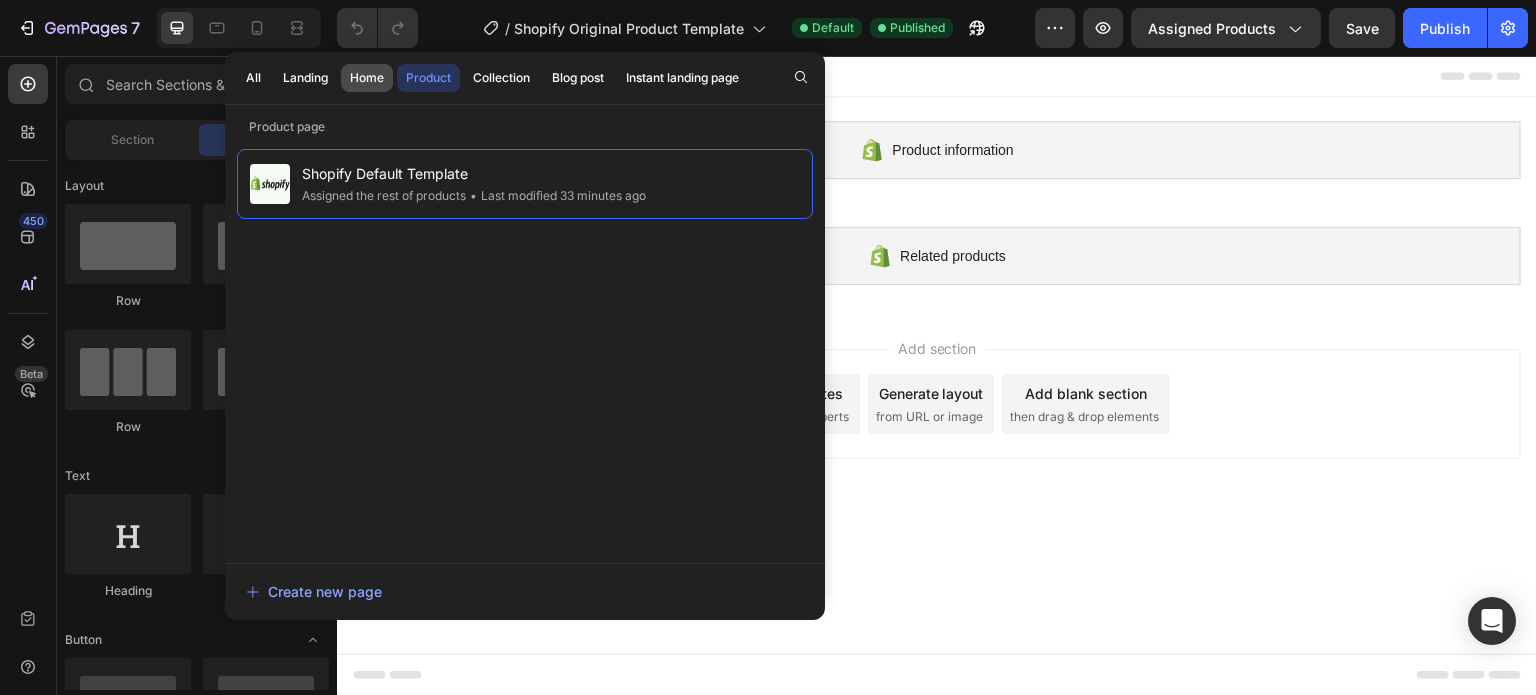 click on "Home" at bounding box center [367, 78] 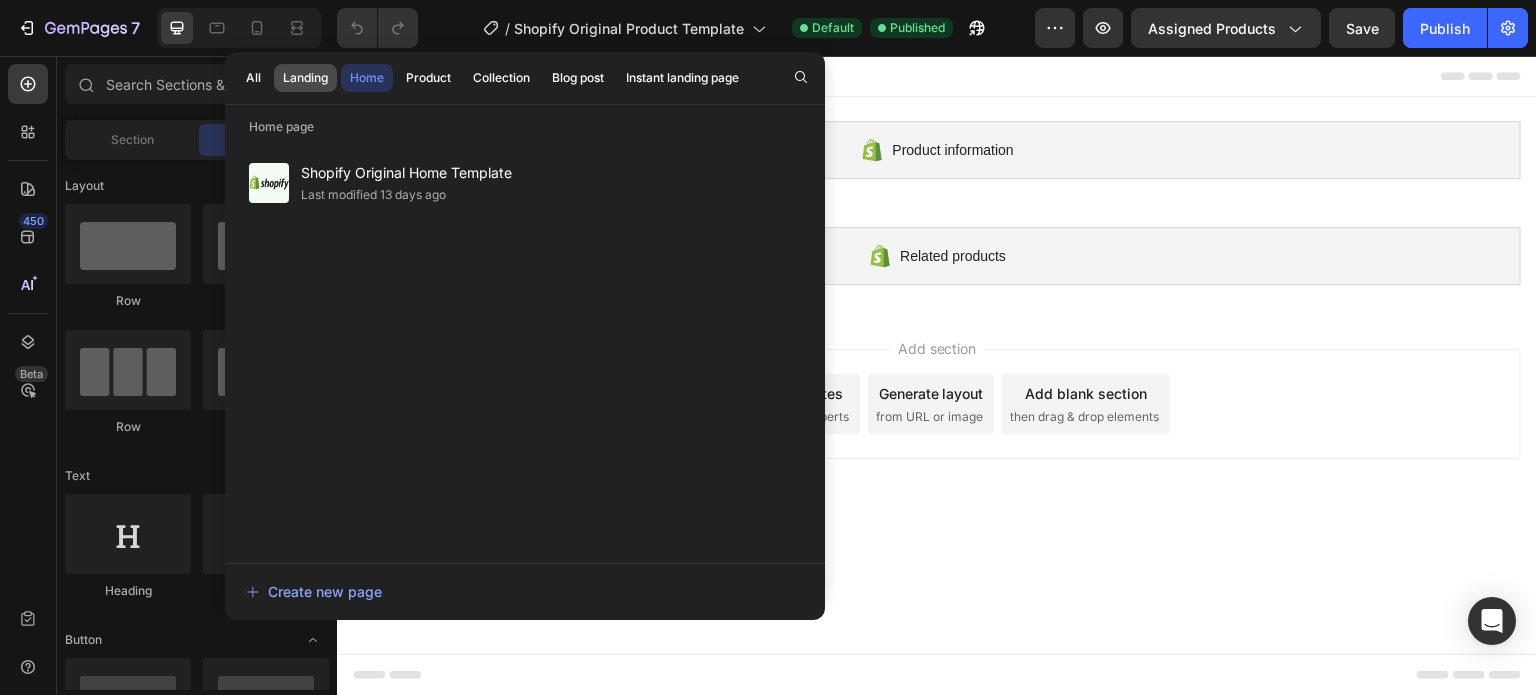 click on "Landing" at bounding box center (305, 78) 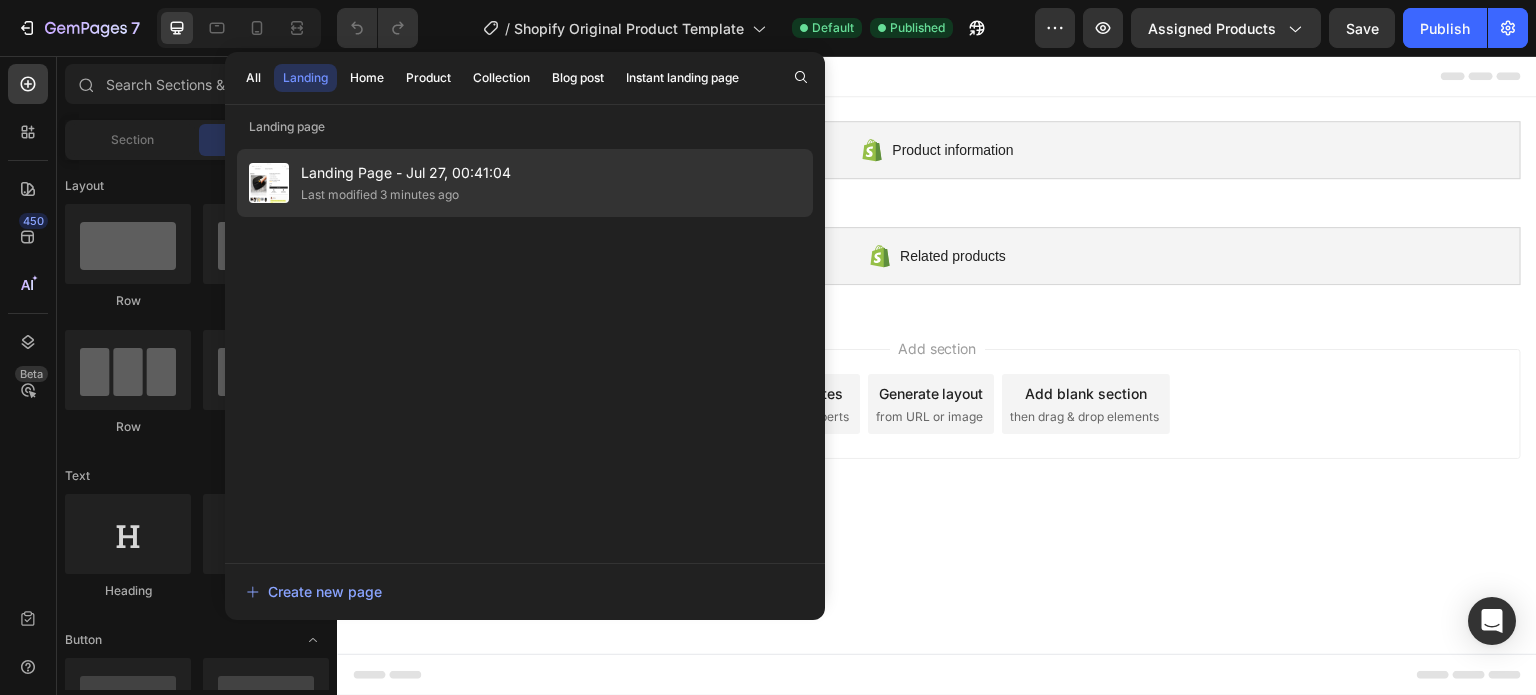 click on "Last modified 3 minutes ago" 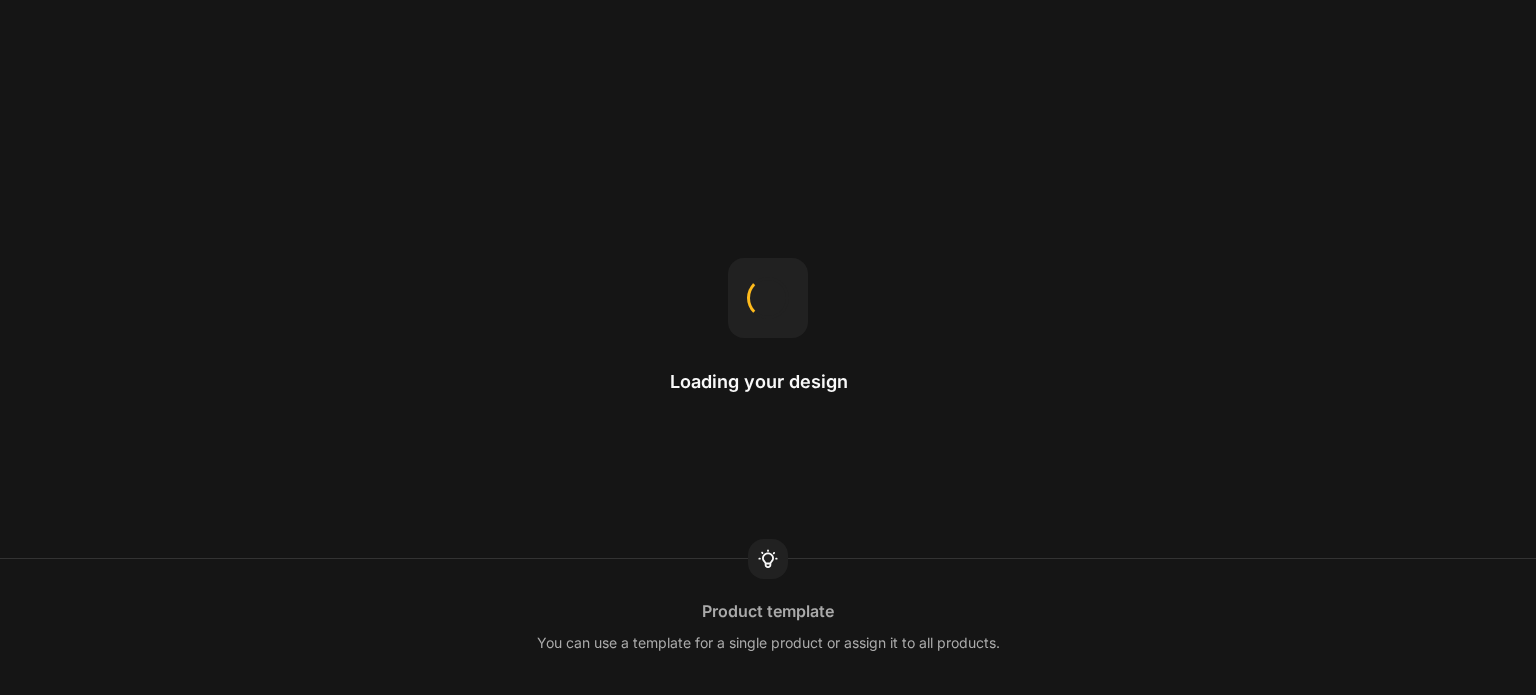 scroll, scrollTop: 0, scrollLeft: 0, axis: both 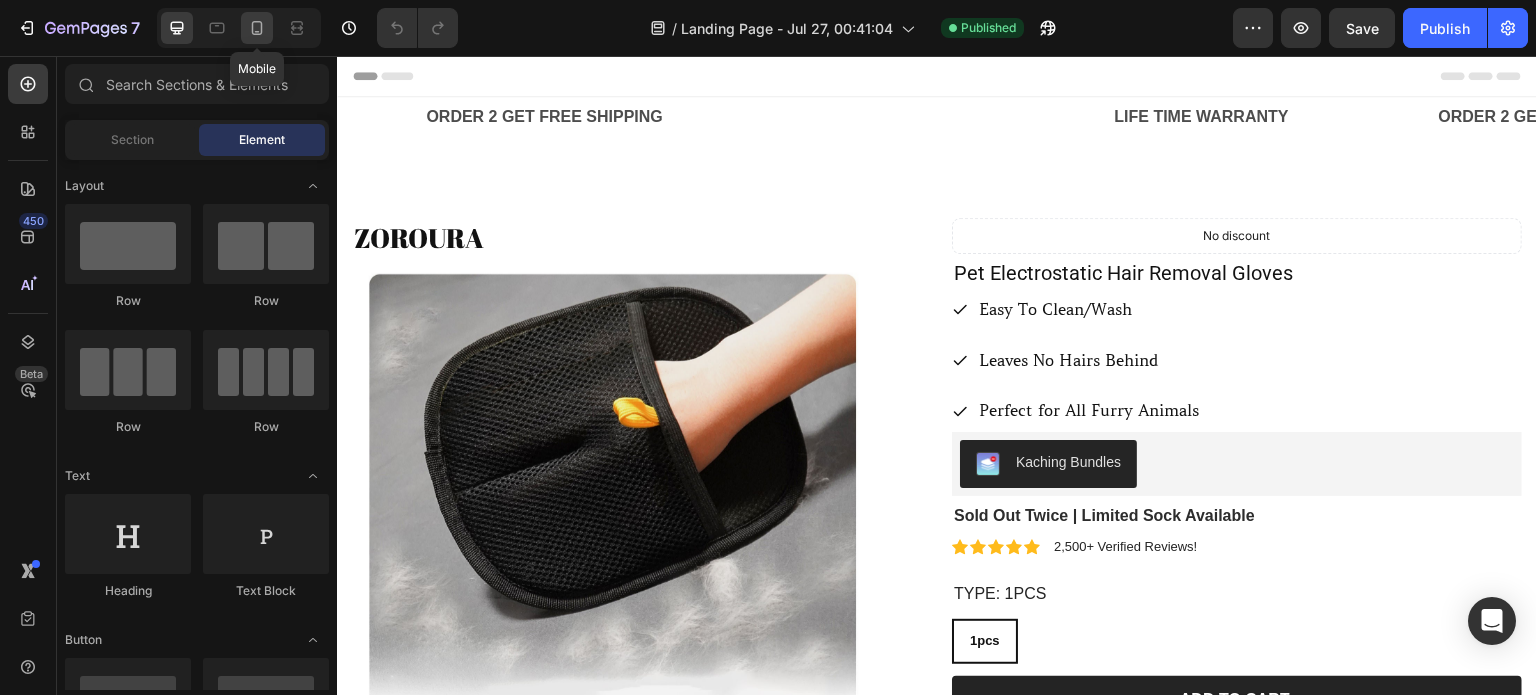 click 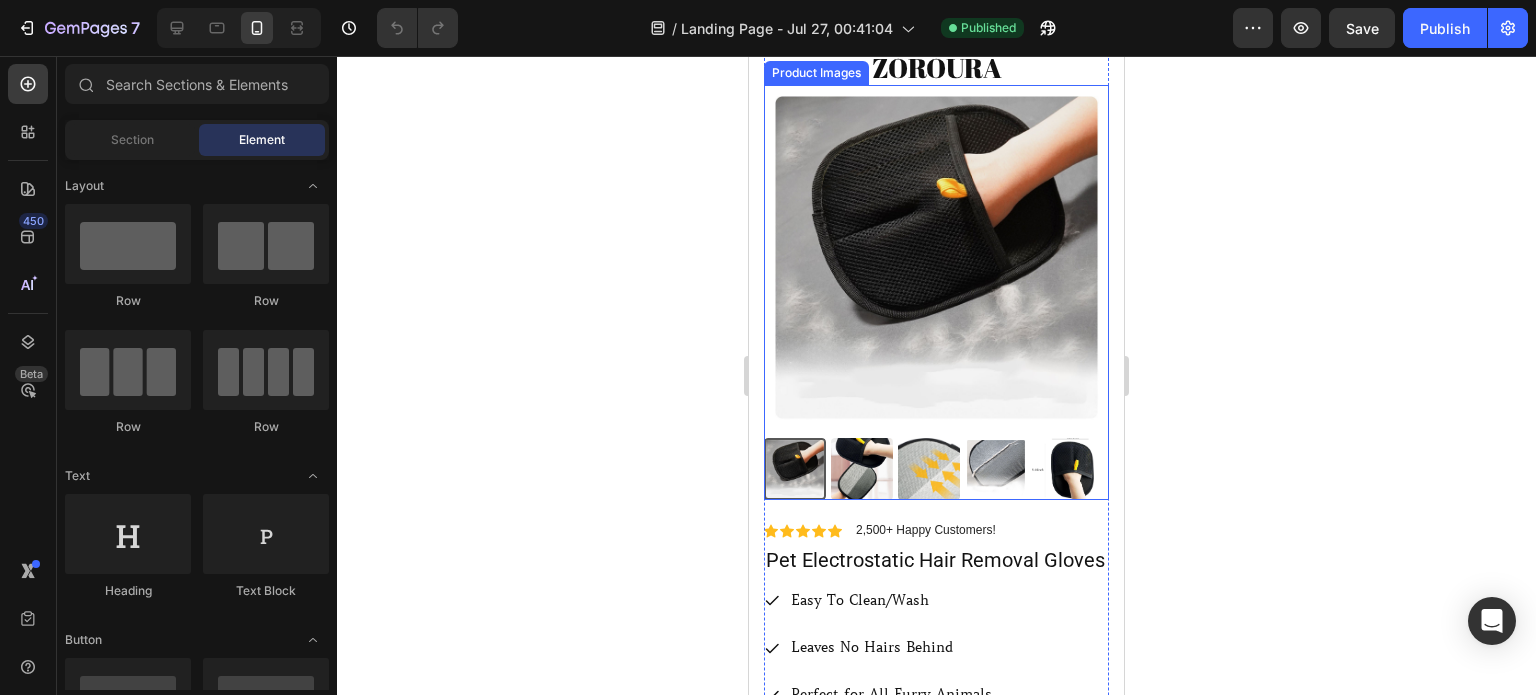 scroll, scrollTop: 0, scrollLeft: 0, axis: both 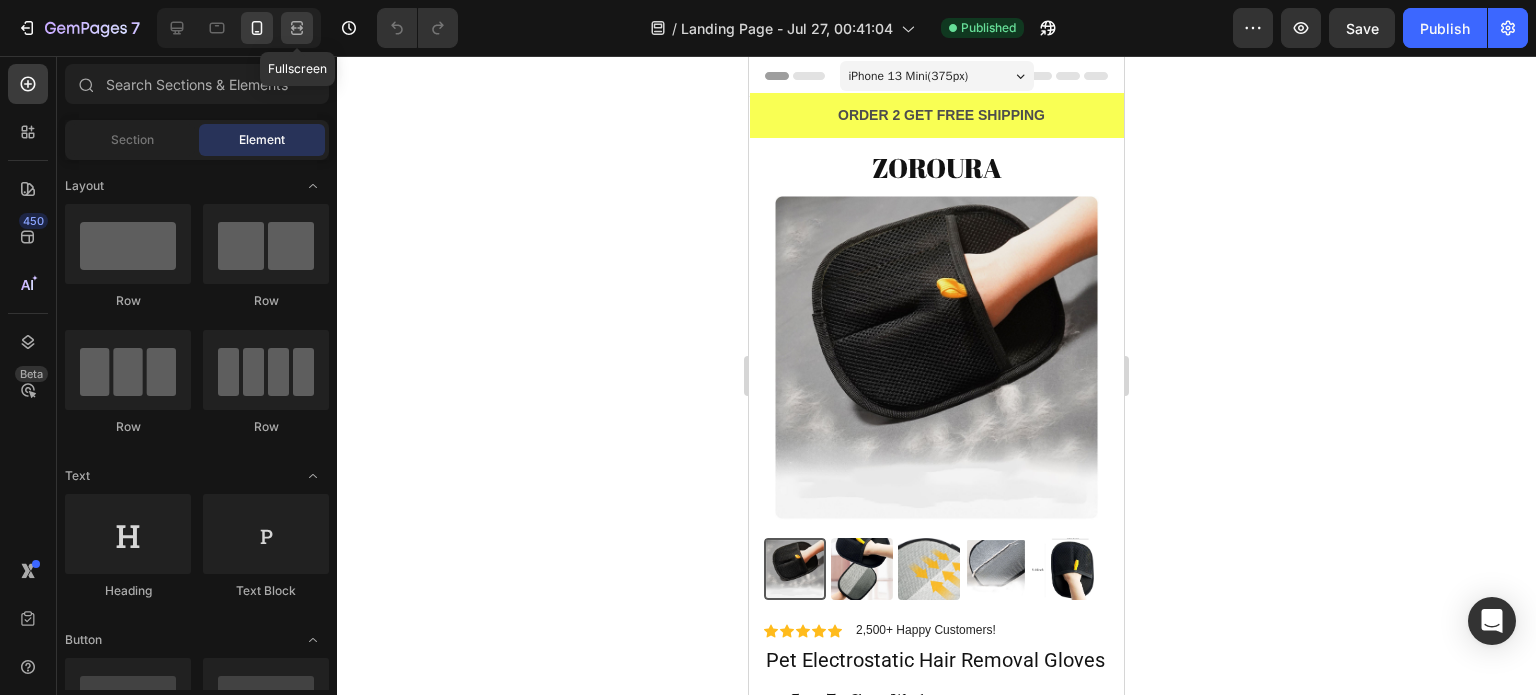 click 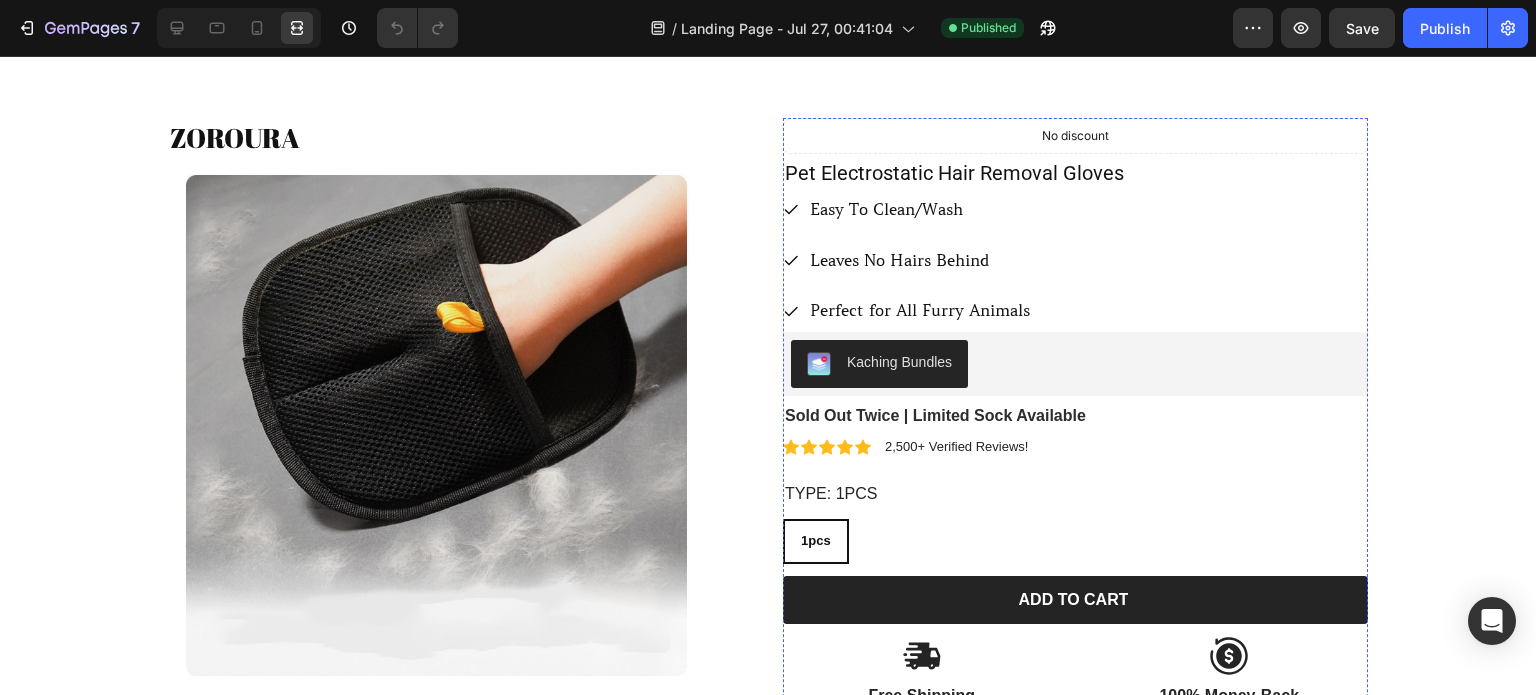 scroll, scrollTop: 0, scrollLeft: 0, axis: both 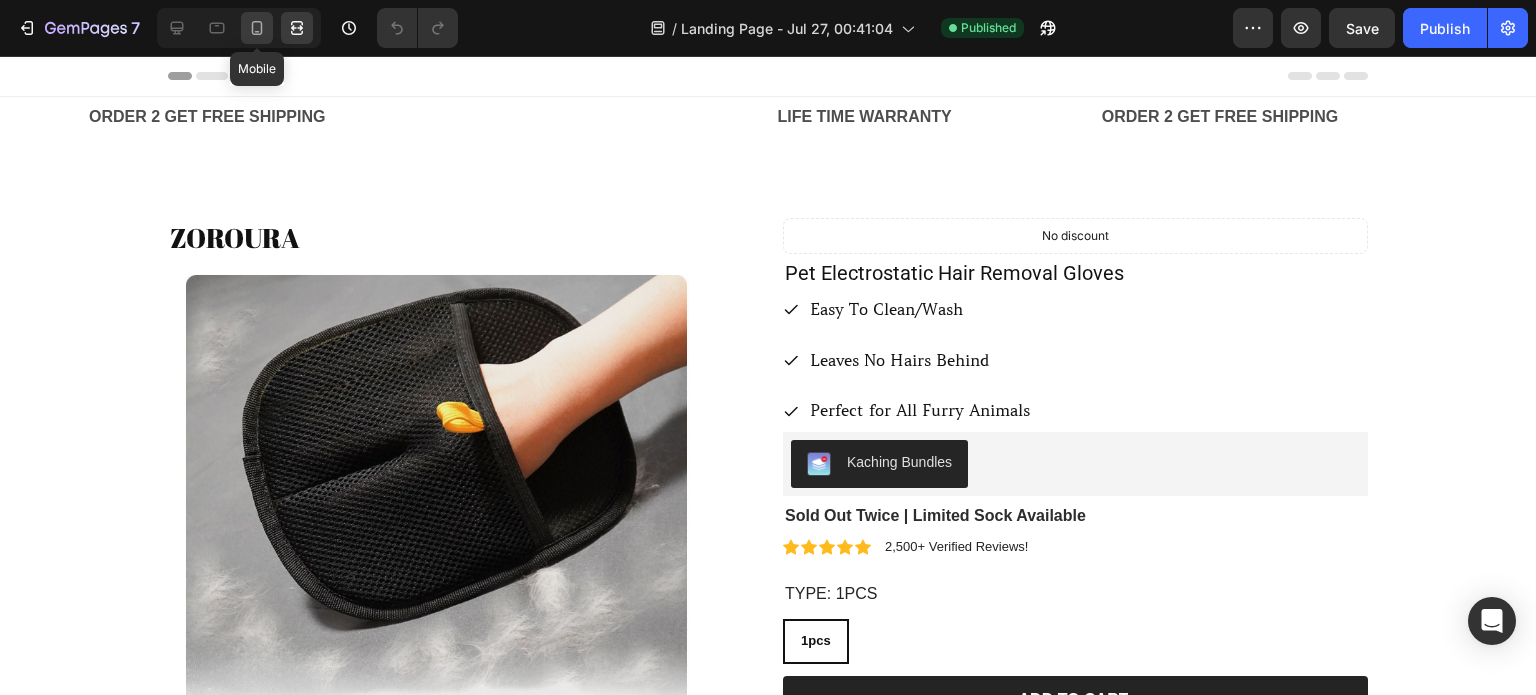 click 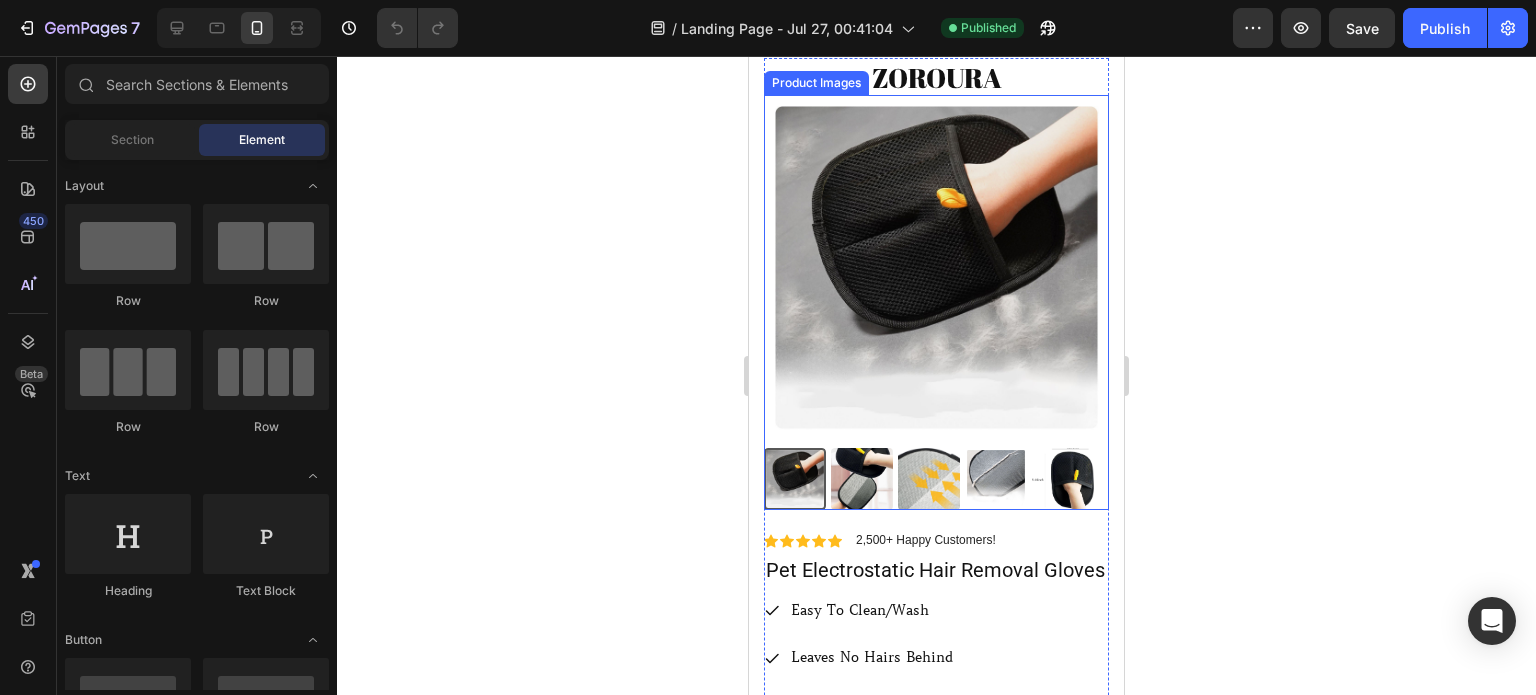 scroll, scrollTop: 0, scrollLeft: 0, axis: both 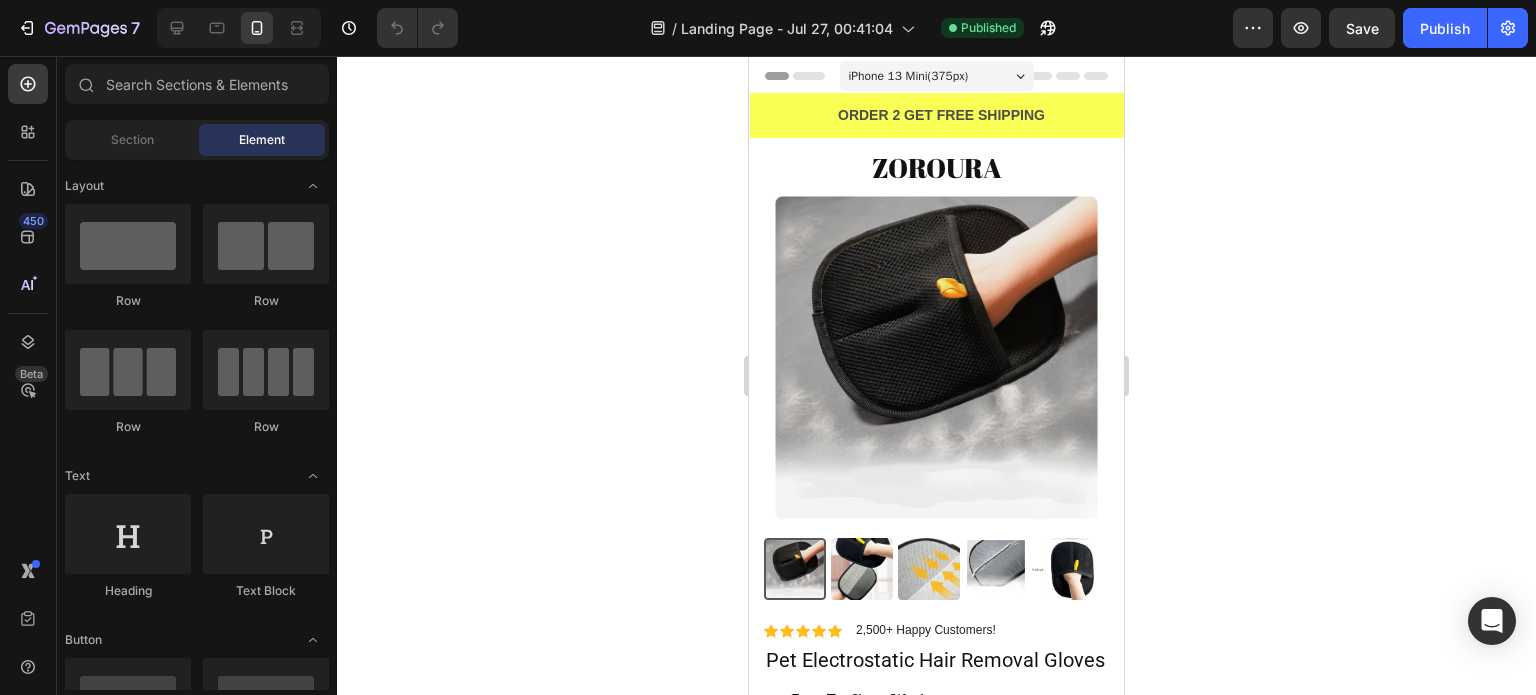 click 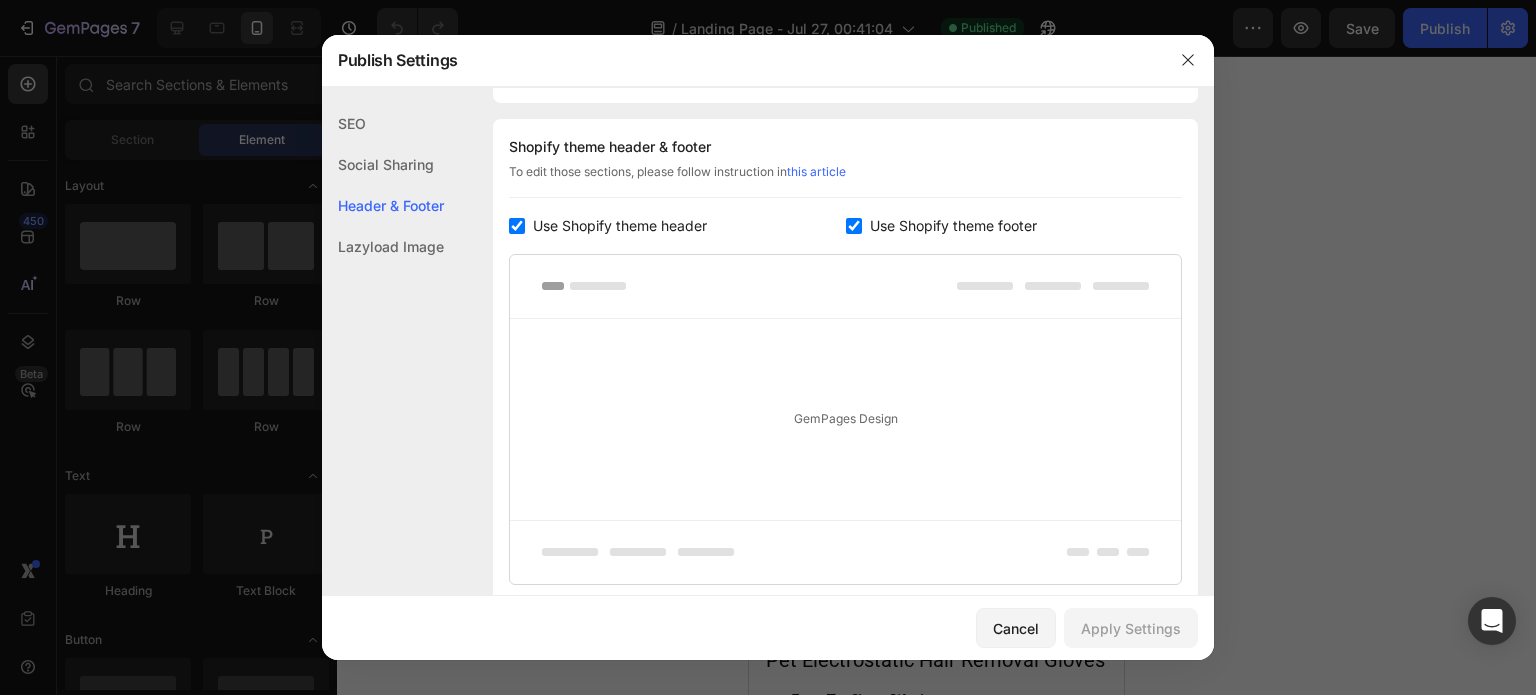 scroll, scrollTop: 936, scrollLeft: 0, axis: vertical 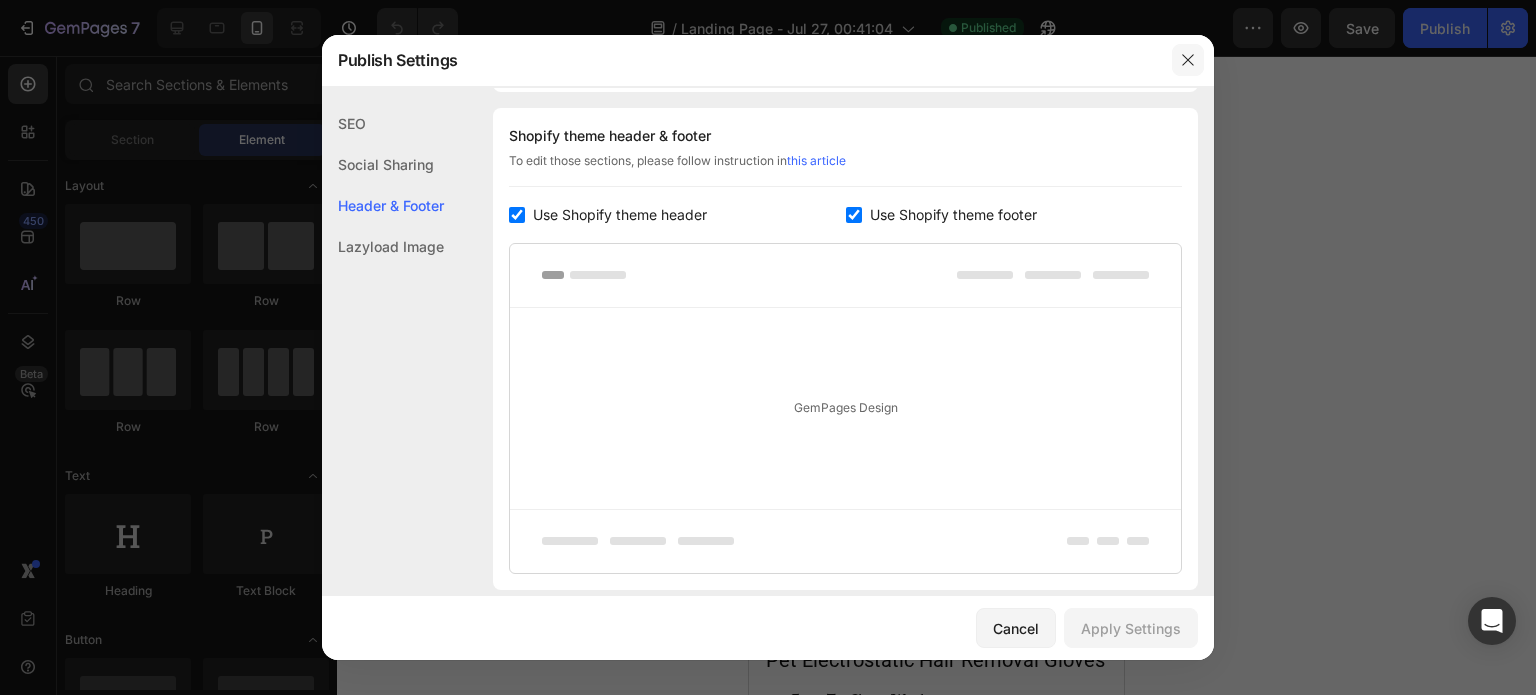 click 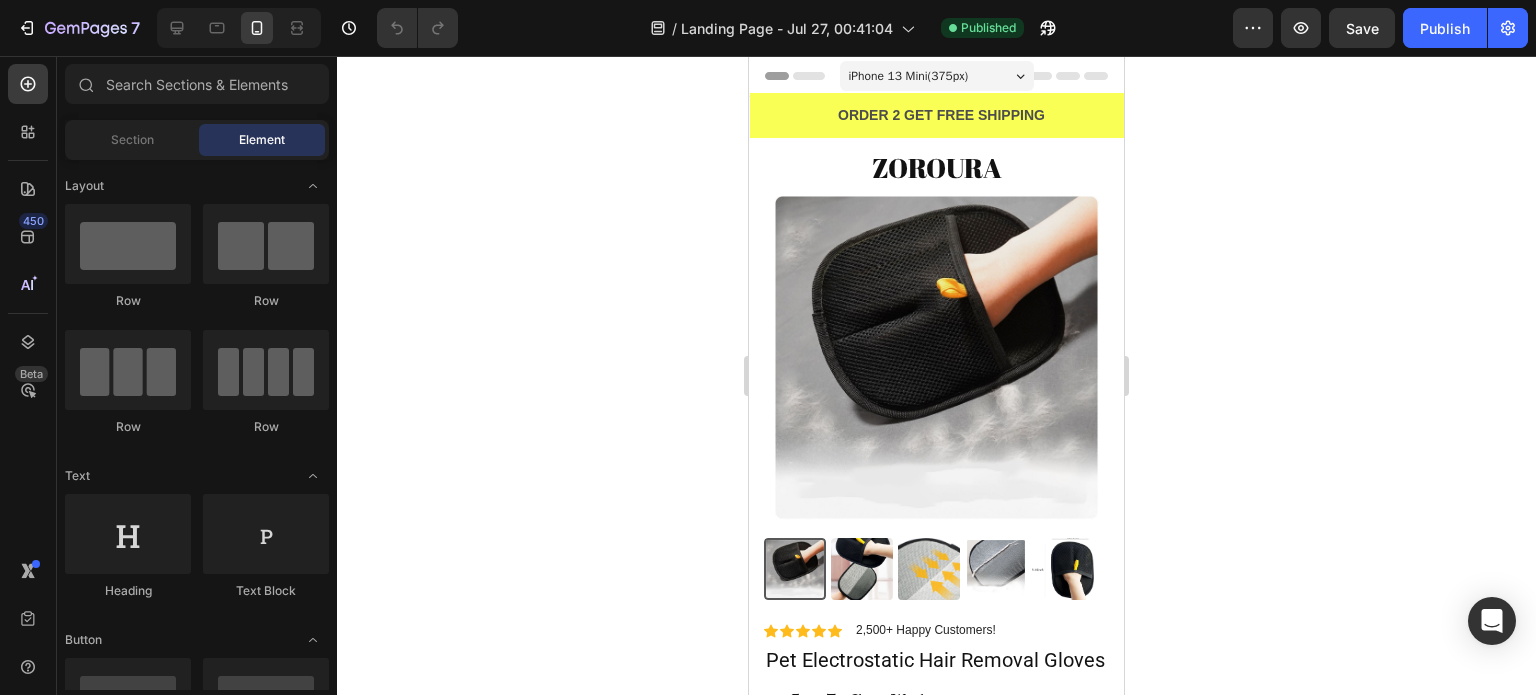 click on "Header" at bounding box center (795, 76) 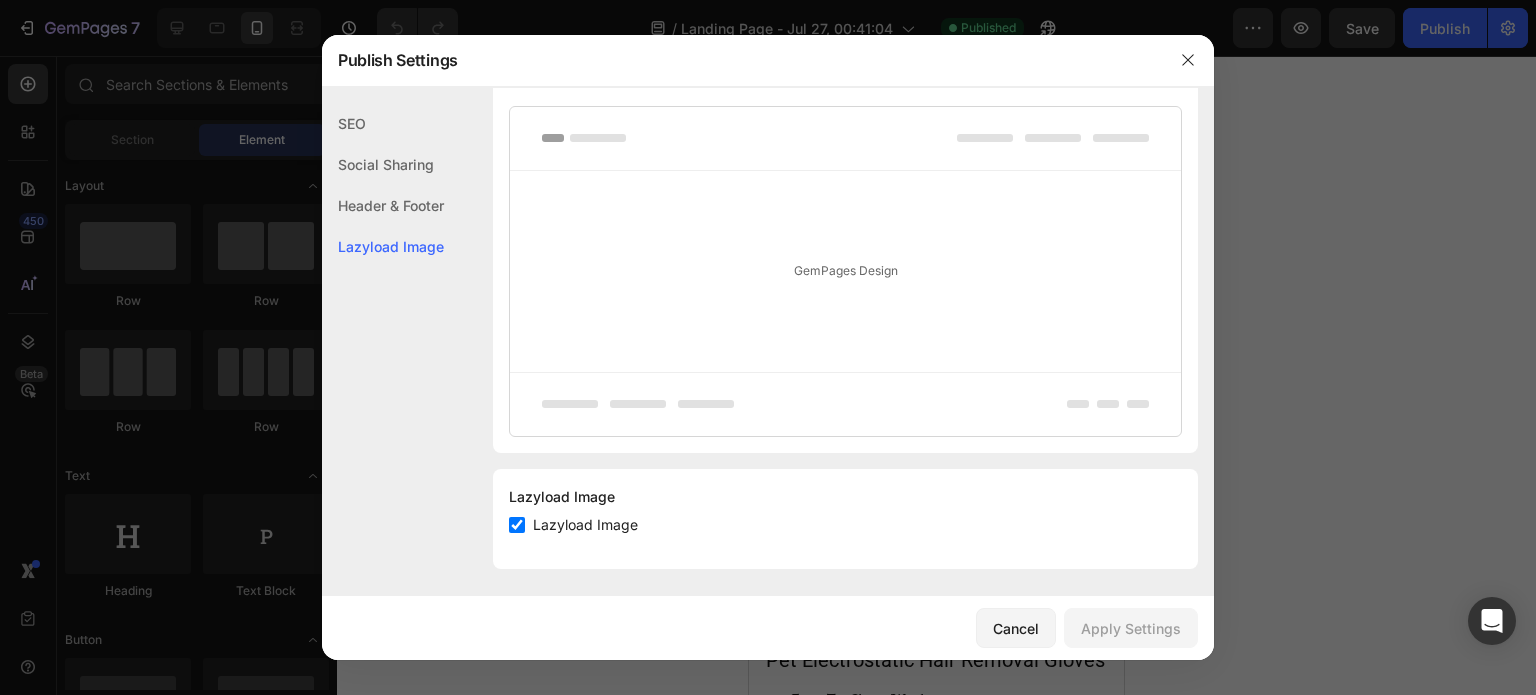 scroll, scrollTop: 1076, scrollLeft: 0, axis: vertical 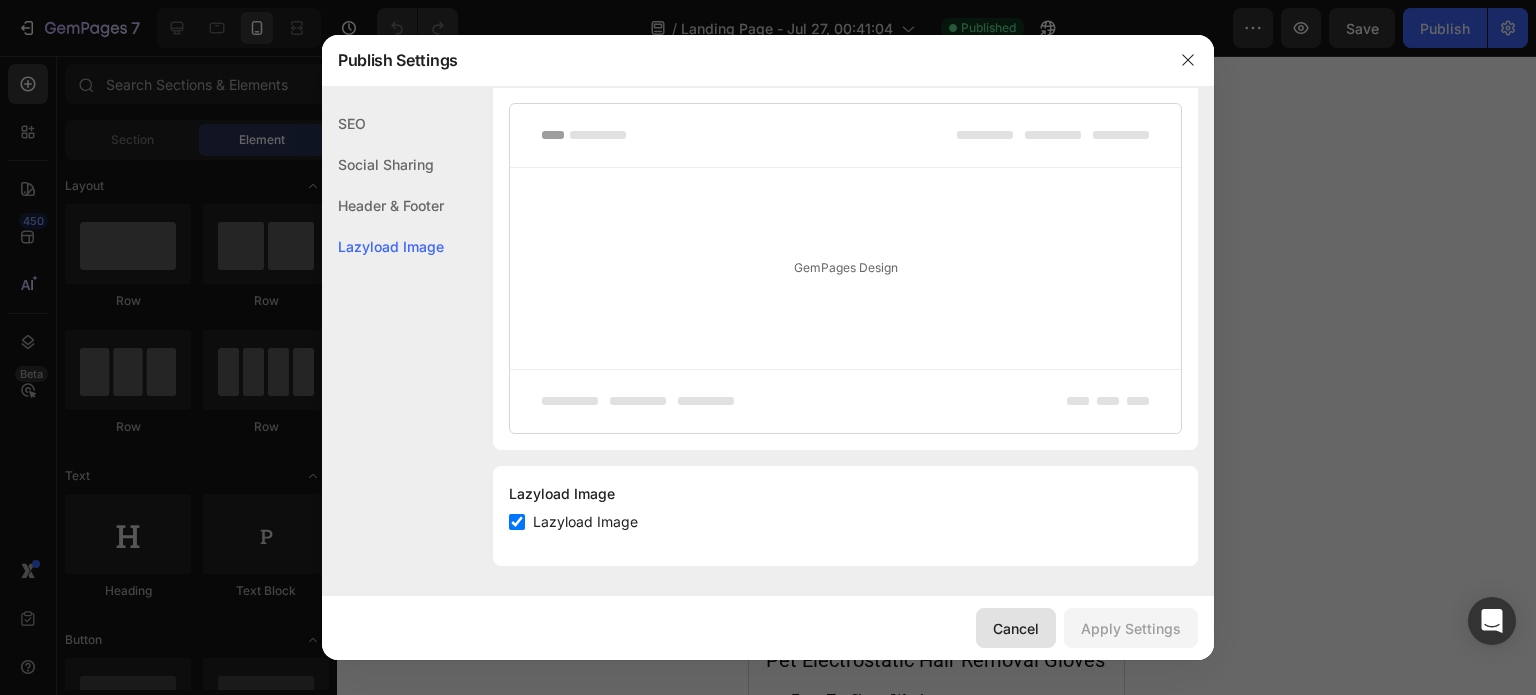 click on "Cancel" at bounding box center [1016, 628] 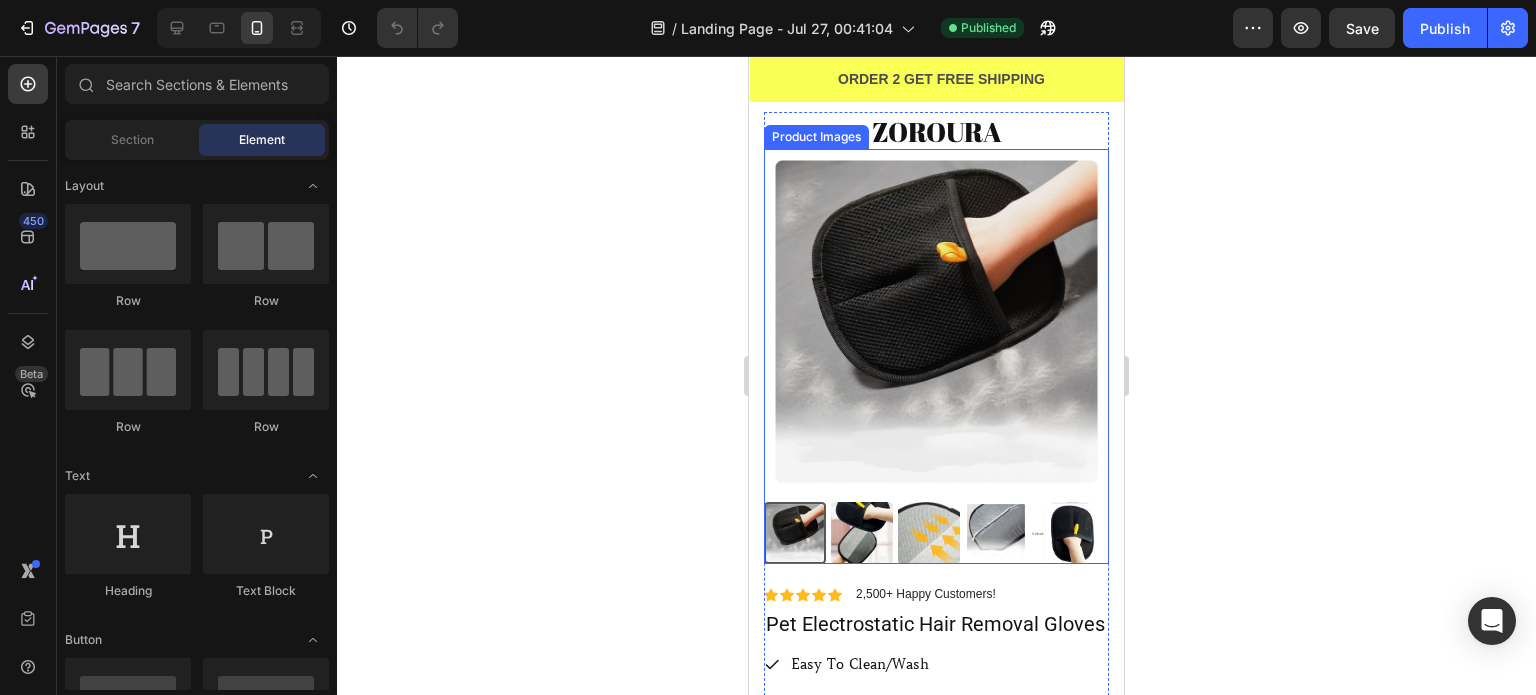 scroll, scrollTop: 0, scrollLeft: 0, axis: both 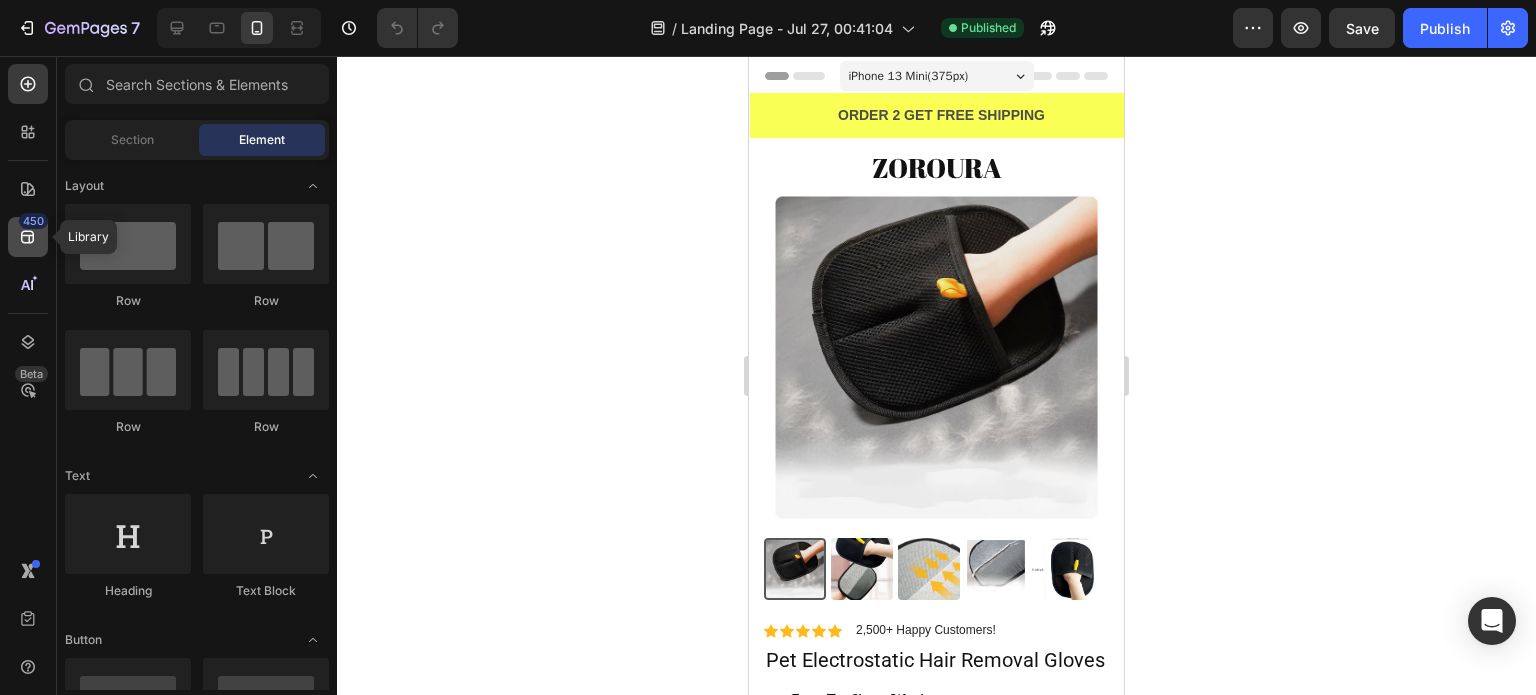 click 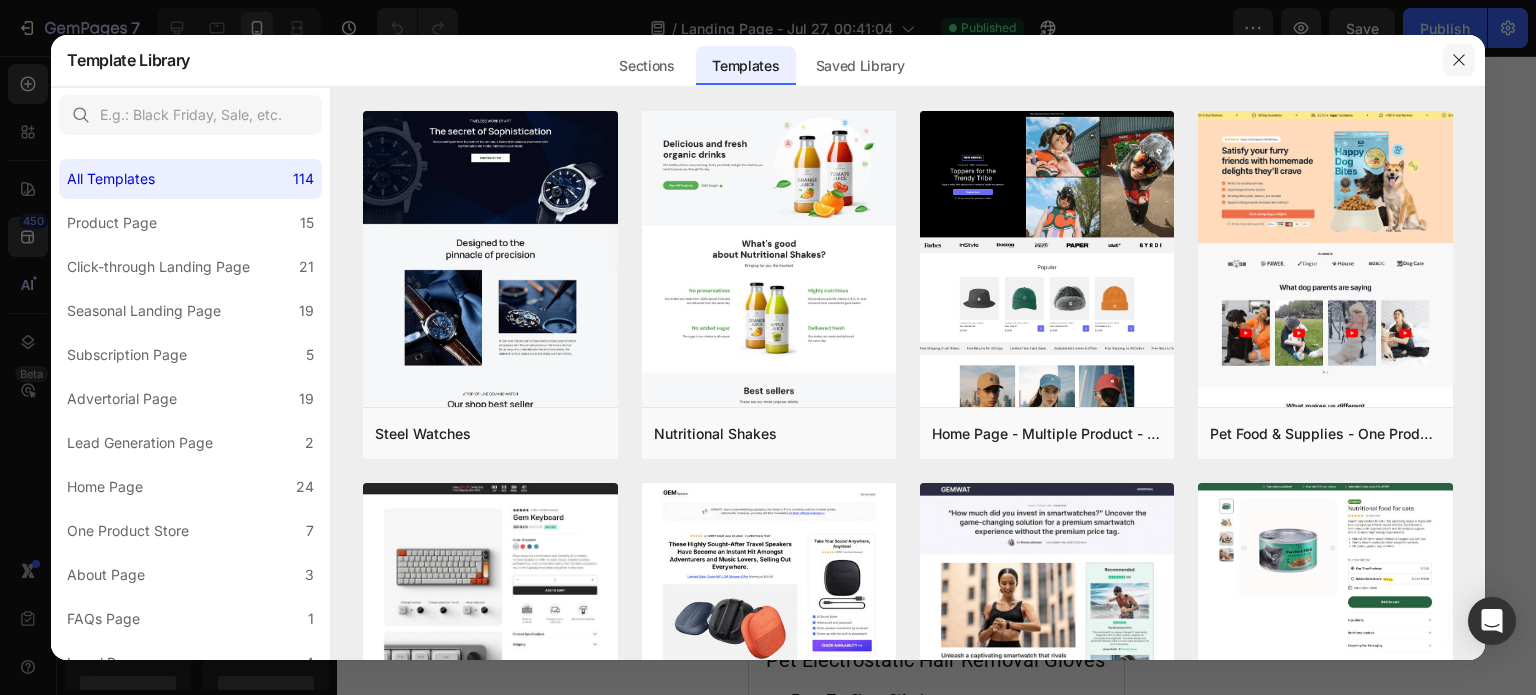 click 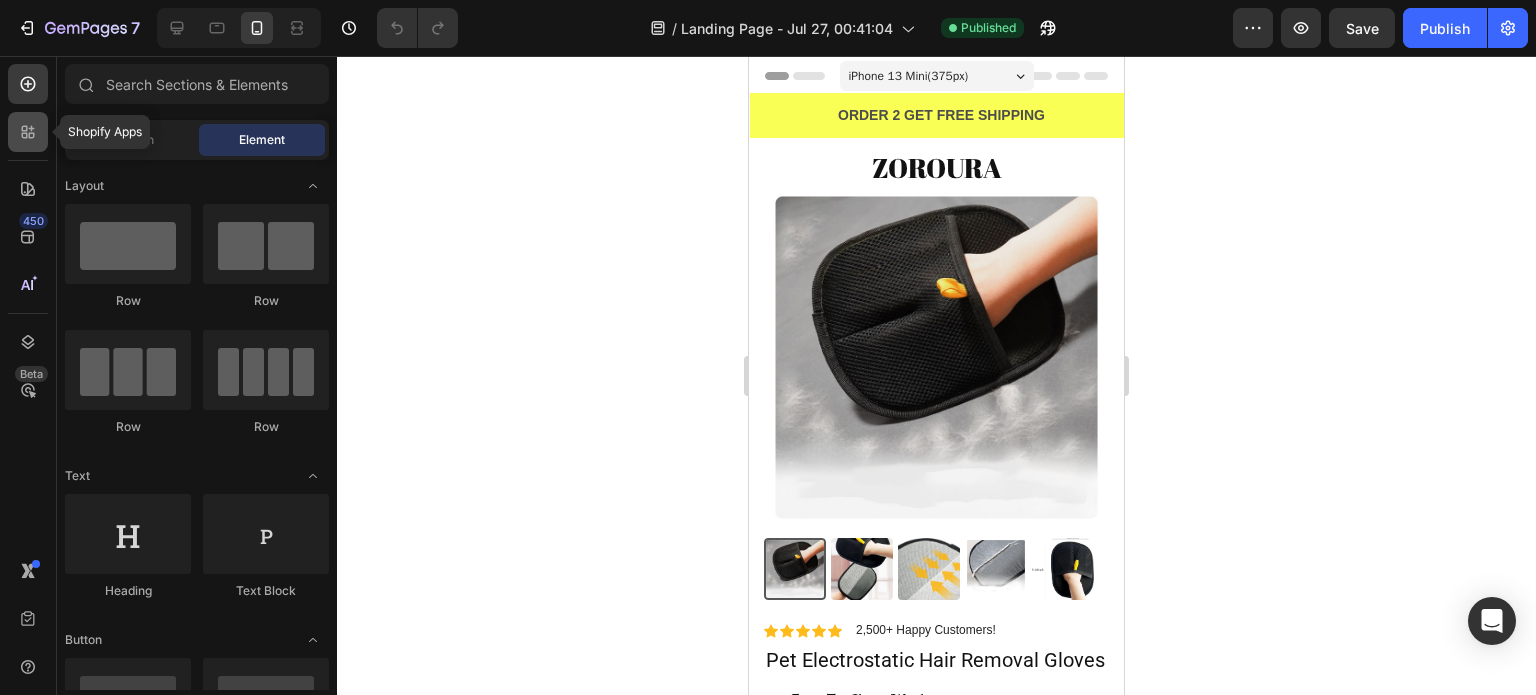 click 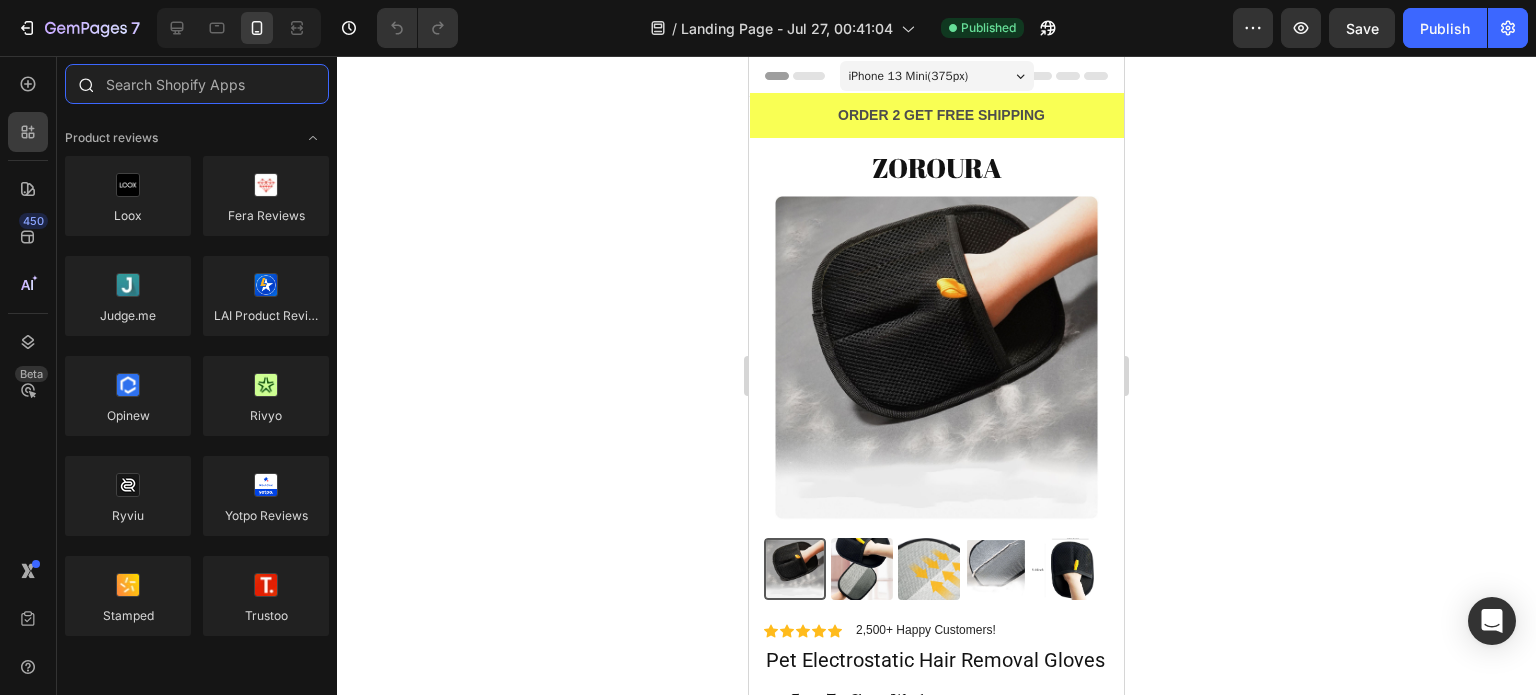 click at bounding box center [197, 84] 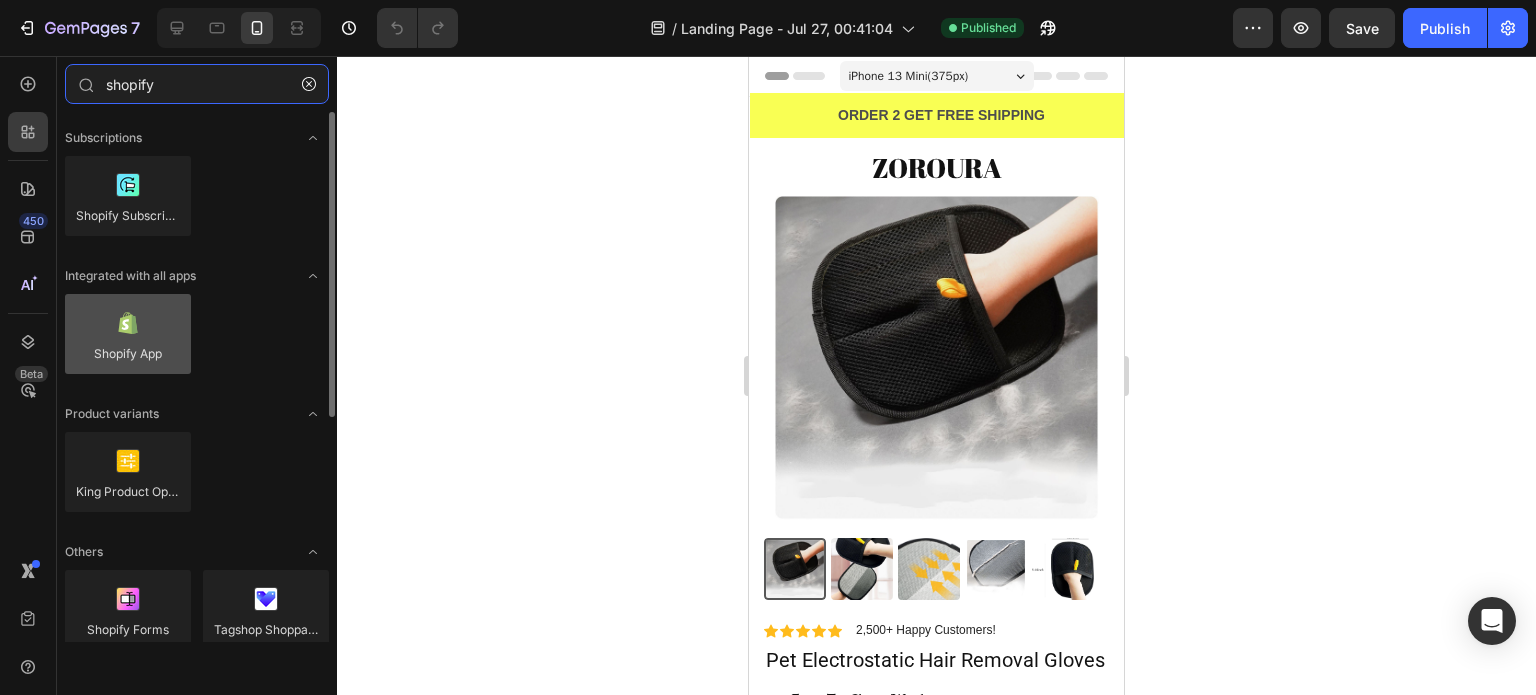 type on "shopify" 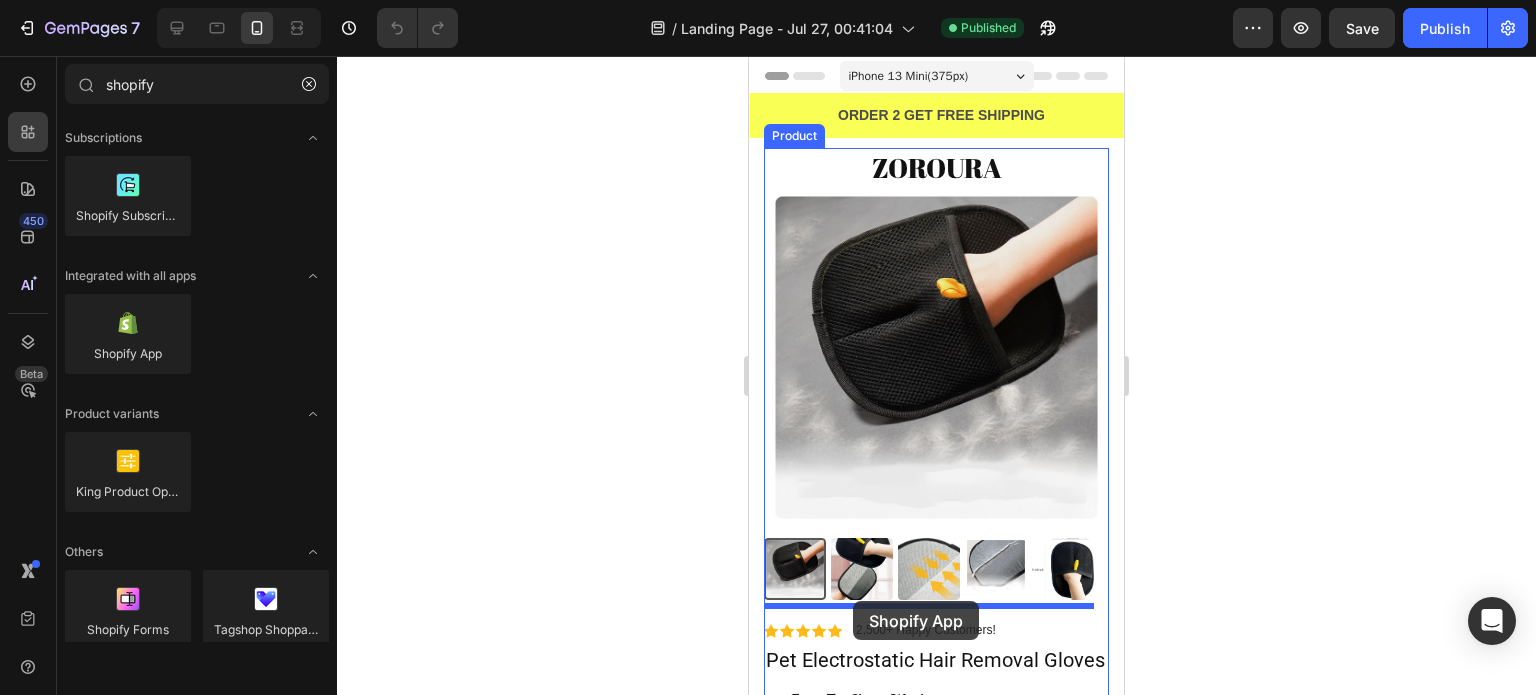 drag, startPoint x: 873, startPoint y: 398, endPoint x: 853, endPoint y: 601, distance: 203.98285 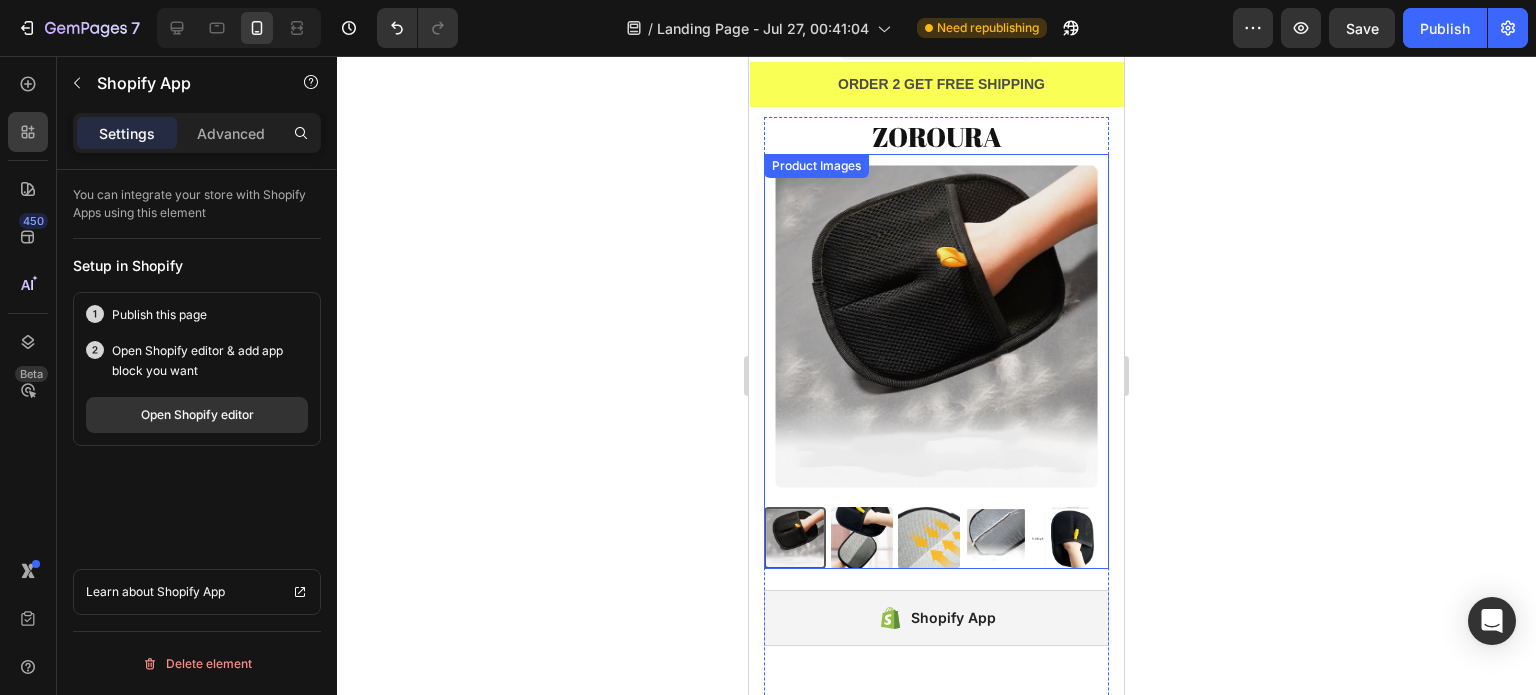 scroll, scrollTop: 0, scrollLeft: 0, axis: both 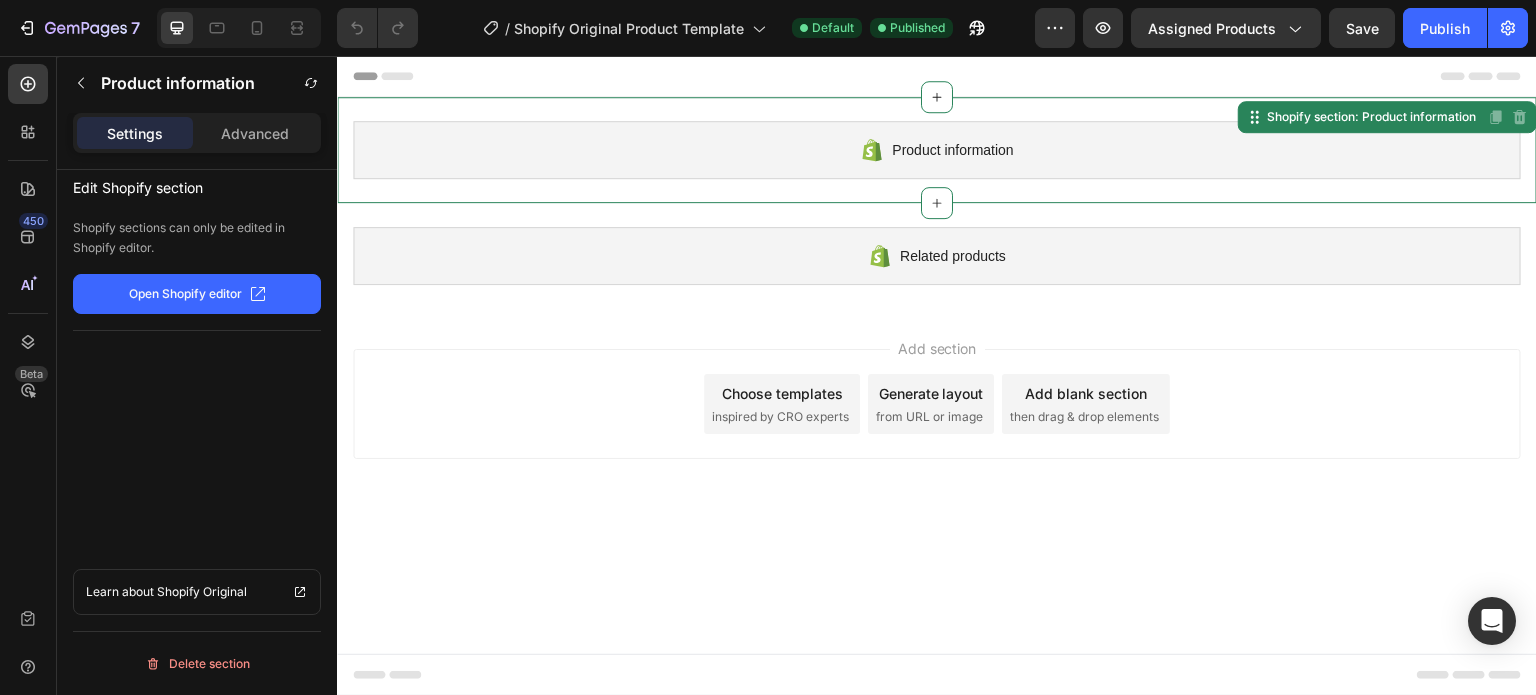 click on "Product information" at bounding box center (952, 150) 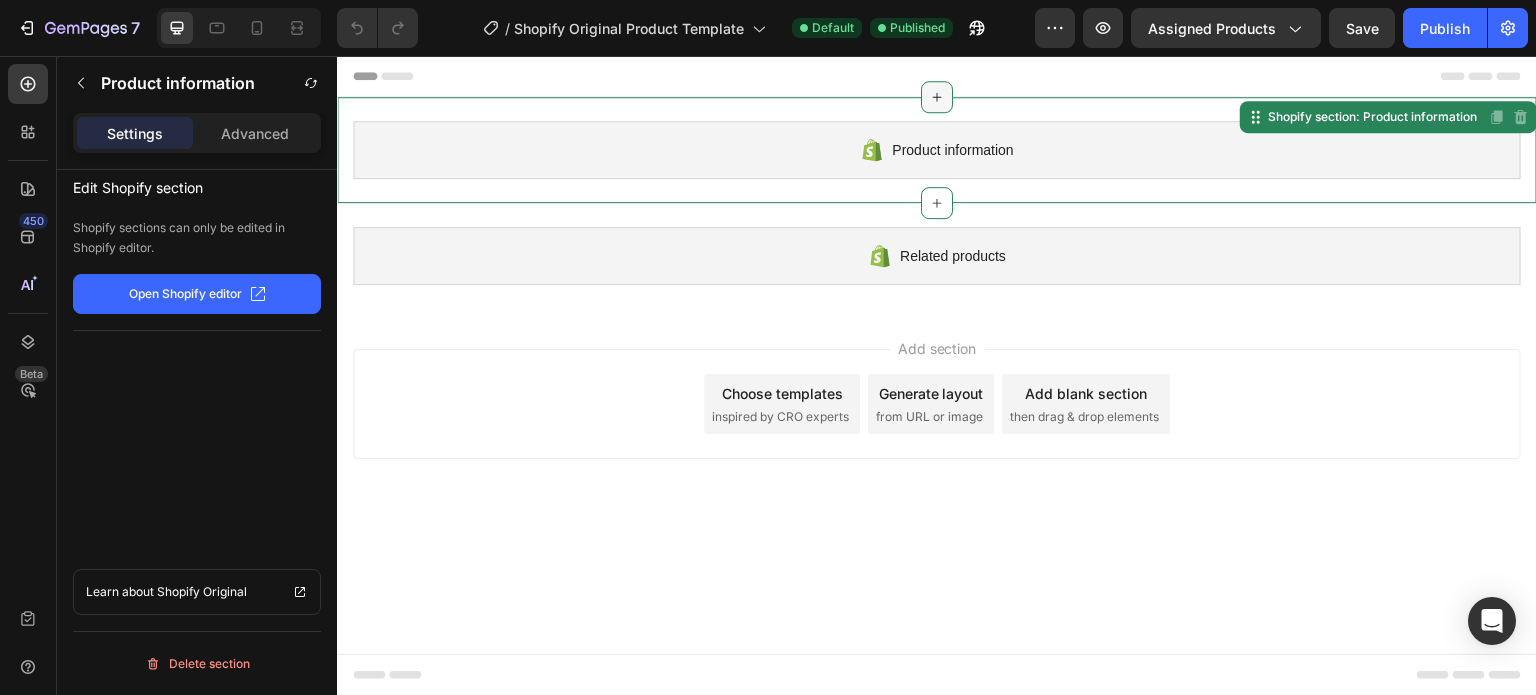 click 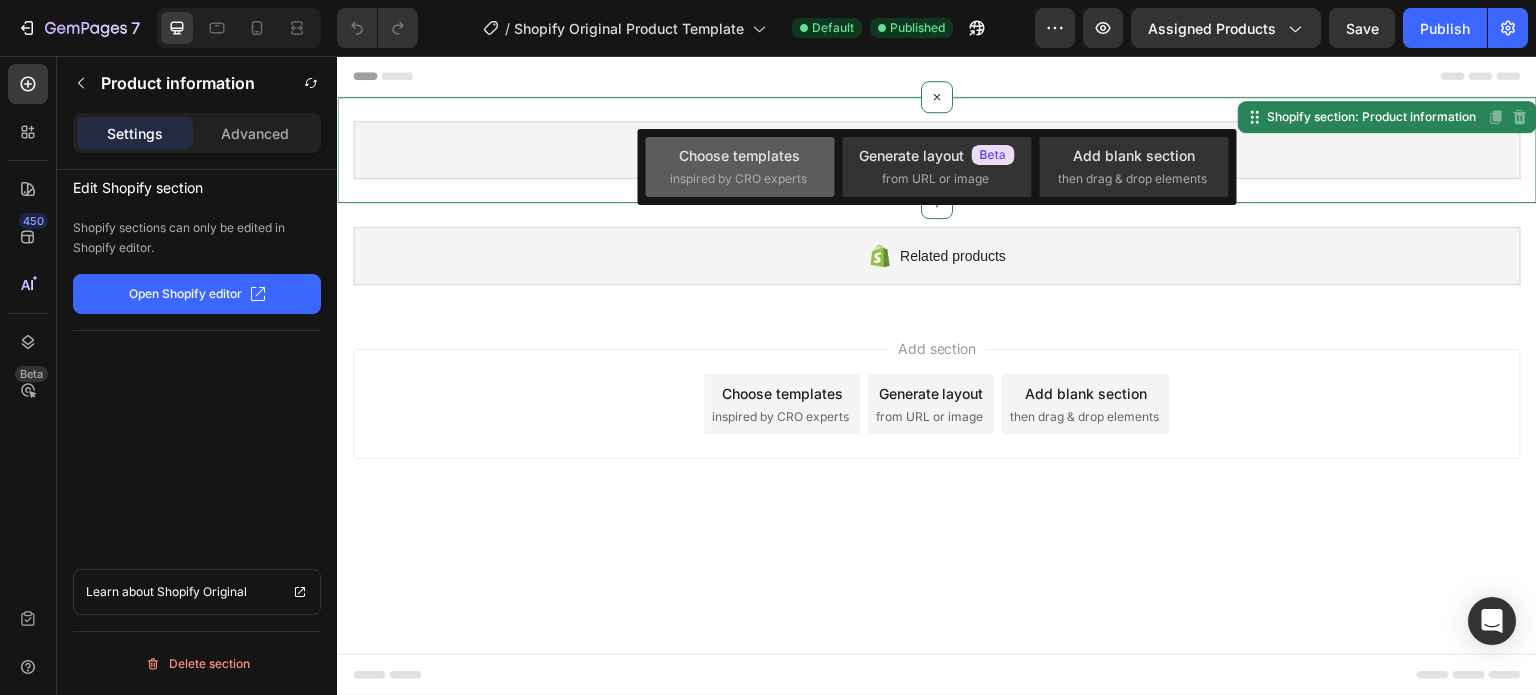 click on "inspired by CRO experts" at bounding box center (738, 179) 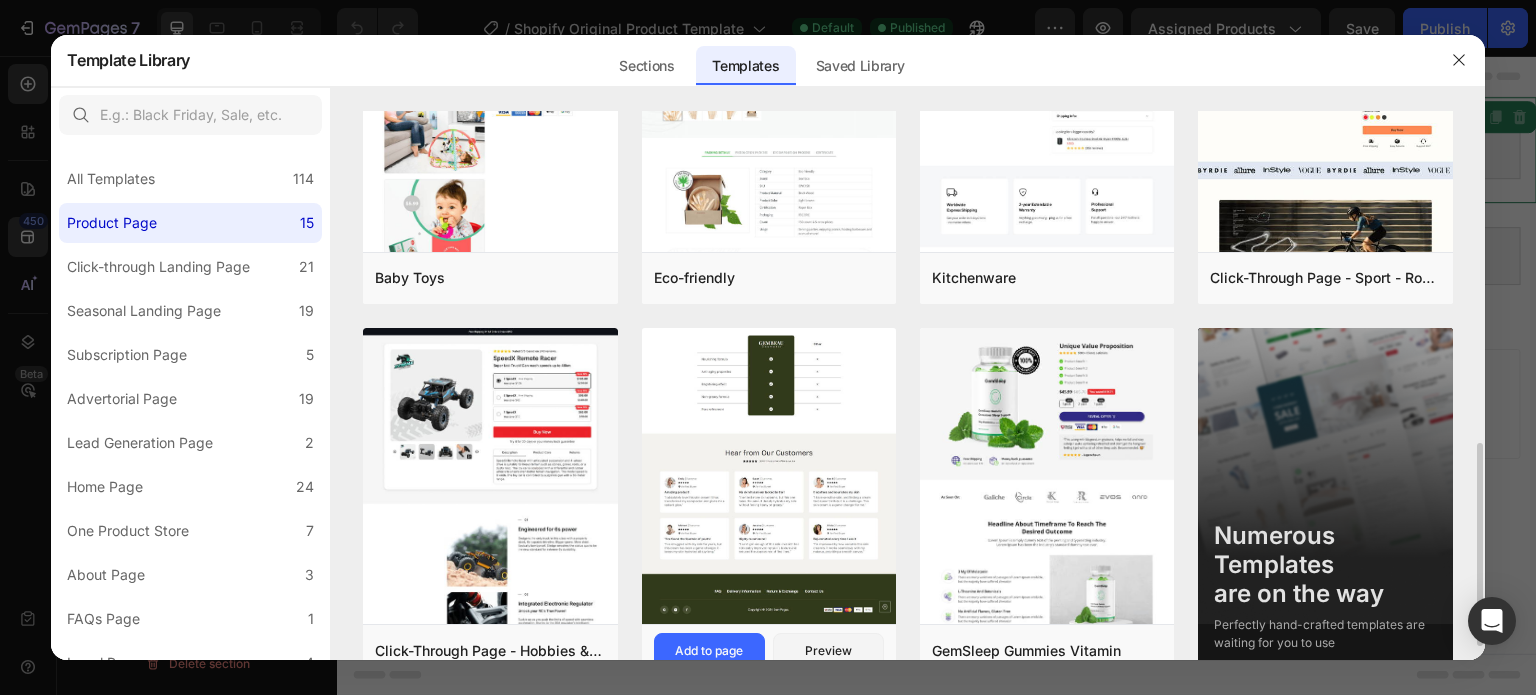 scroll, scrollTop: 940, scrollLeft: 0, axis: vertical 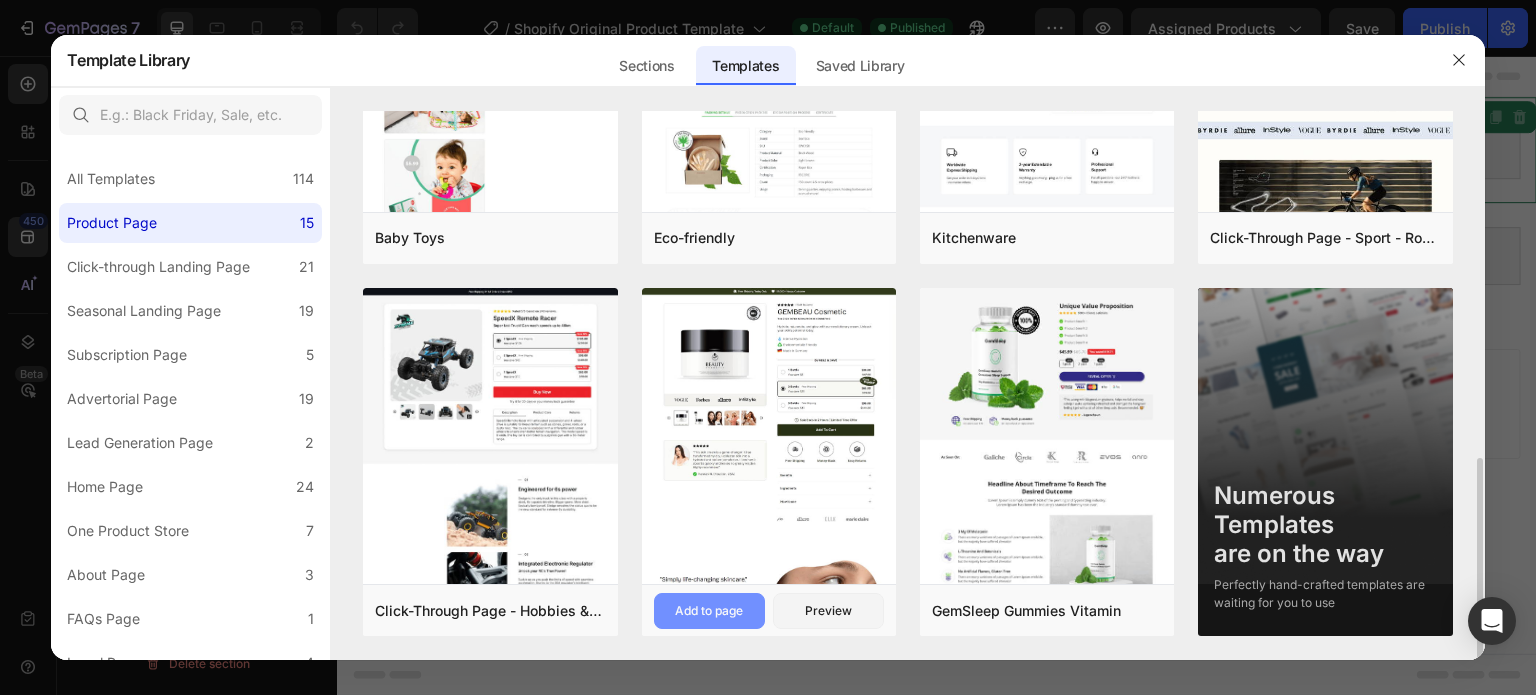 click on "Add to page" at bounding box center (709, 611) 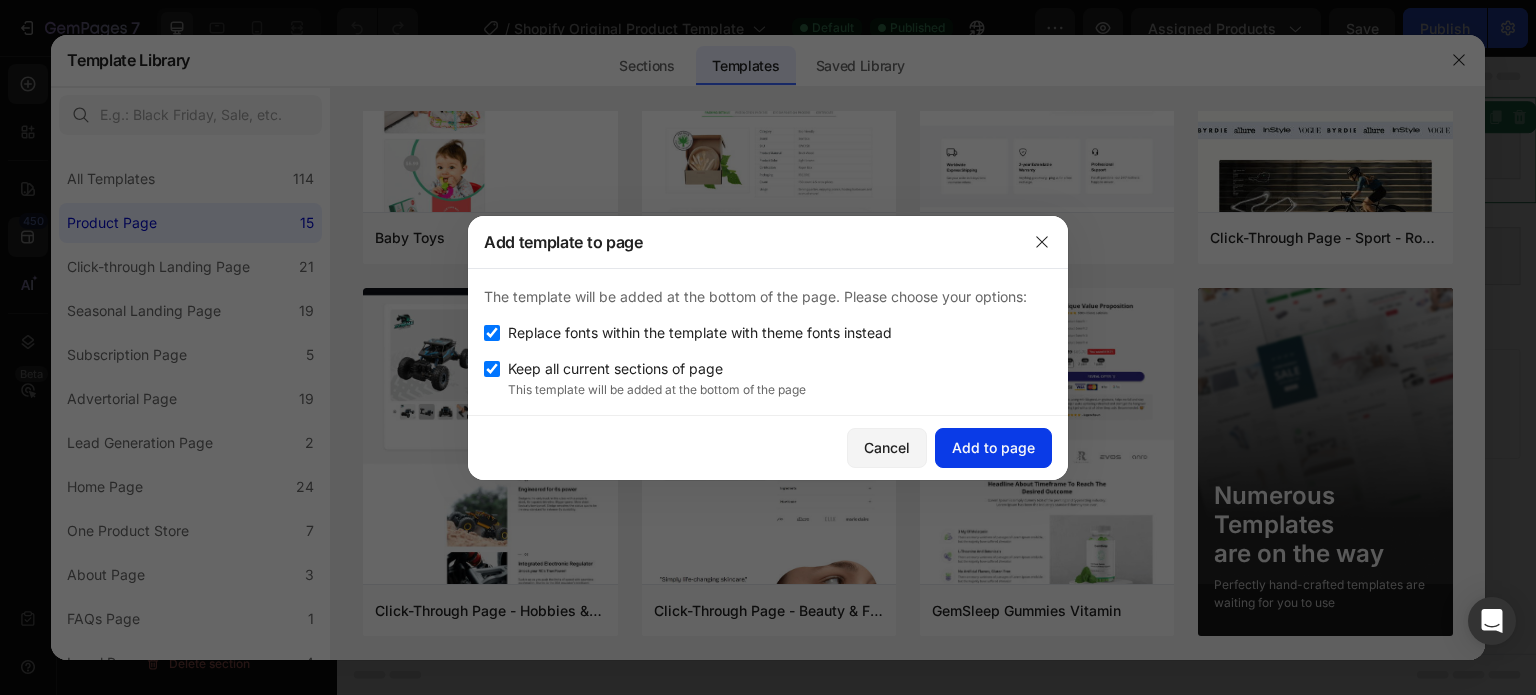 click on "Add to page" at bounding box center [993, 447] 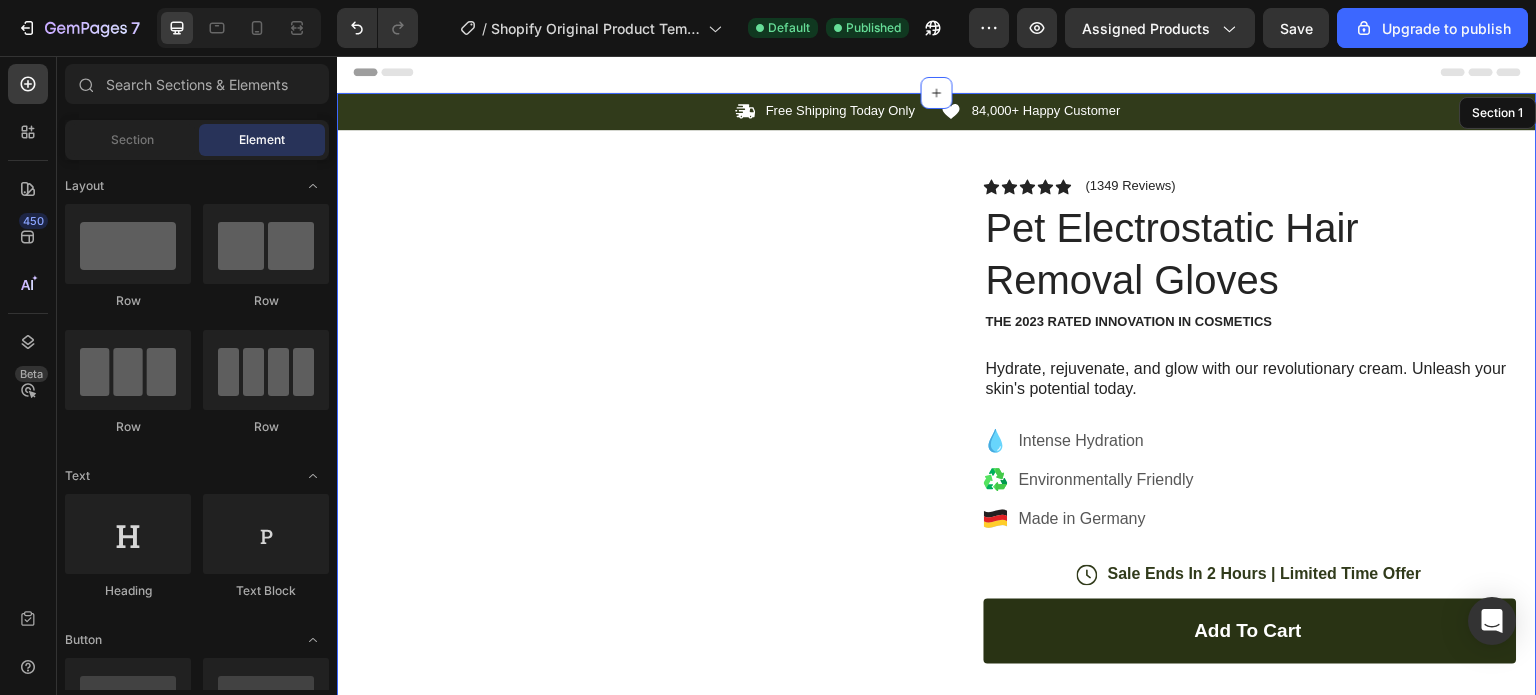 scroll, scrollTop: 40, scrollLeft: 0, axis: vertical 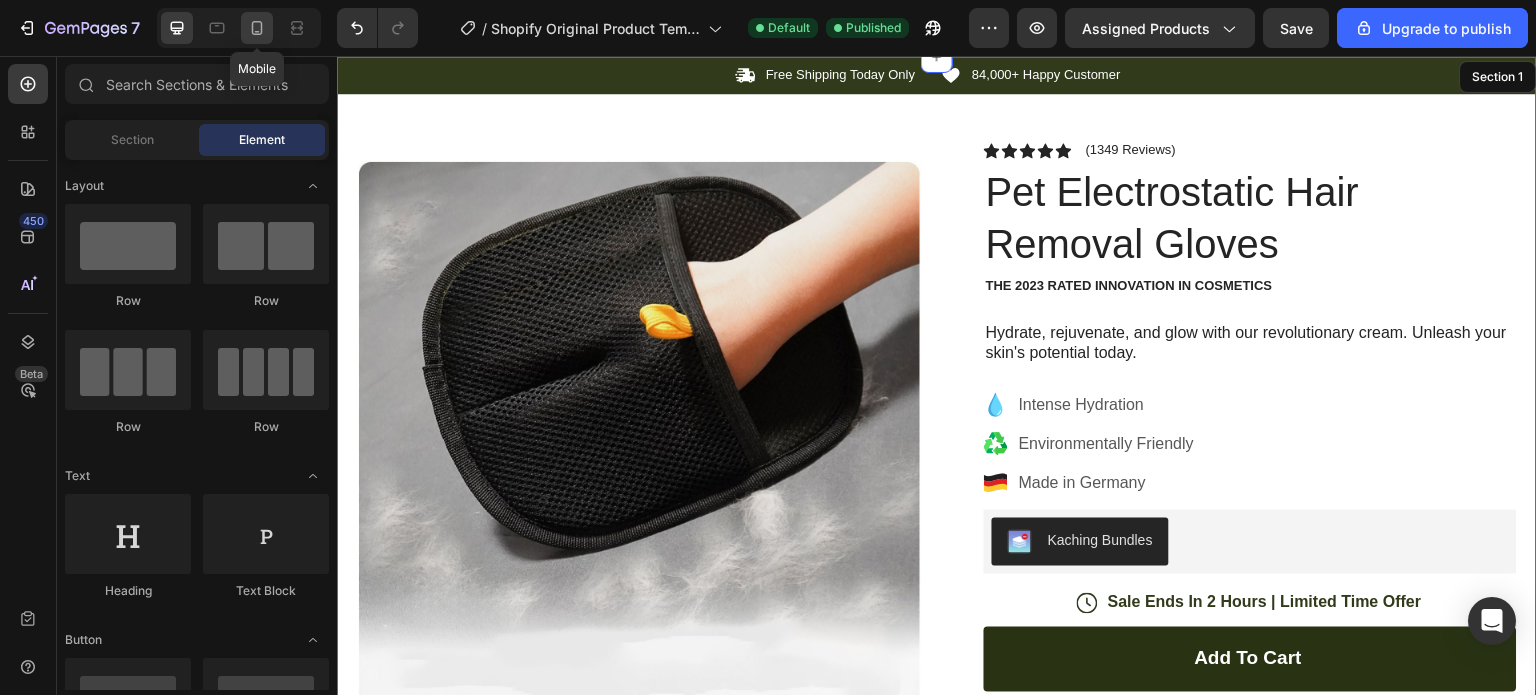 click 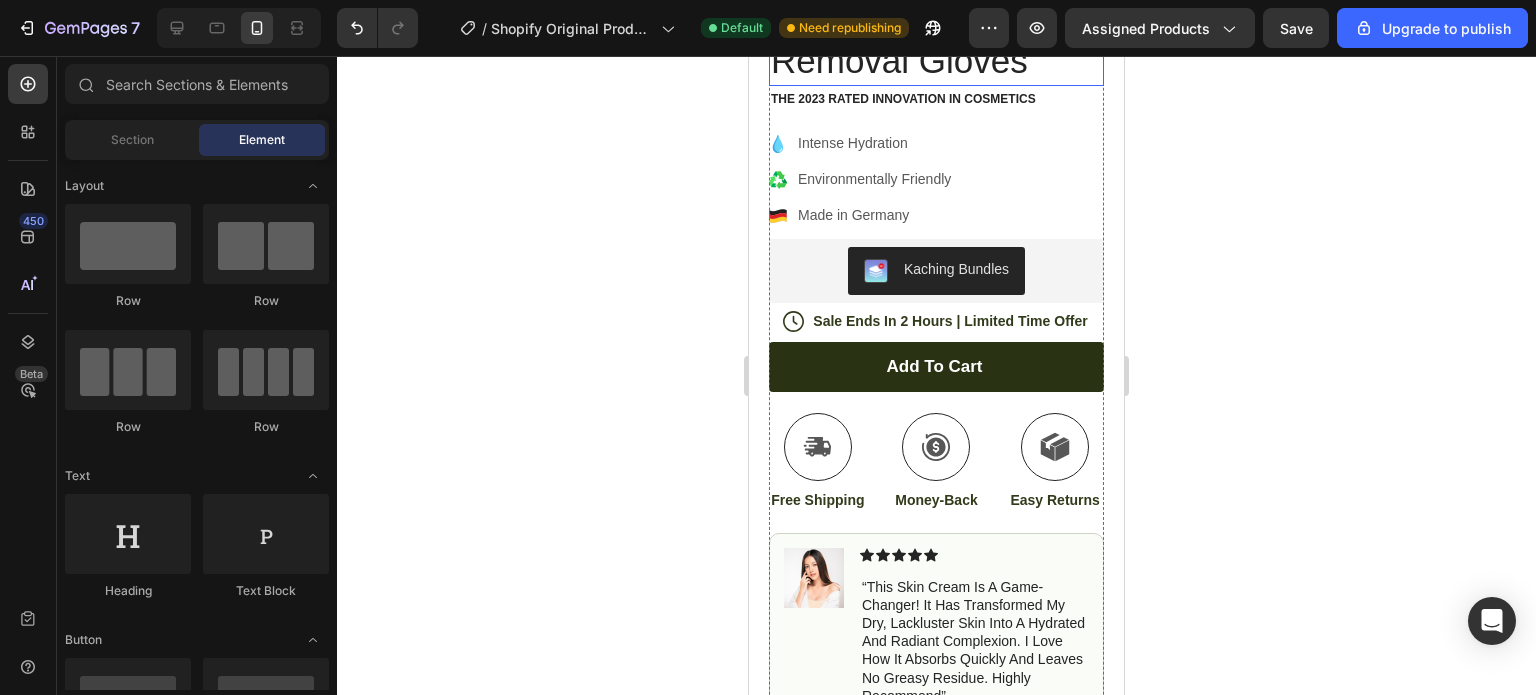 scroll, scrollTop: 700, scrollLeft: 0, axis: vertical 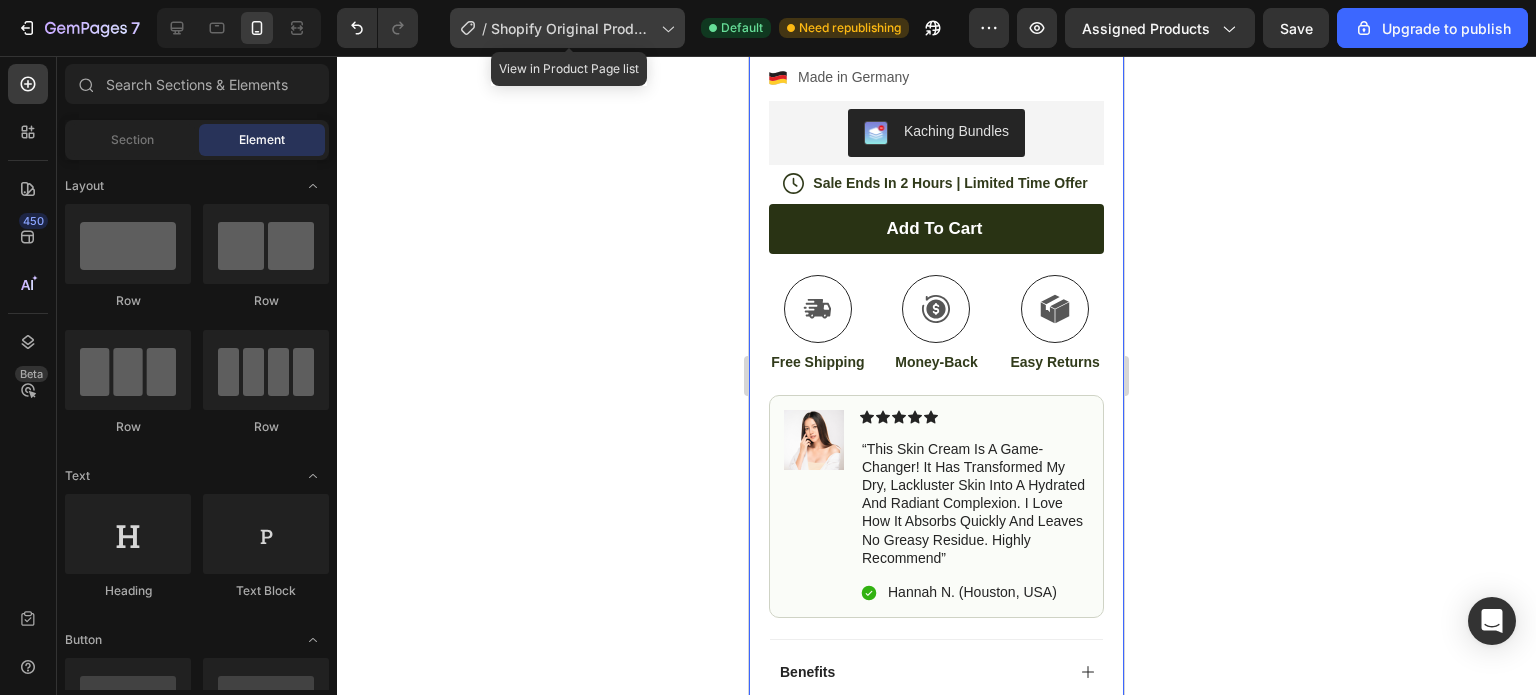 click 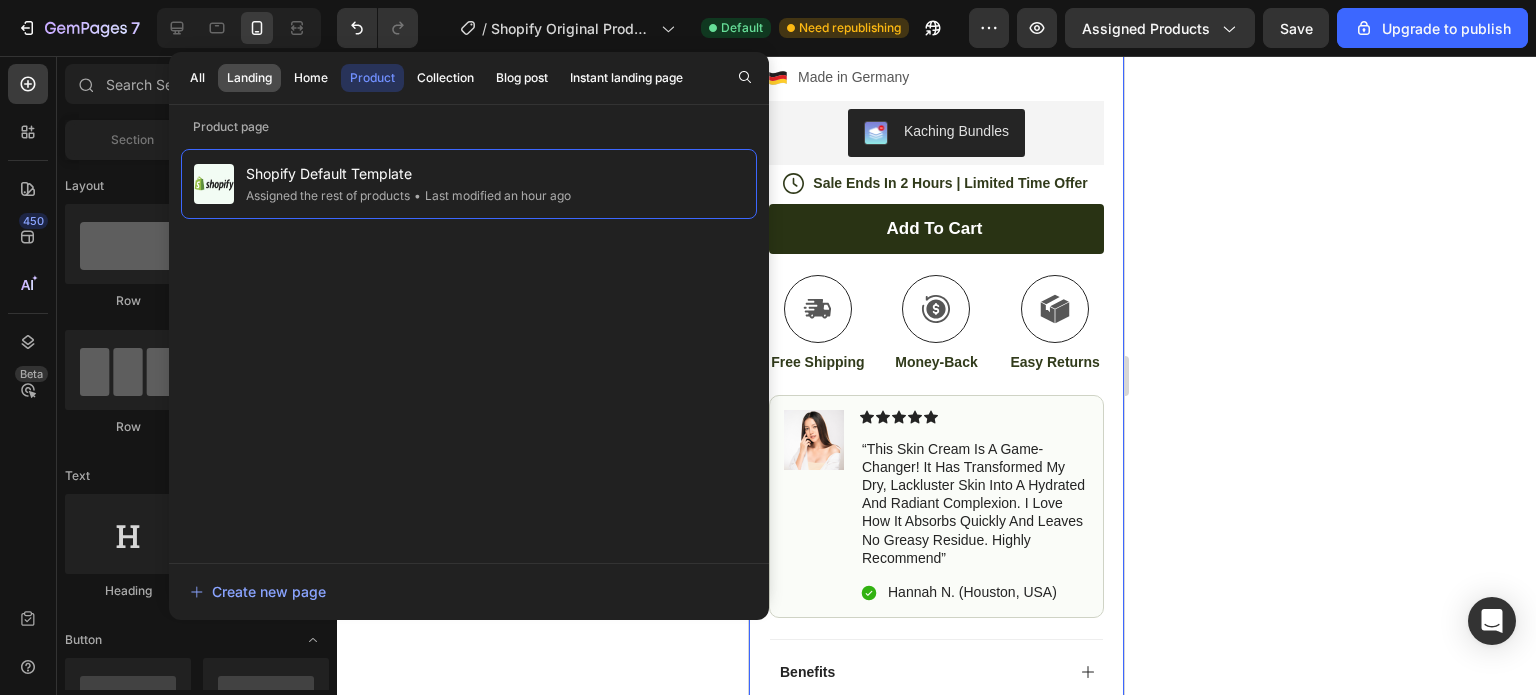 click on "Landing" at bounding box center [249, 78] 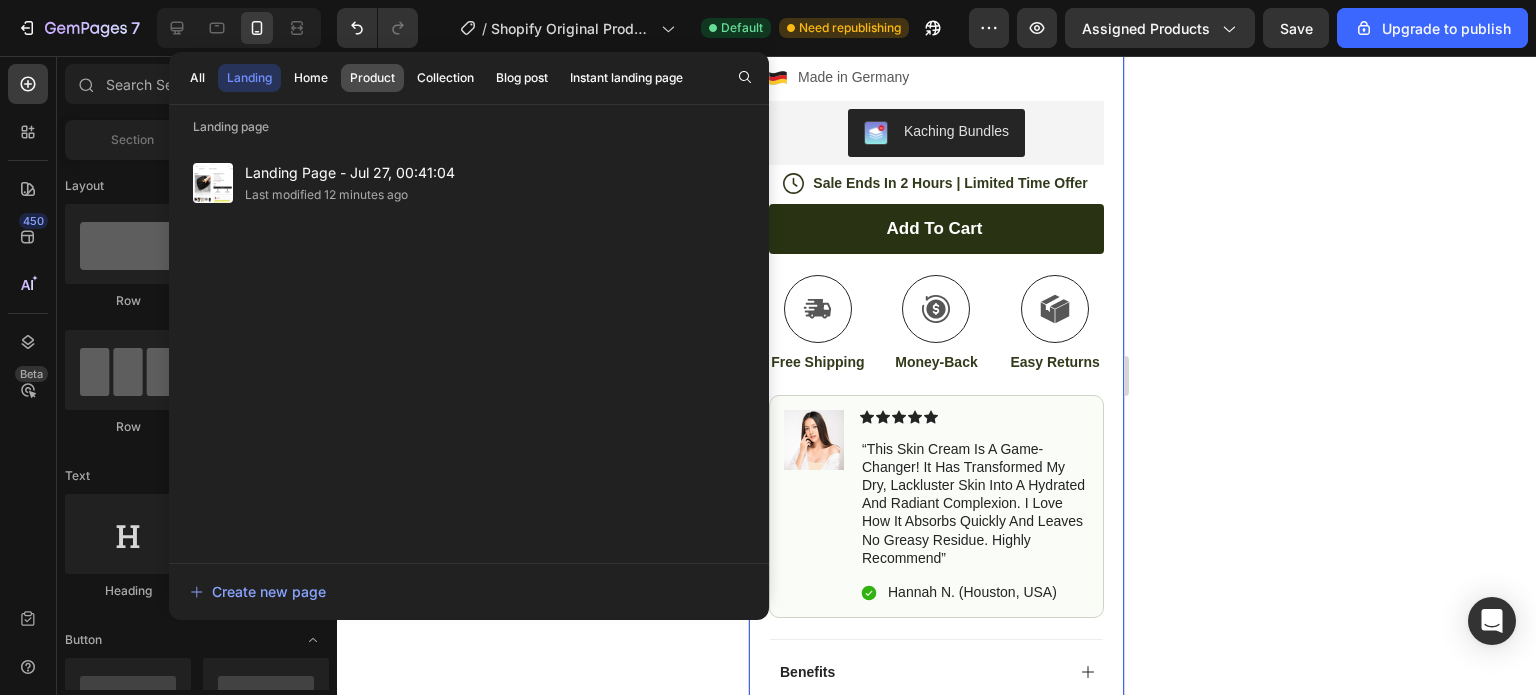 click on "Product" at bounding box center (372, 78) 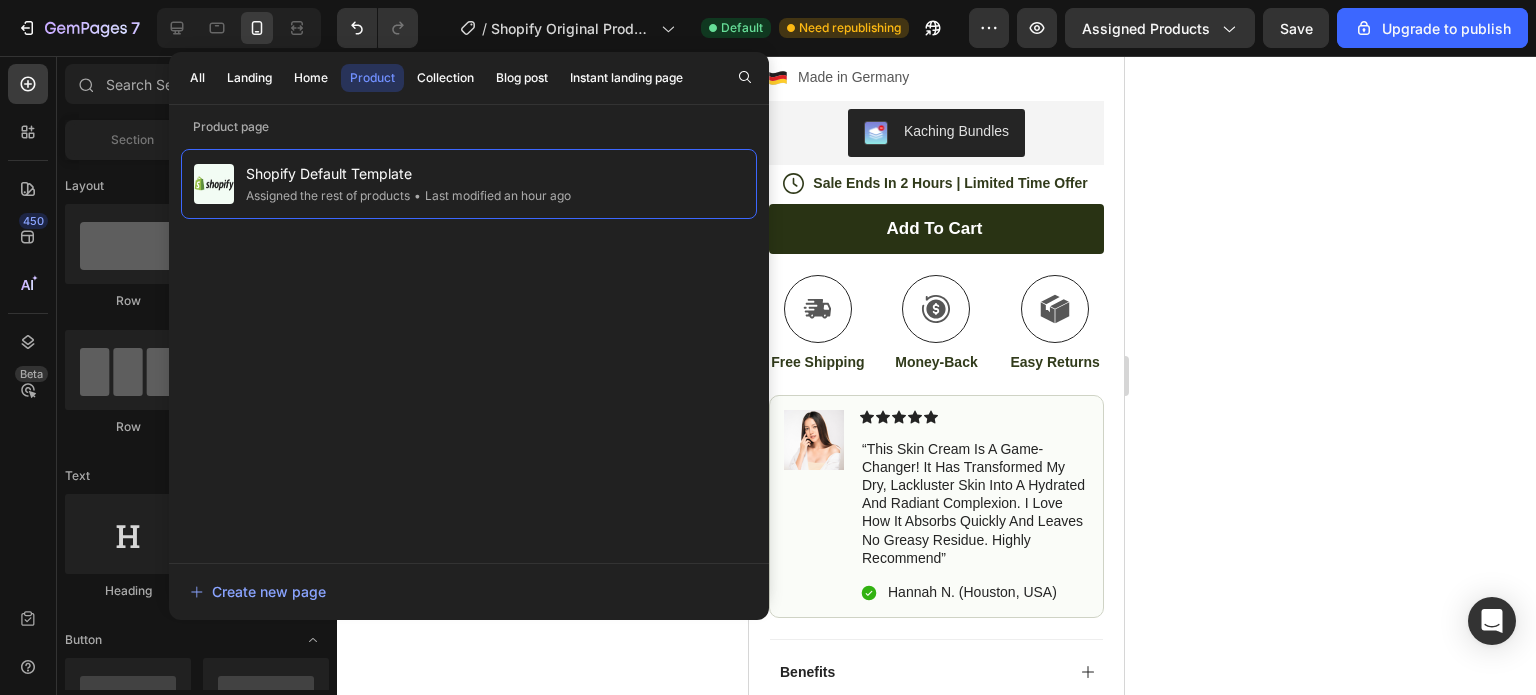 click 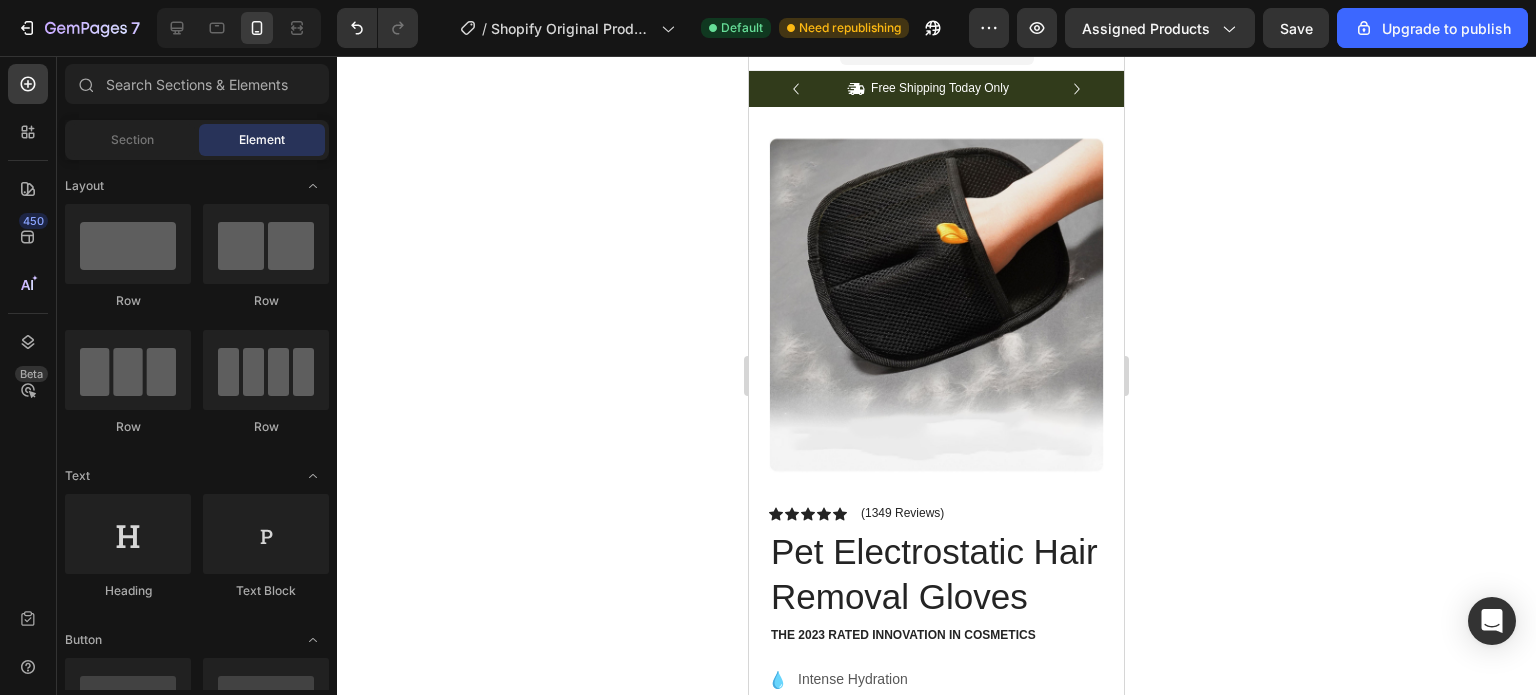 scroll, scrollTop: 0, scrollLeft: 0, axis: both 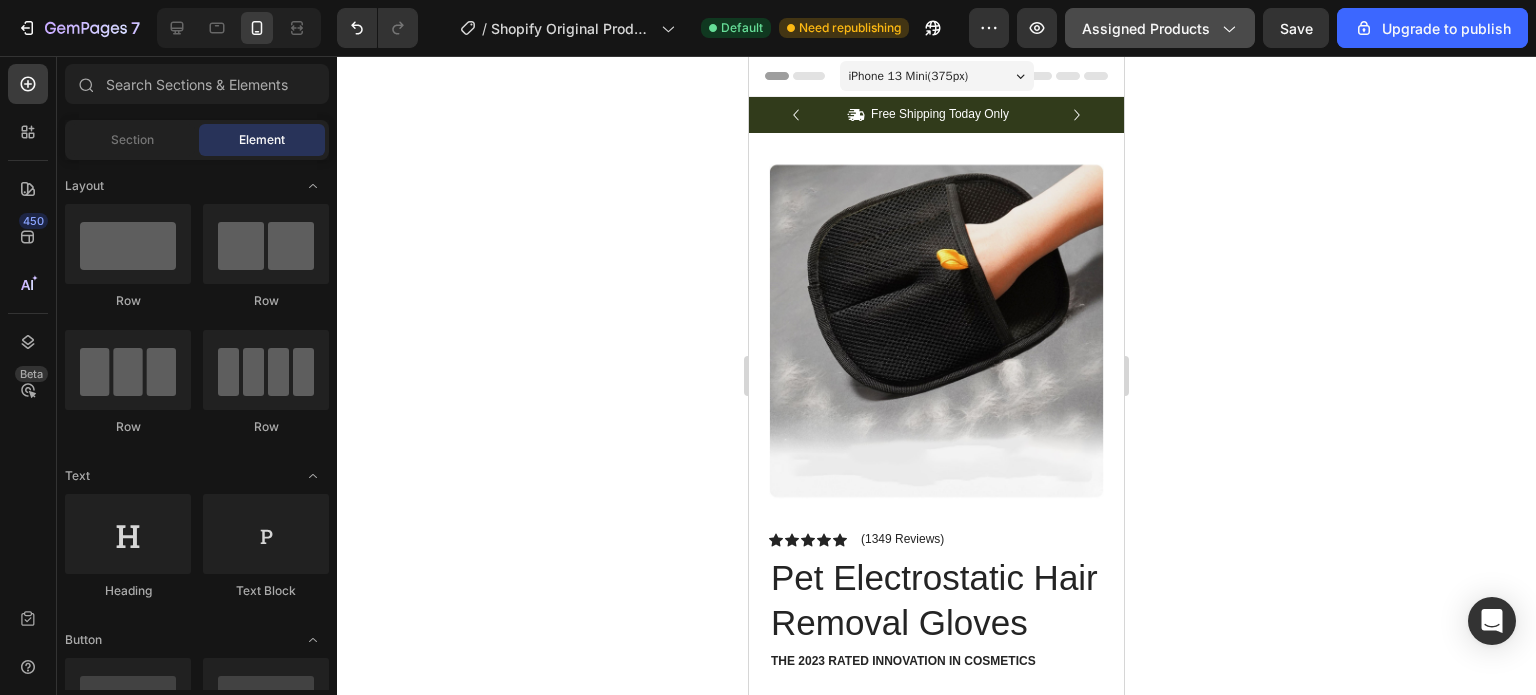 click 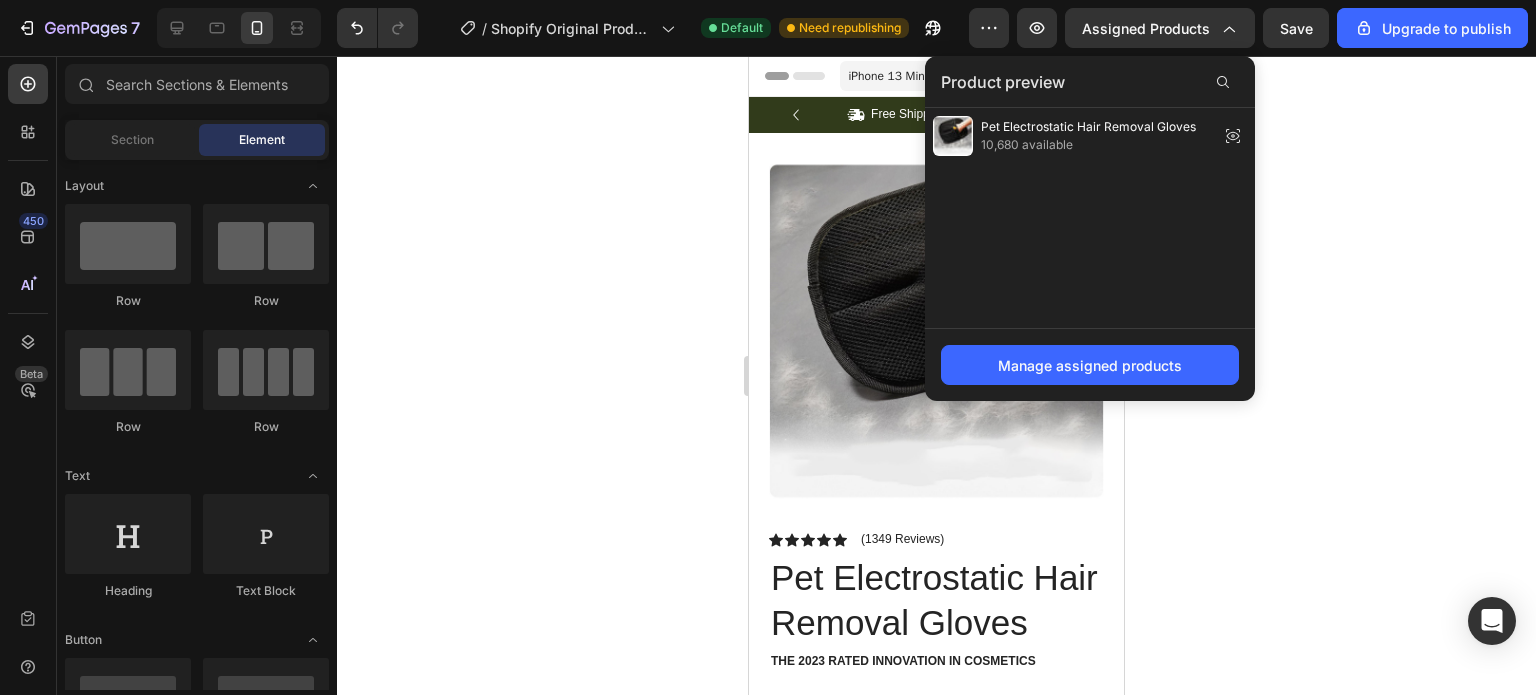 click 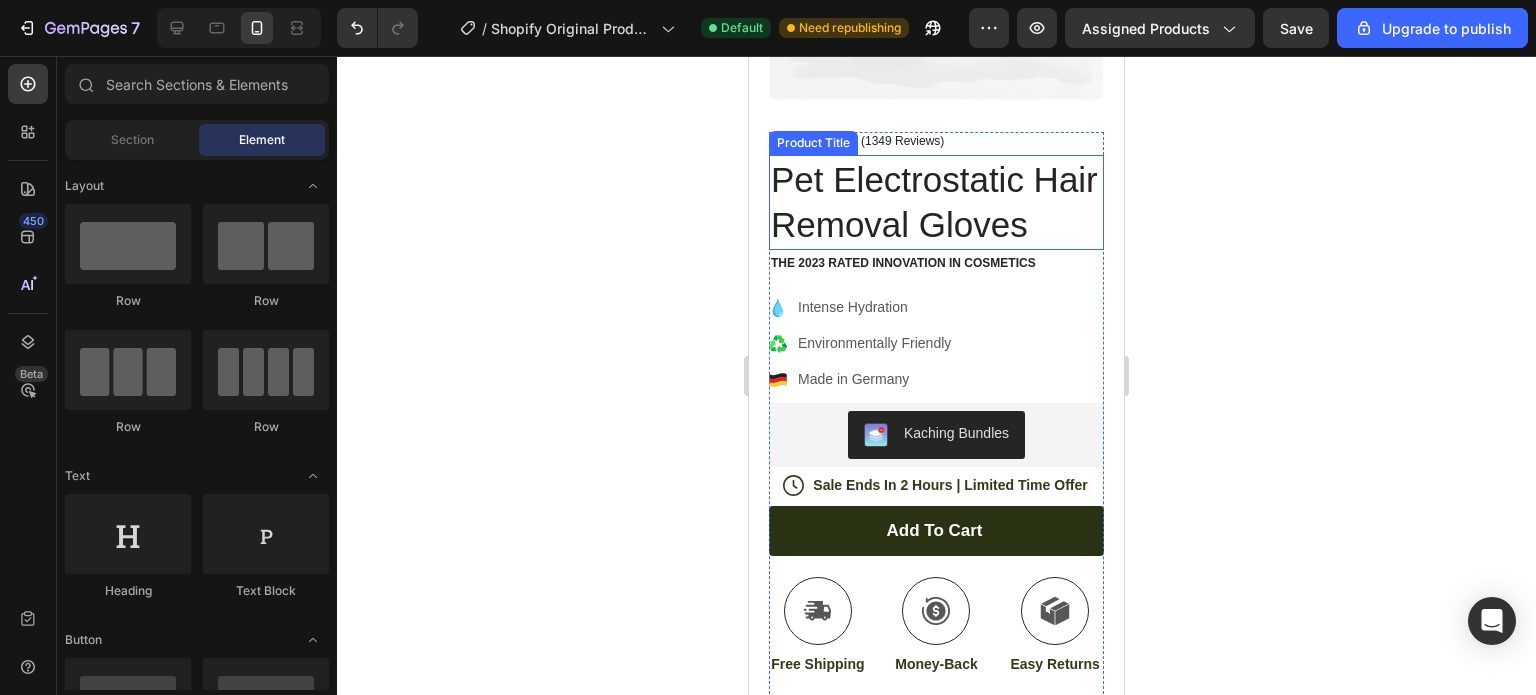 scroll, scrollTop: 400, scrollLeft: 0, axis: vertical 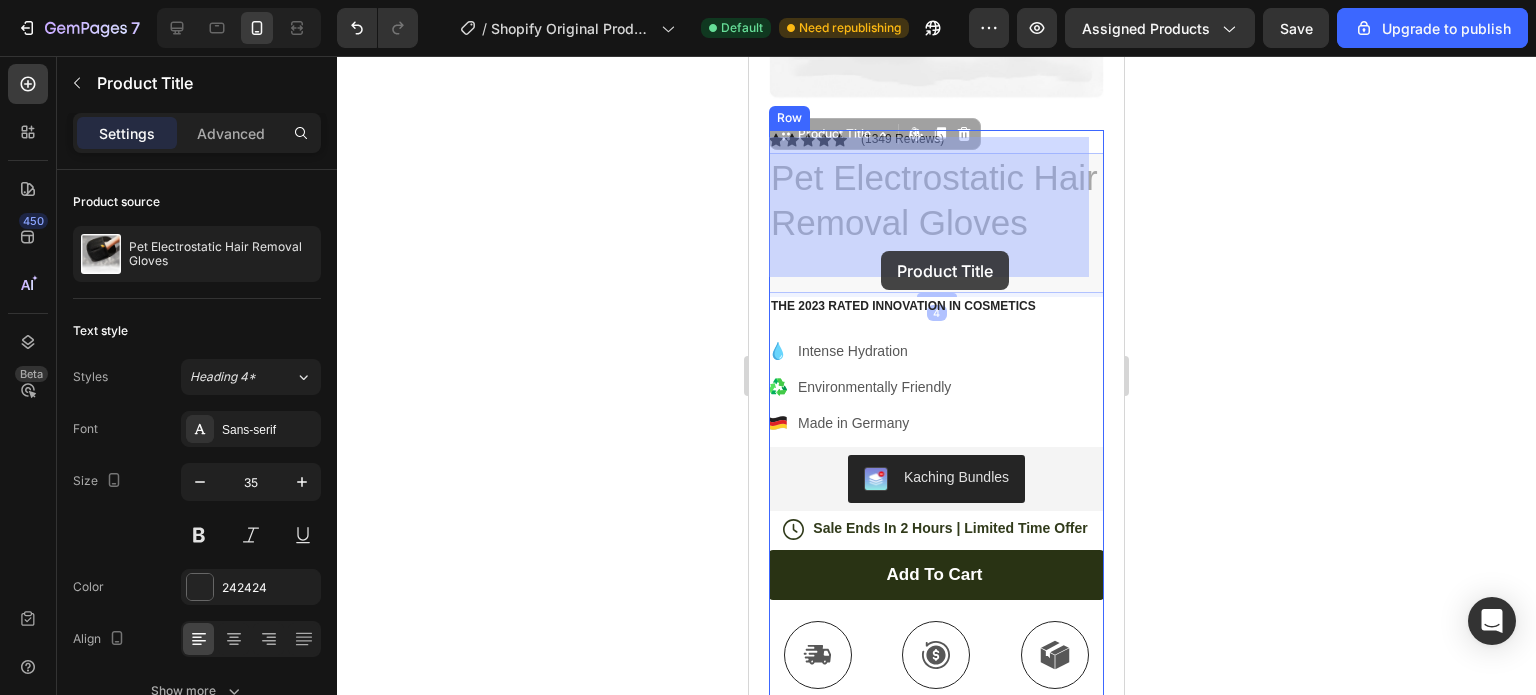 drag, startPoint x: 909, startPoint y: 258, endPoint x: 882, endPoint y: 251, distance: 27.89265 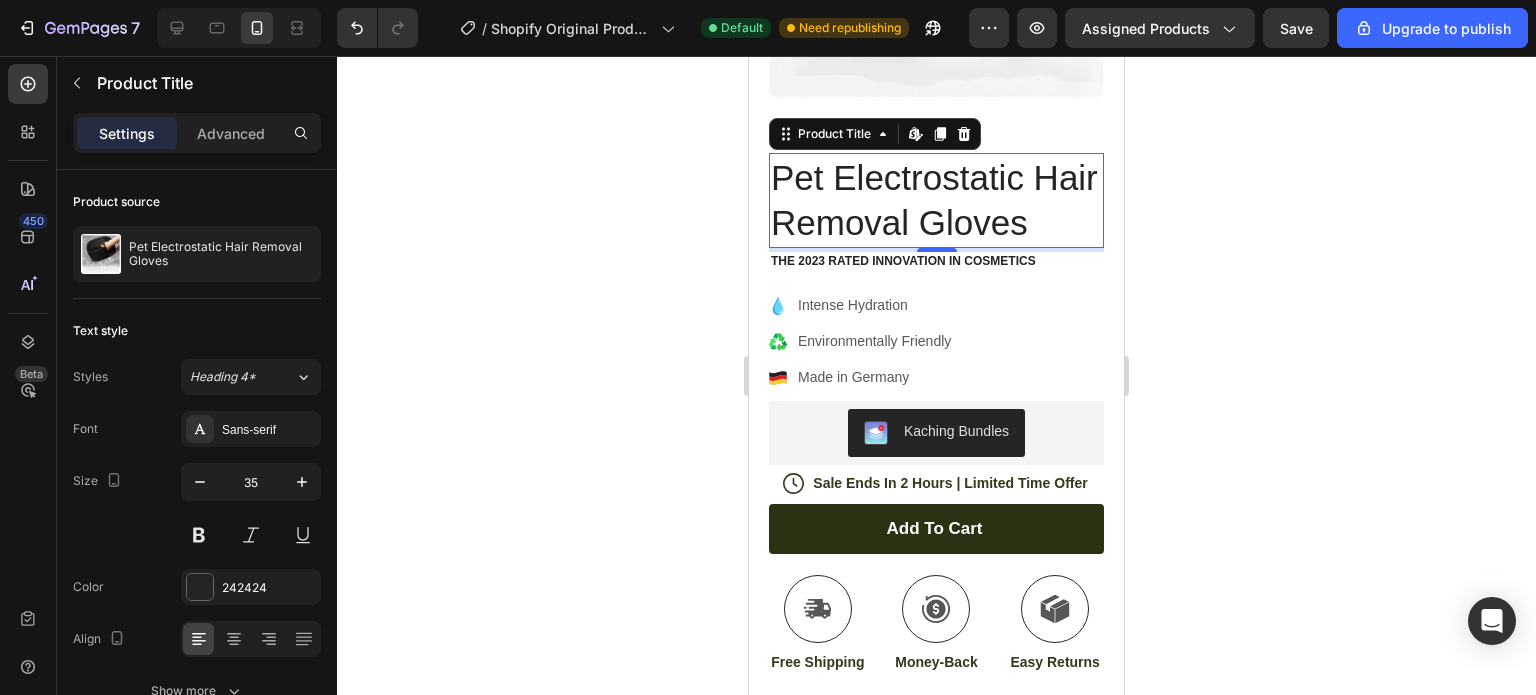 click on "Pet Electrostatic Hair Removal Gloves" at bounding box center [936, 200] 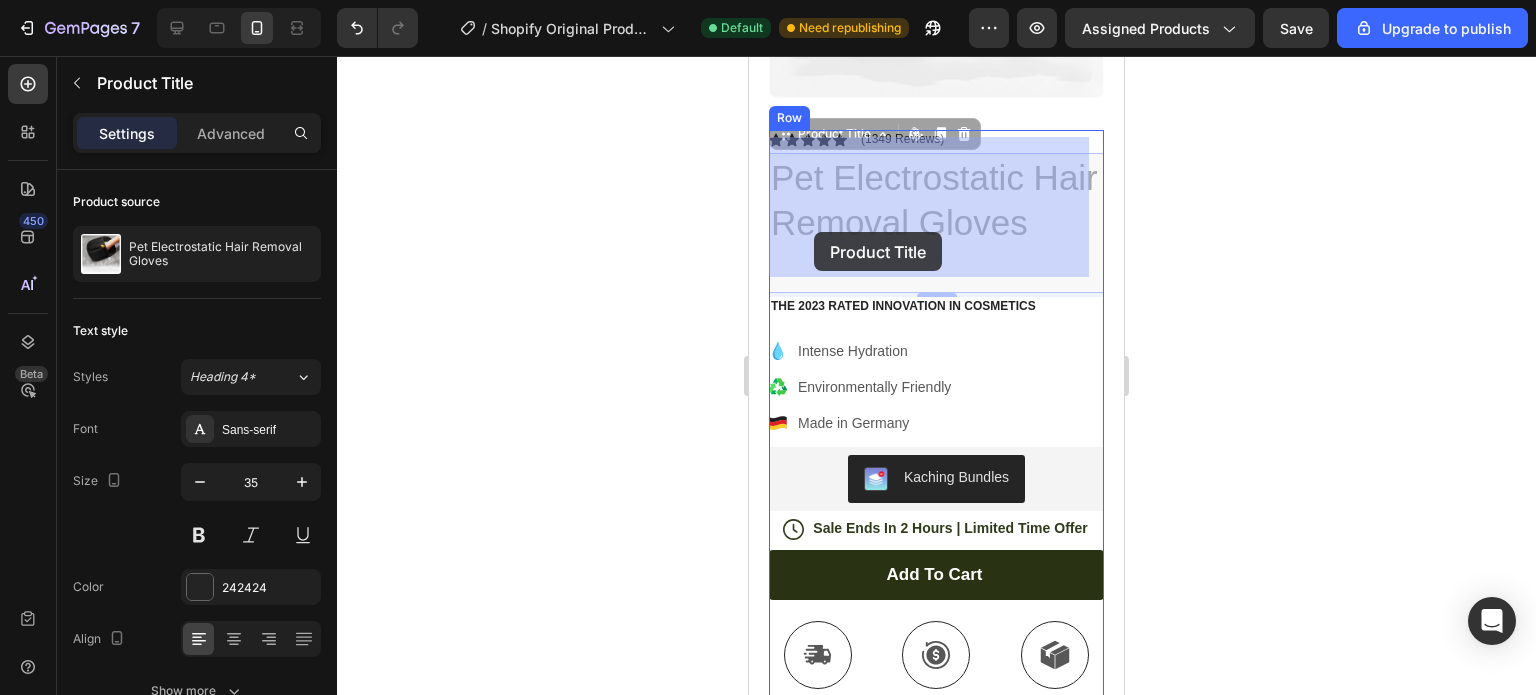 drag, startPoint x: 880, startPoint y: 256, endPoint x: 877, endPoint y: 242, distance: 14.3178215 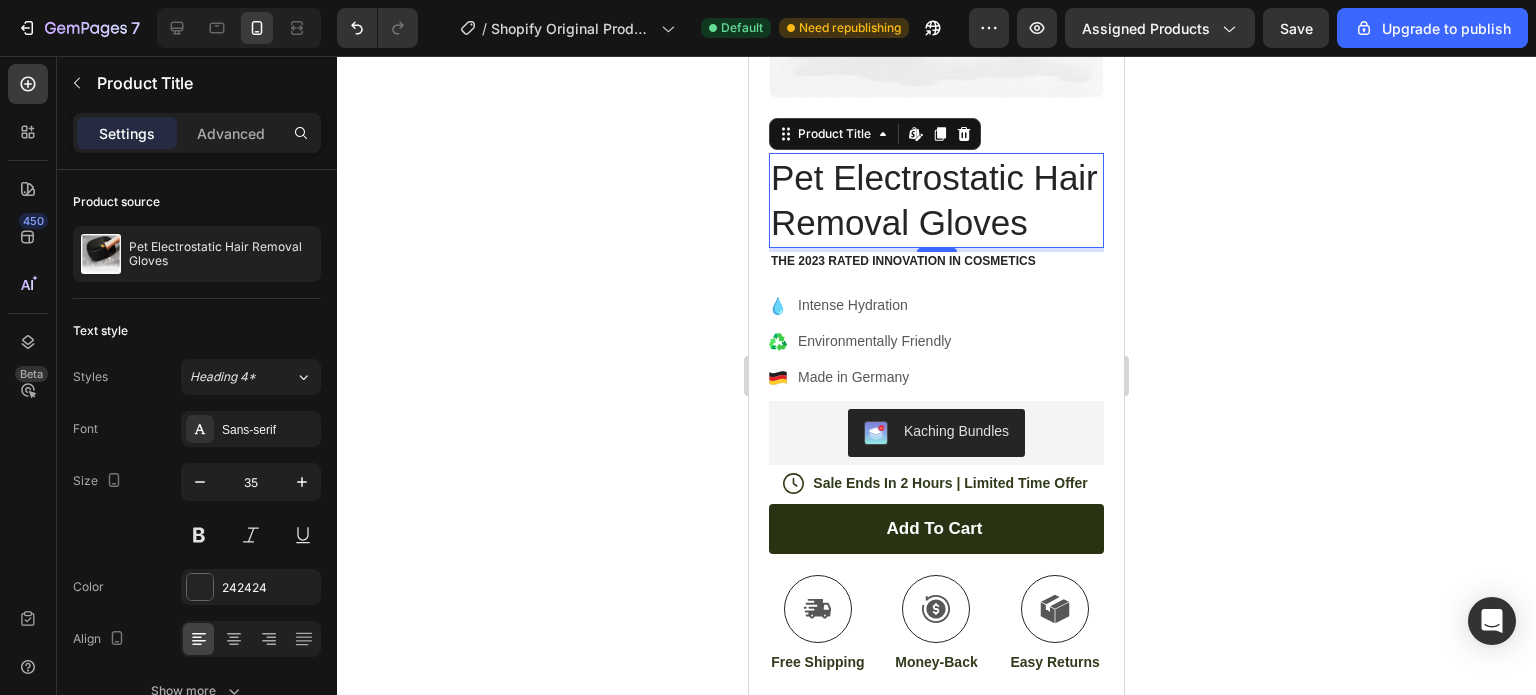 drag, startPoint x: 880, startPoint y: 239, endPoint x: 877, endPoint y: 214, distance: 25.179358 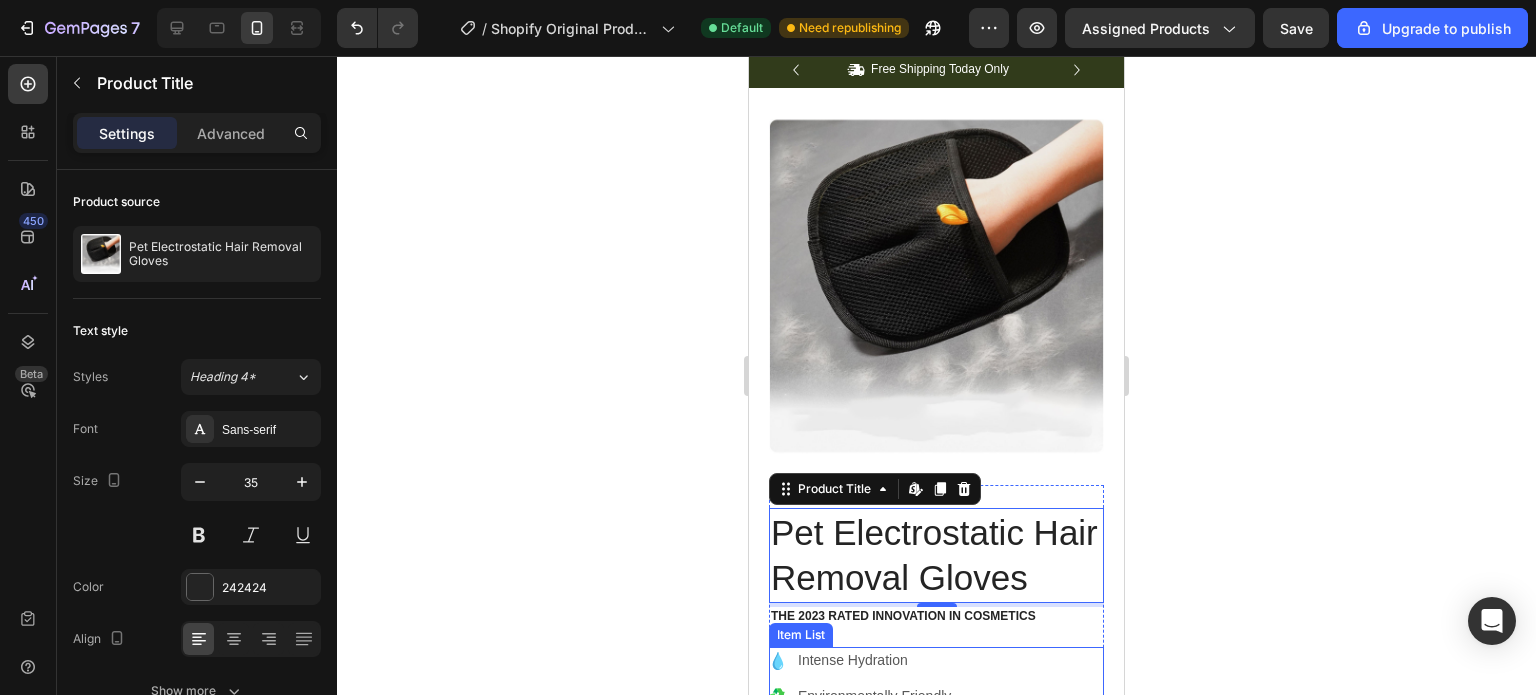 scroll, scrollTop: 0, scrollLeft: 0, axis: both 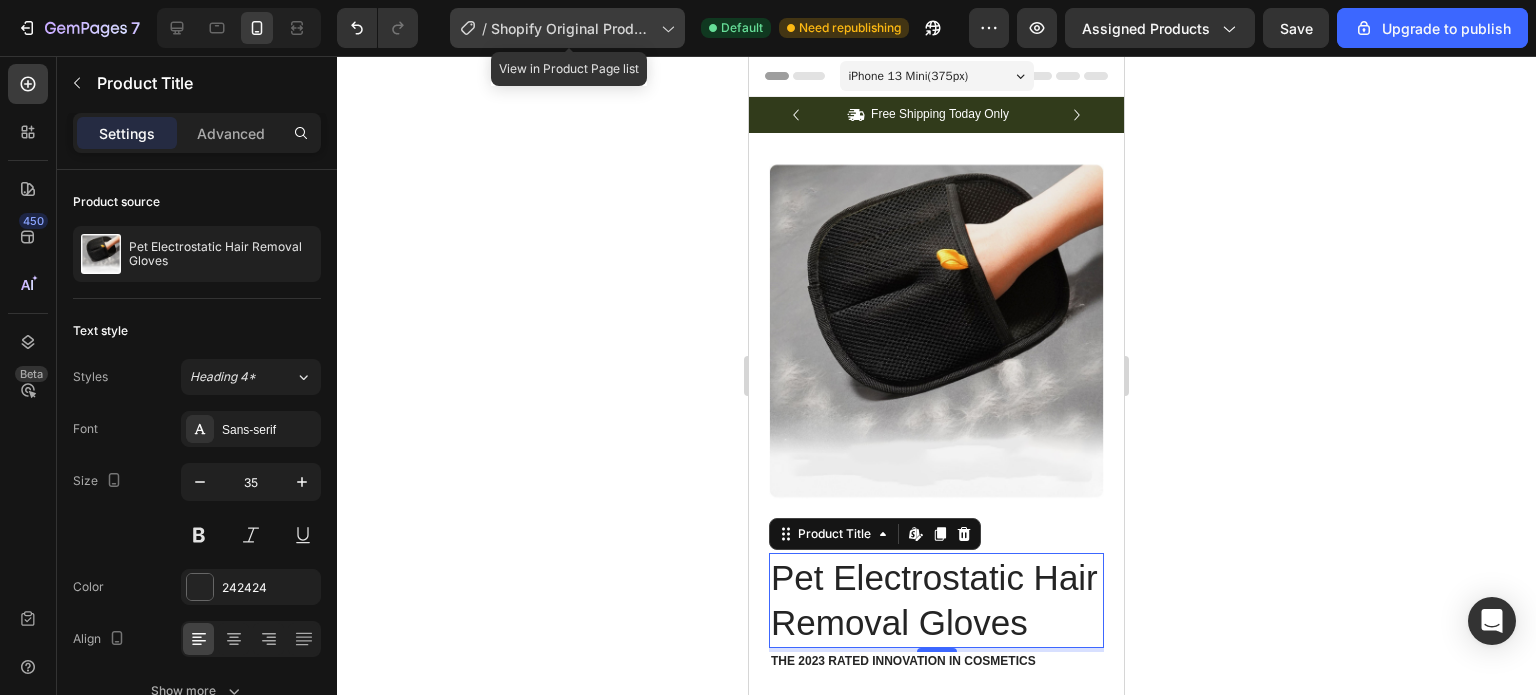 click 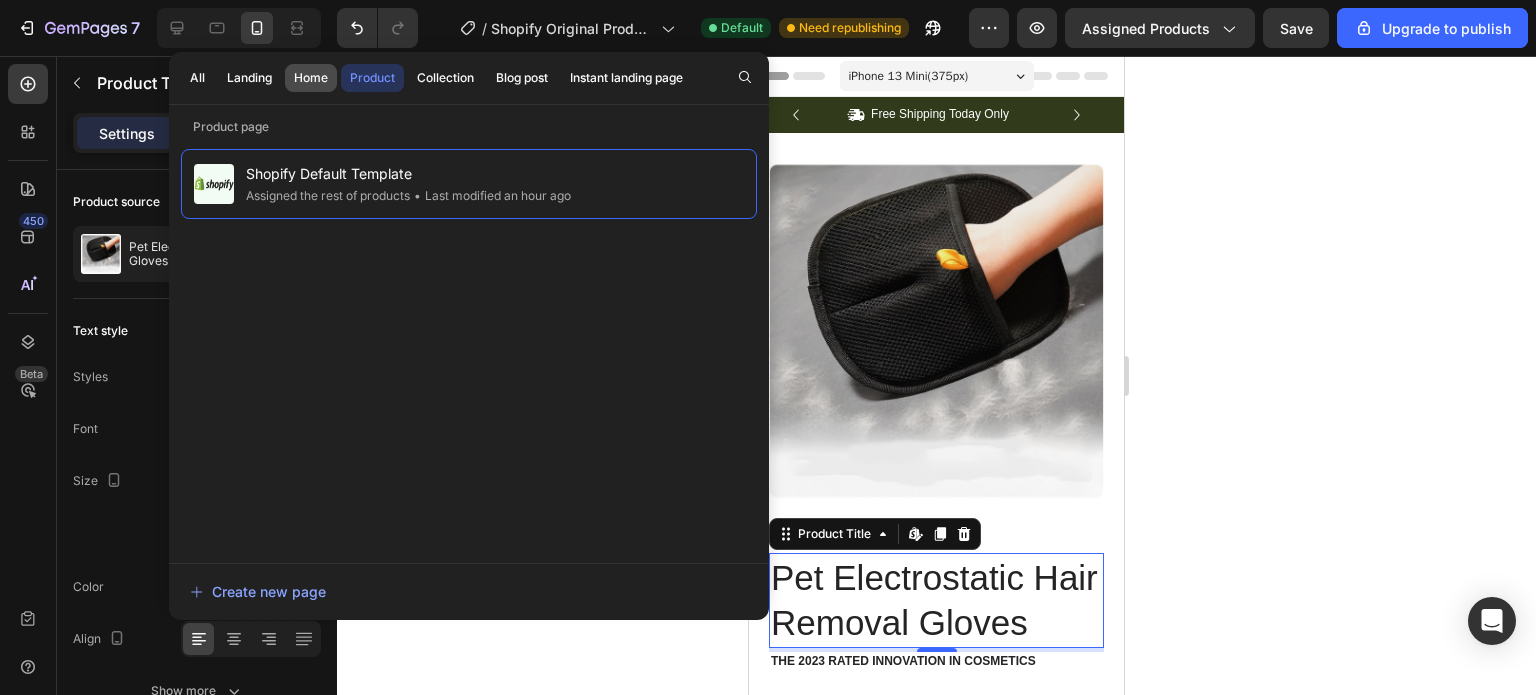 click on "Home" at bounding box center [311, 78] 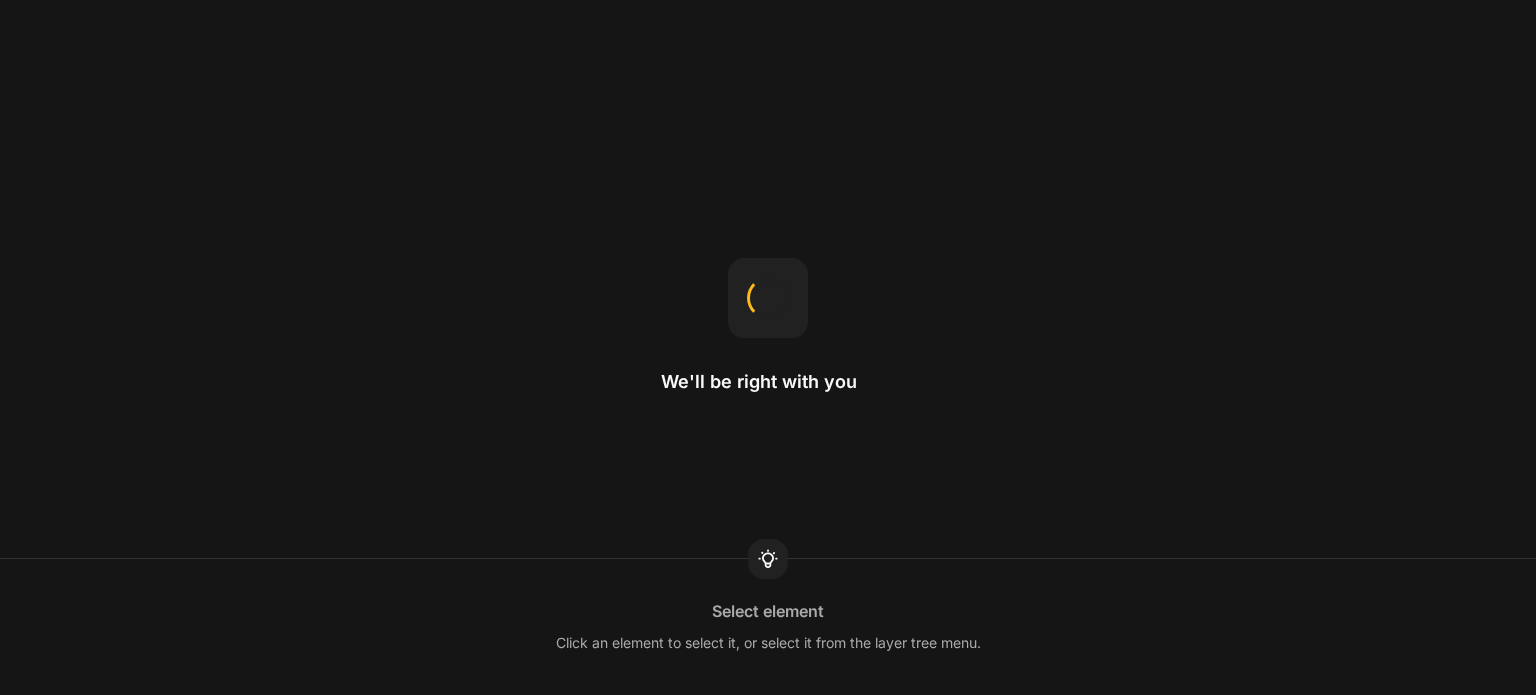 scroll, scrollTop: 0, scrollLeft: 0, axis: both 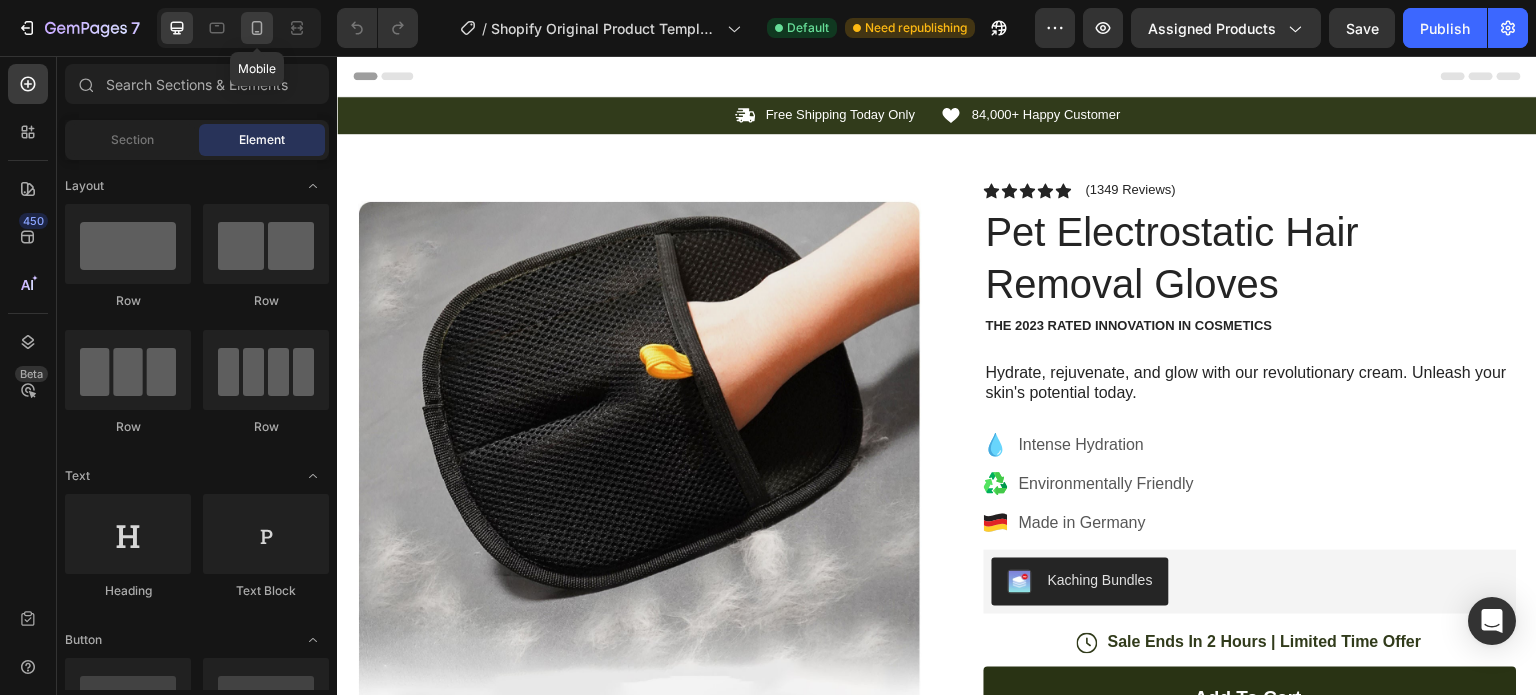click 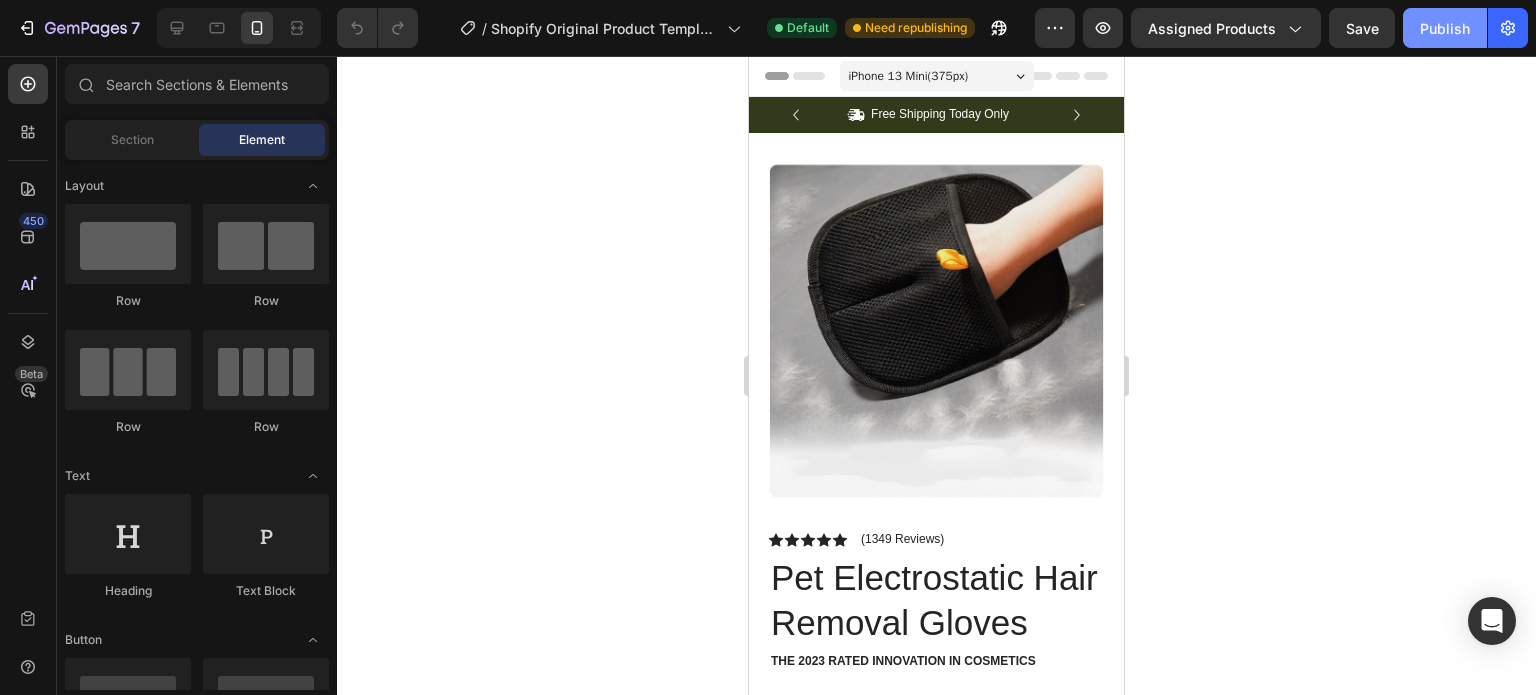 click on "Publish" at bounding box center [1445, 28] 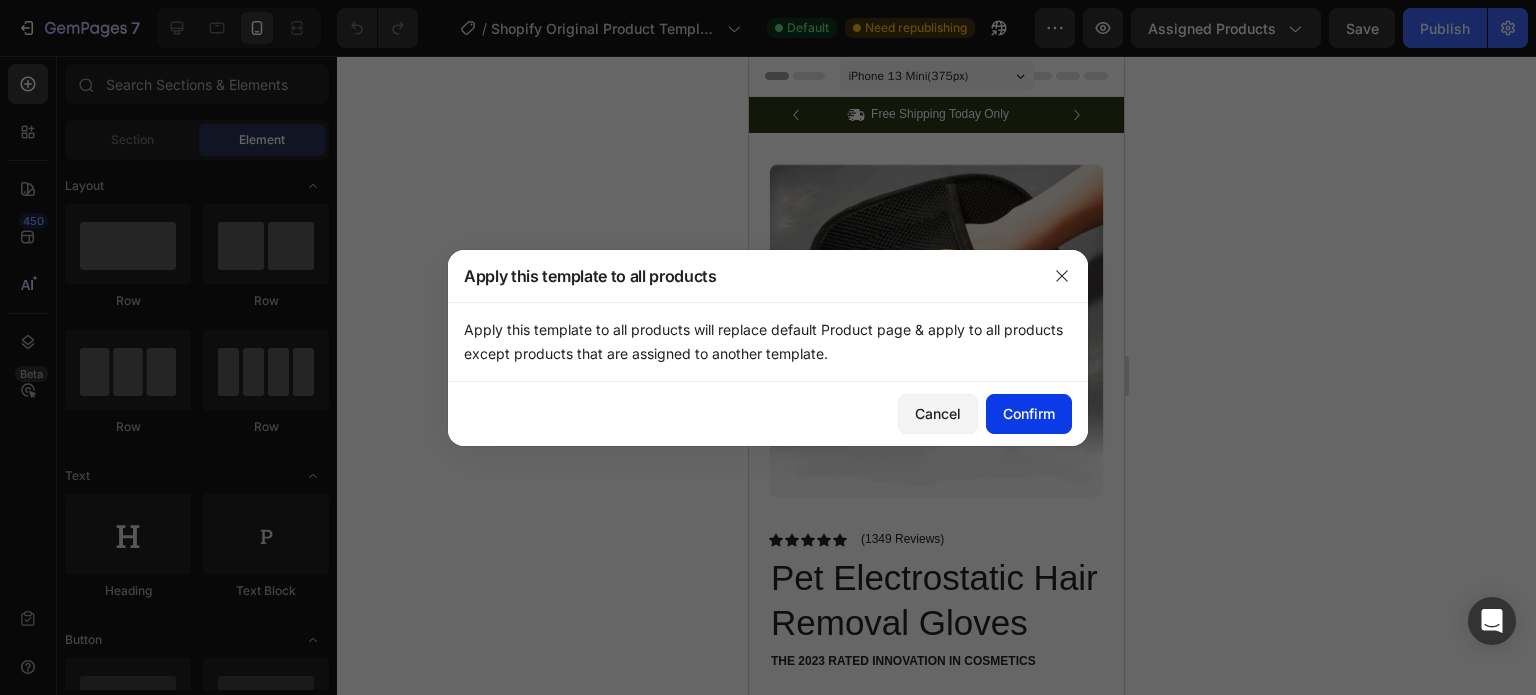 click on "Confirm" at bounding box center [1029, 413] 